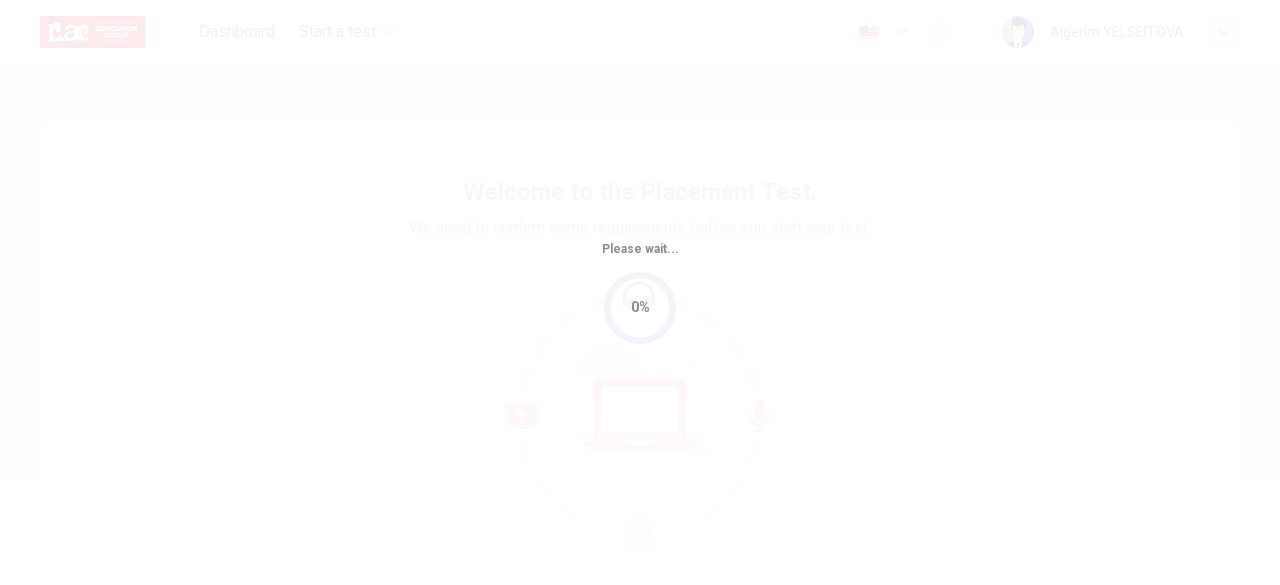scroll, scrollTop: 0, scrollLeft: 0, axis: both 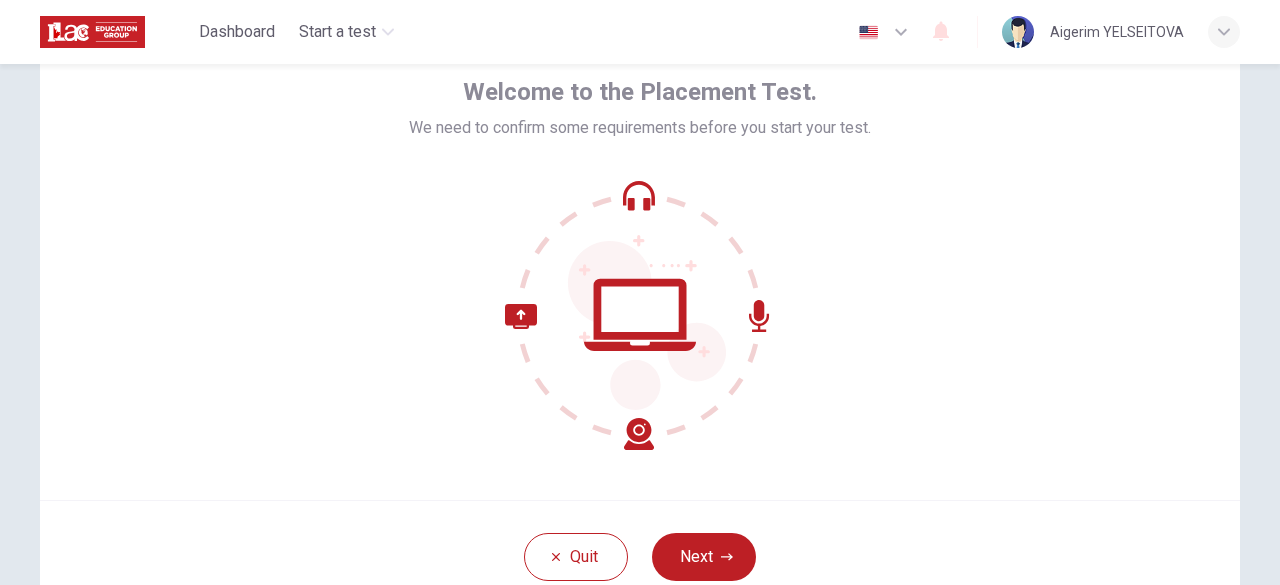 click at bounding box center (884, 32) 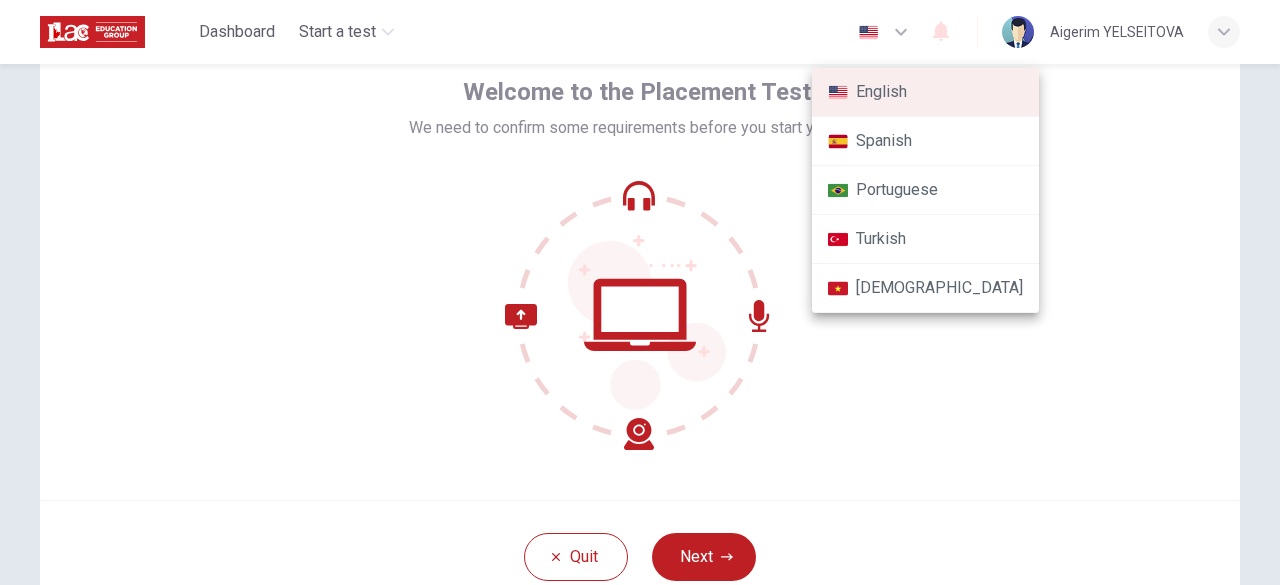 click at bounding box center (640, 292) 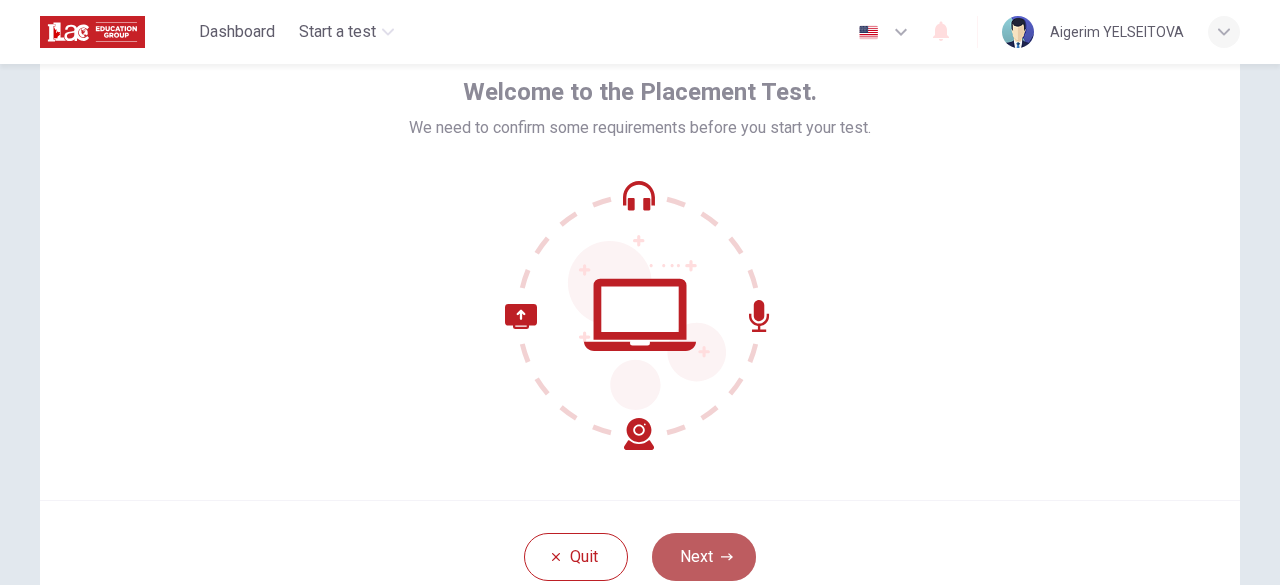 click on "Next" at bounding box center (704, 557) 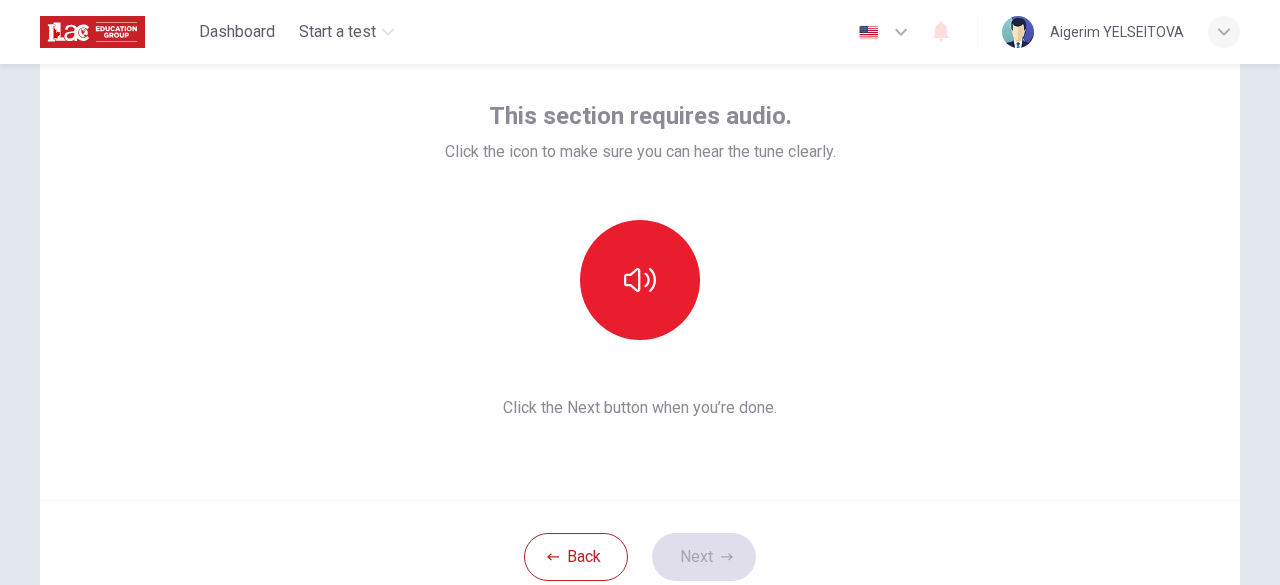 click at bounding box center [640, 280] 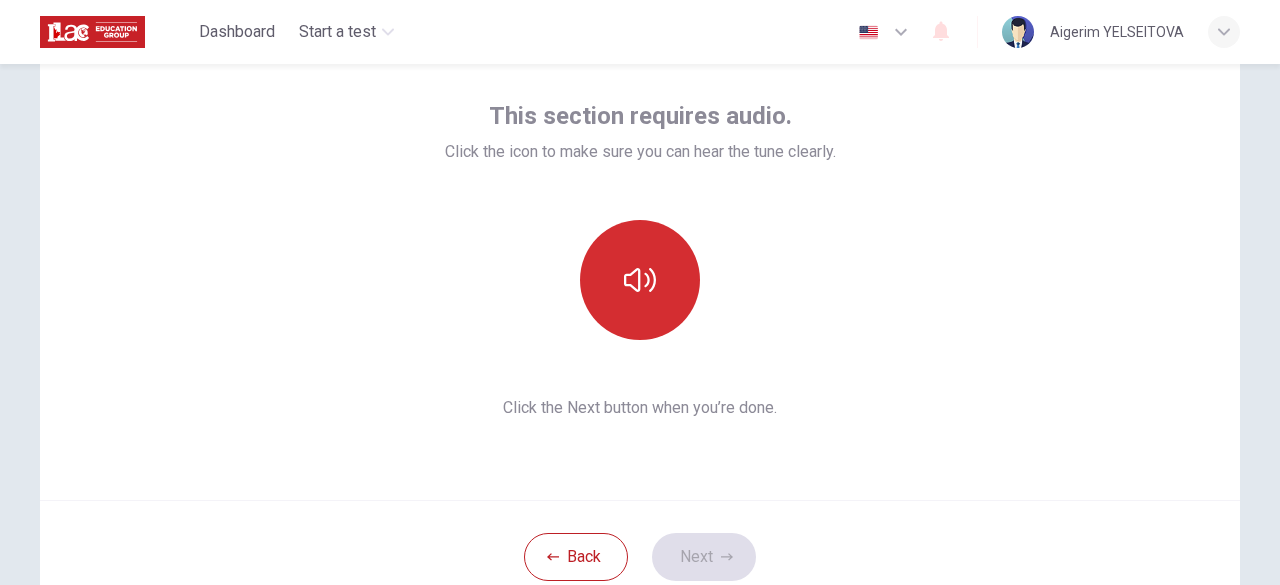 click at bounding box center (640, 280) 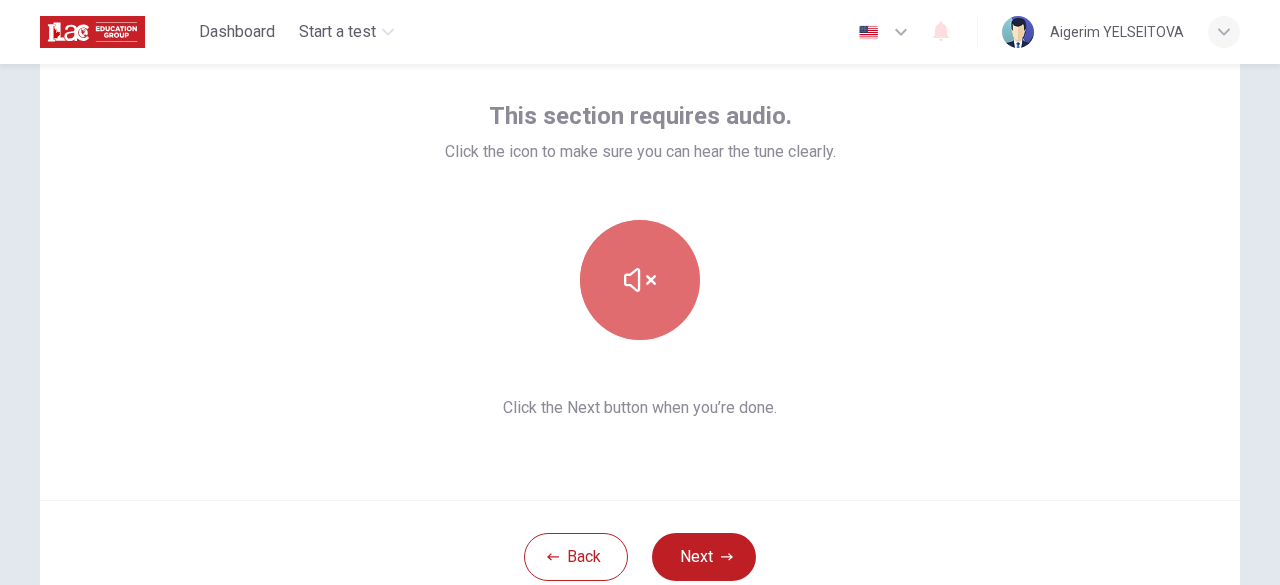 click at bounding box center (640, 280) 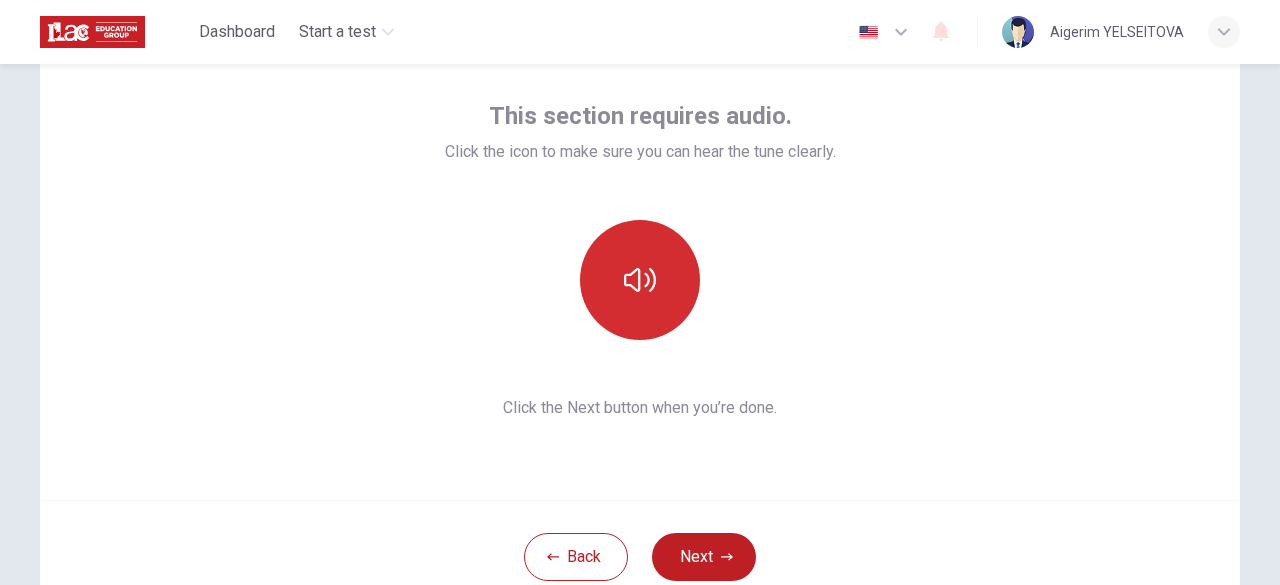 click at bounding box center (640, 280) 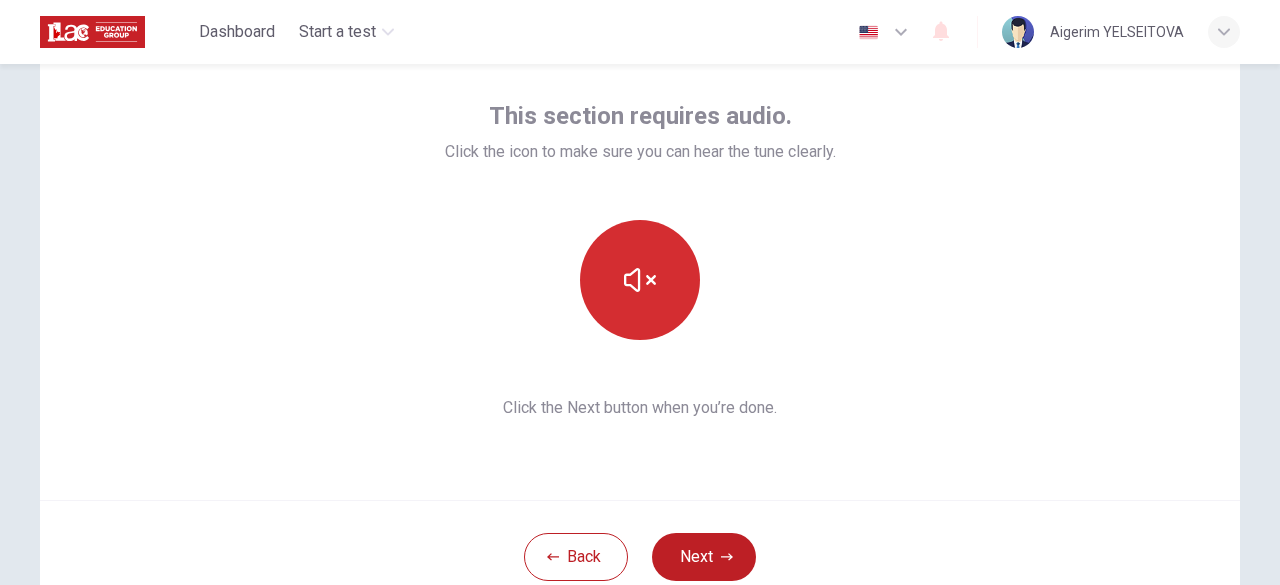 click at bounding box center (640, 280) 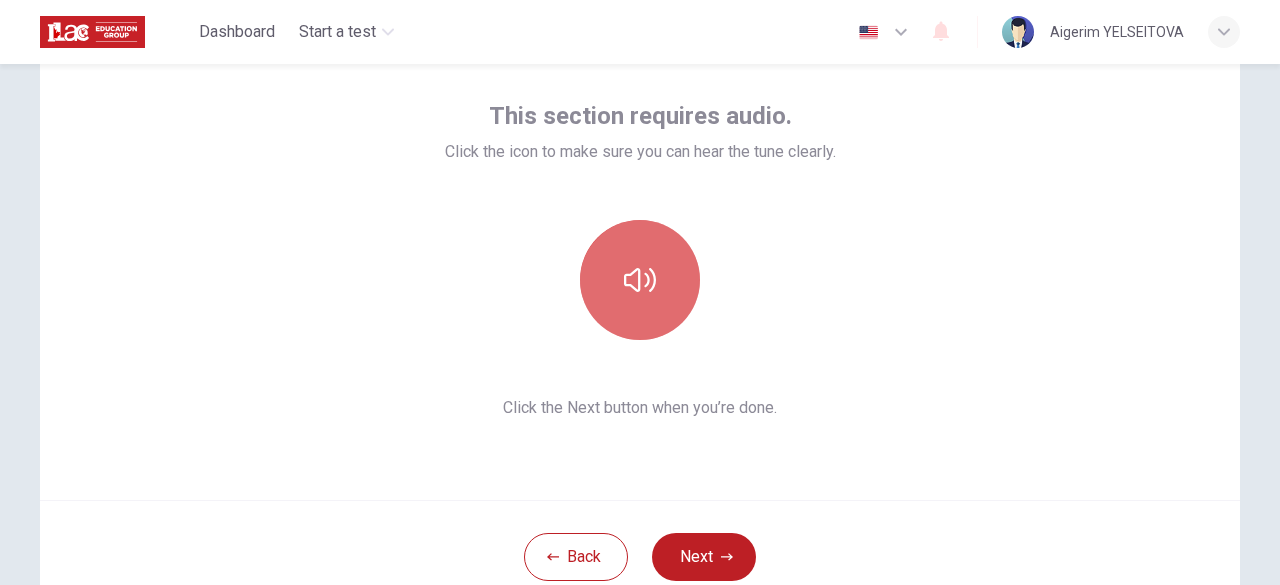 click at bounding box center (640, 280) 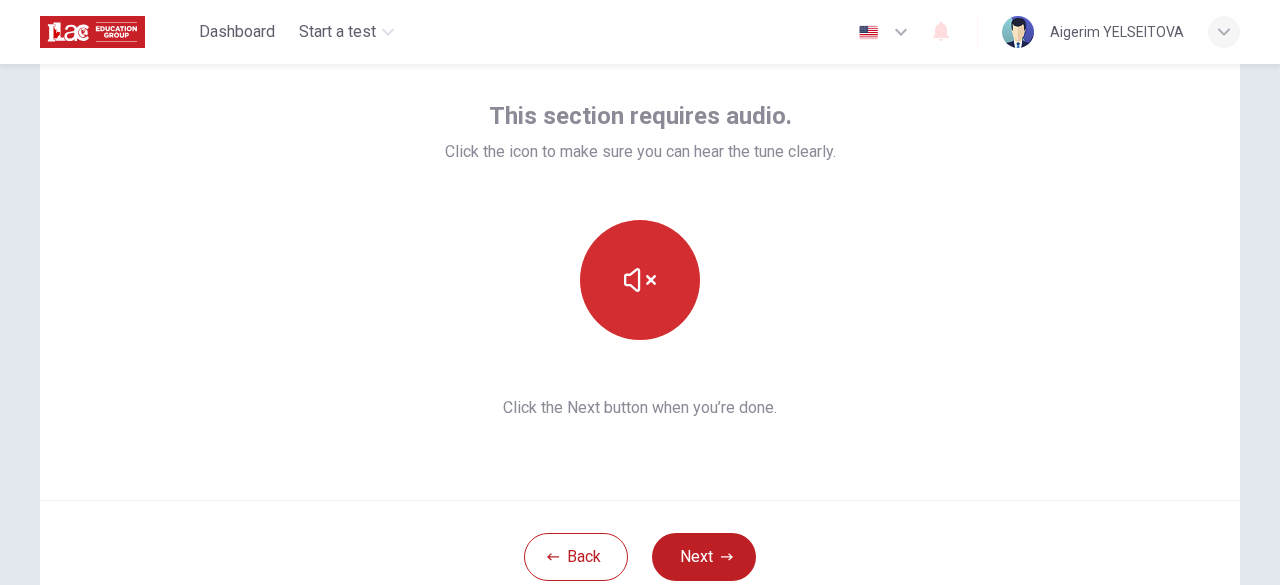 click at bounding box center [640, 280] 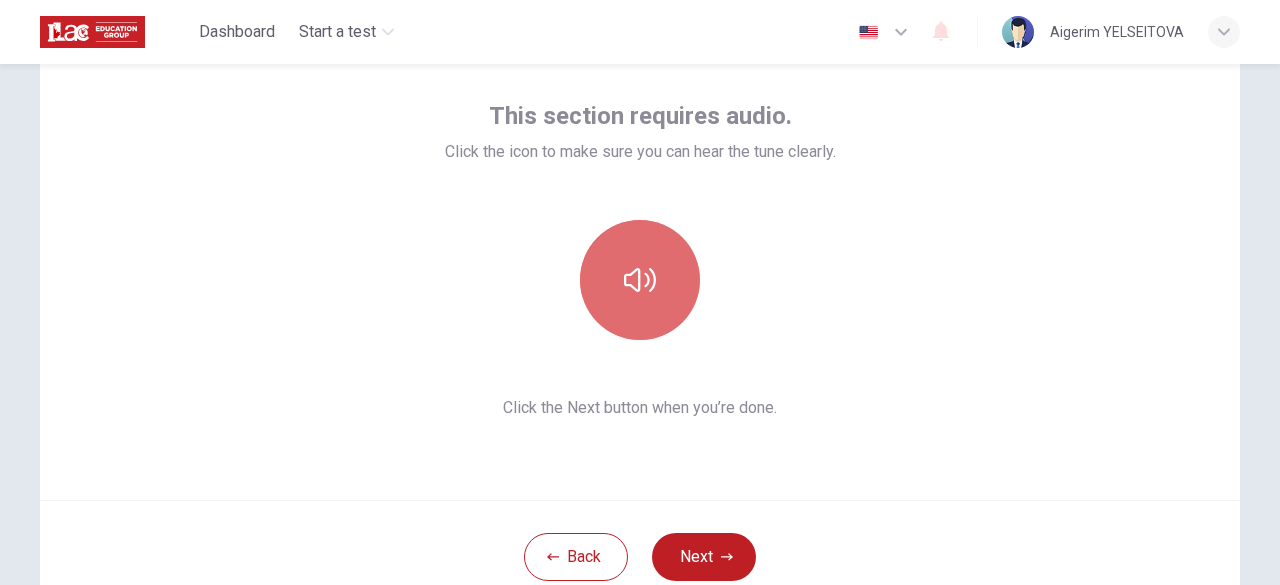 click at bounding box center (640, 280) 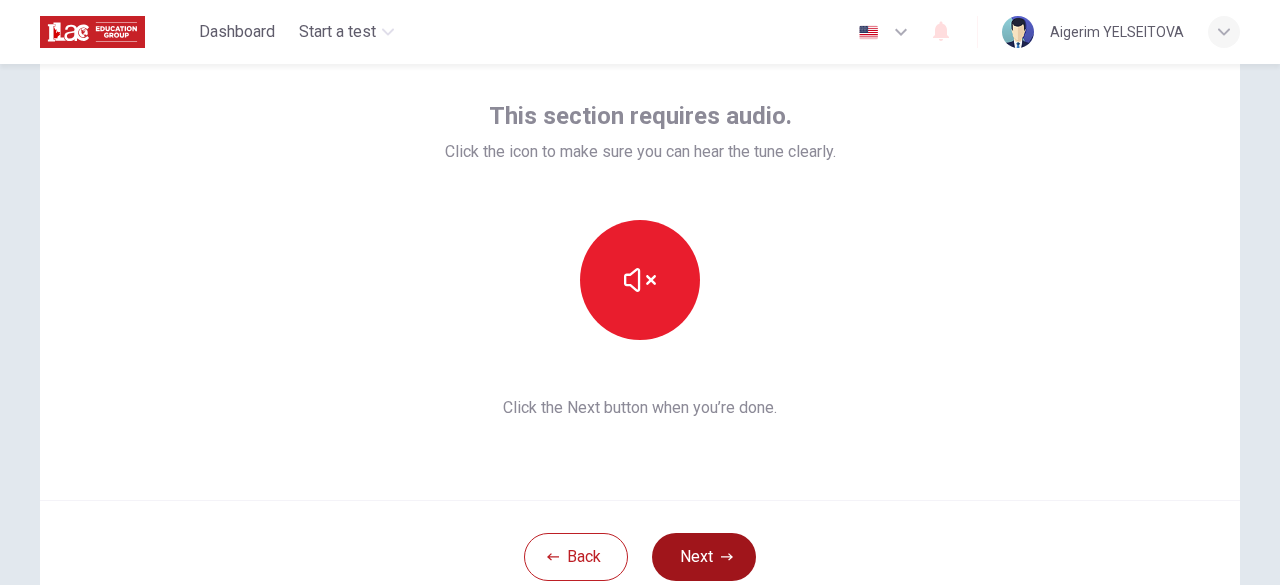 click on "Next" at bounding box center [704, 557] 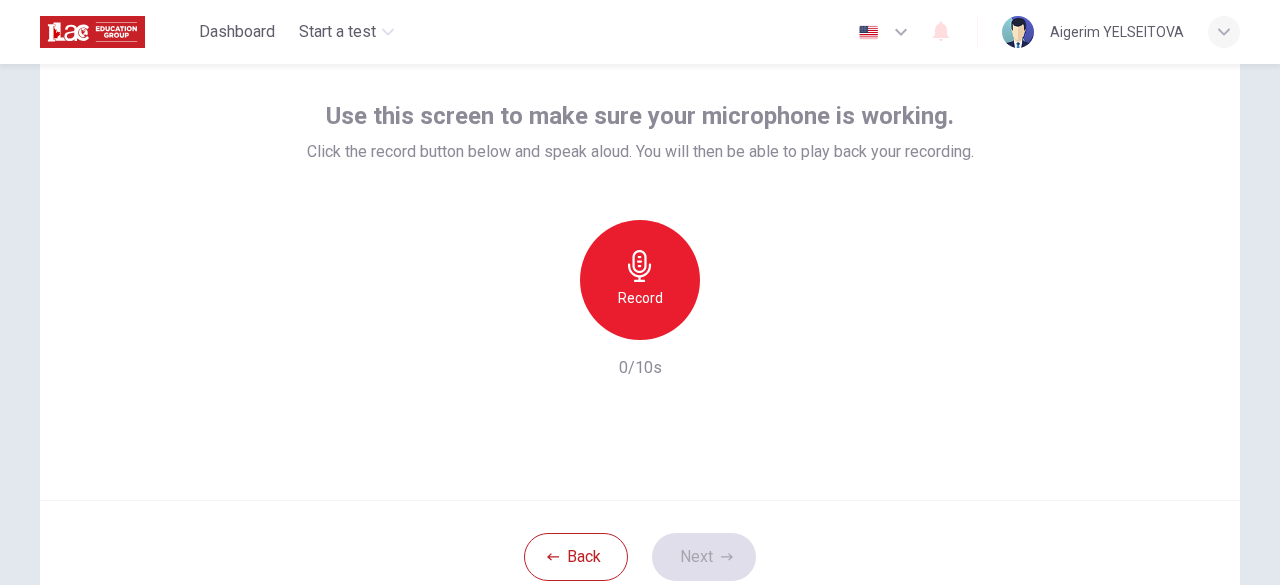 click 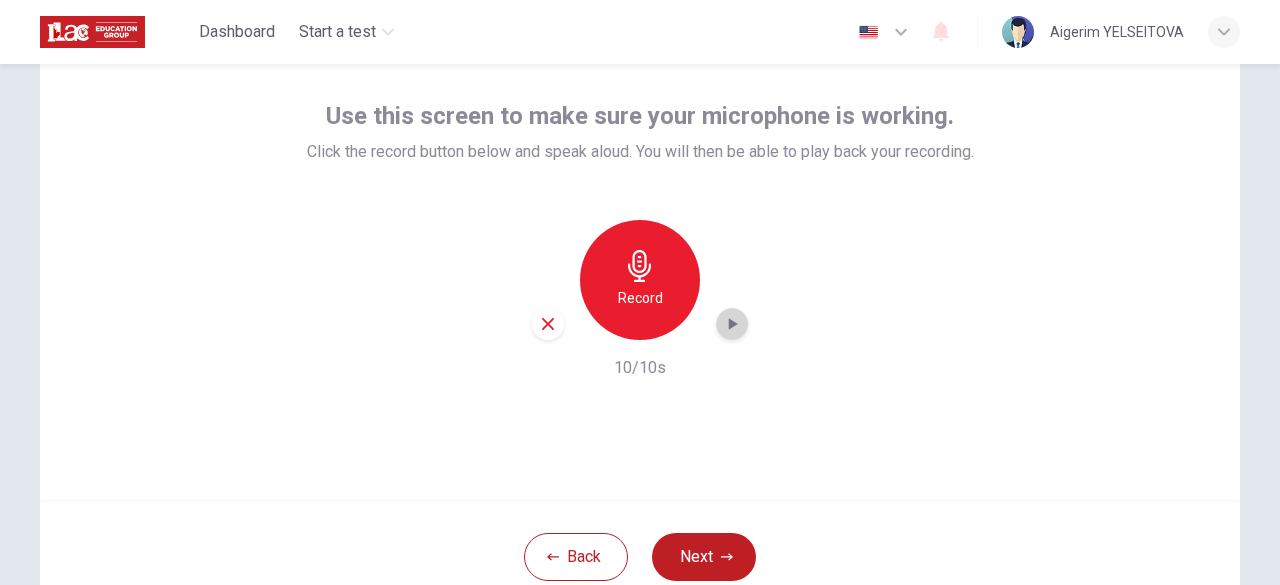 click 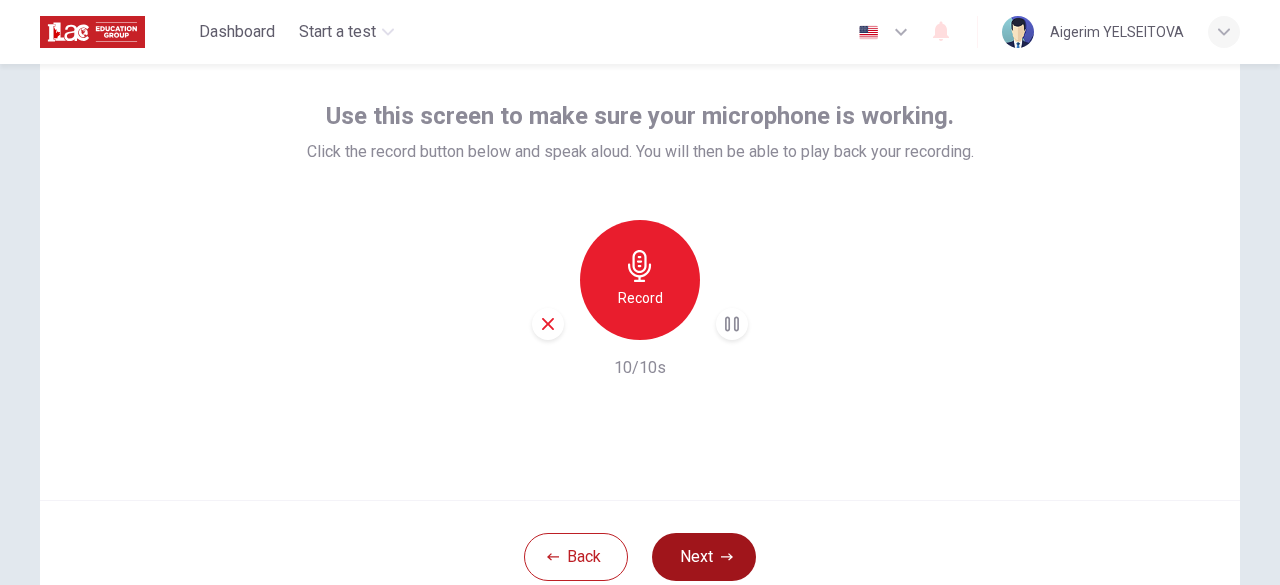 click on "Next" at bounding box center [704, 557] 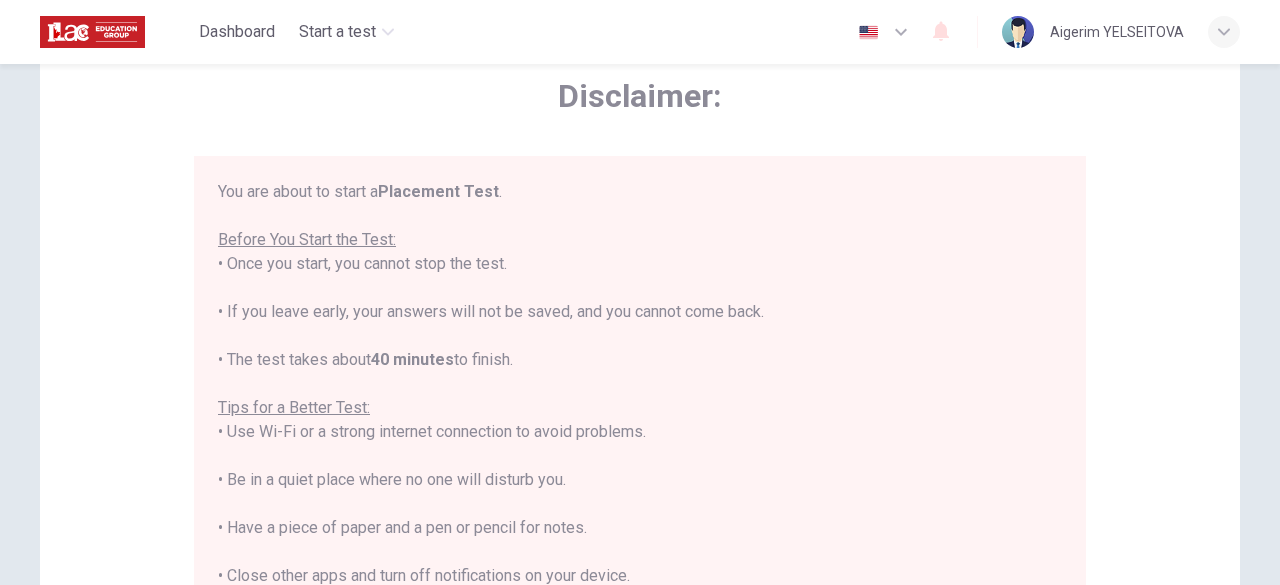 scroll, scrollTop: 22, scrollLeft: 0, axis: vertical 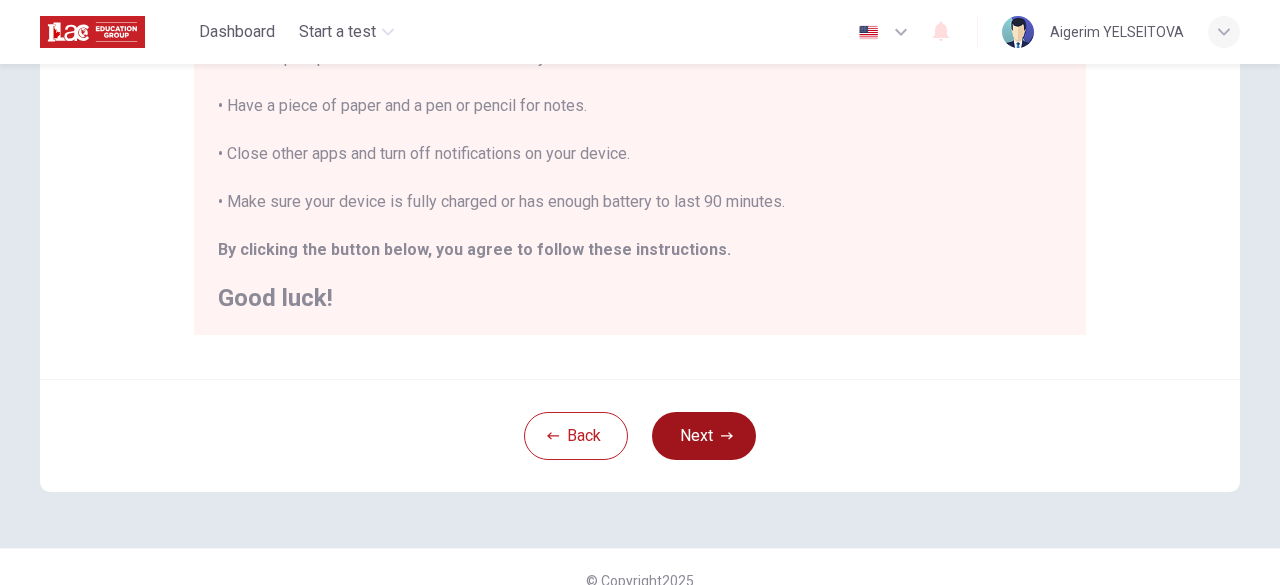 click on "Next" at bounding box center [704, 436] 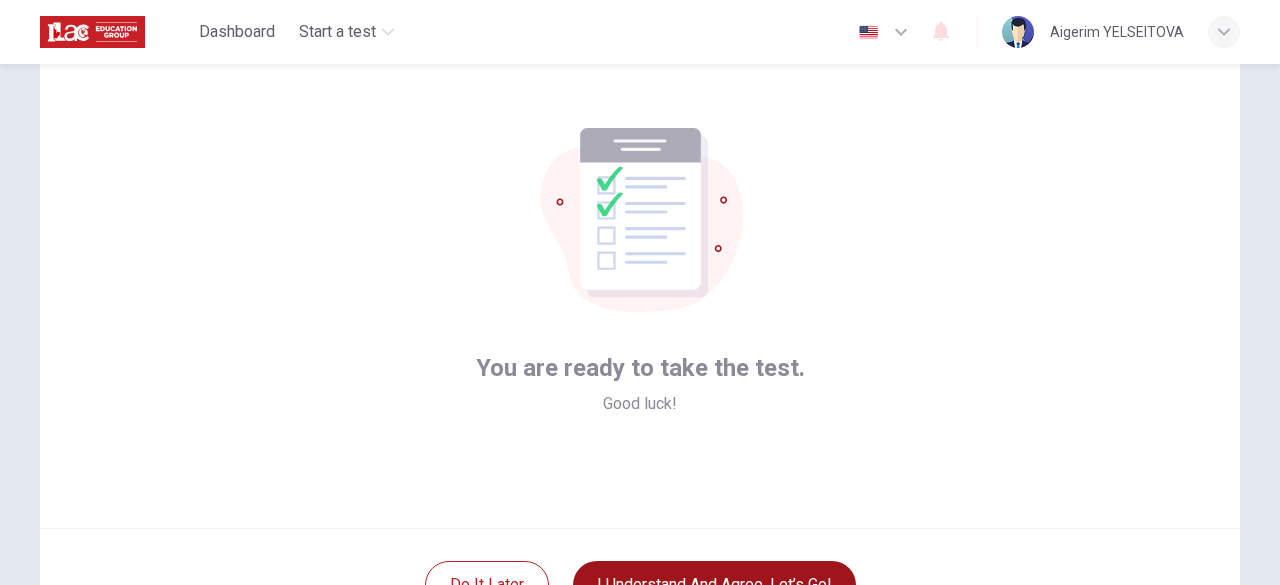 scroll, scrollTop: 100, scrollLeft: 0, axis: vertical 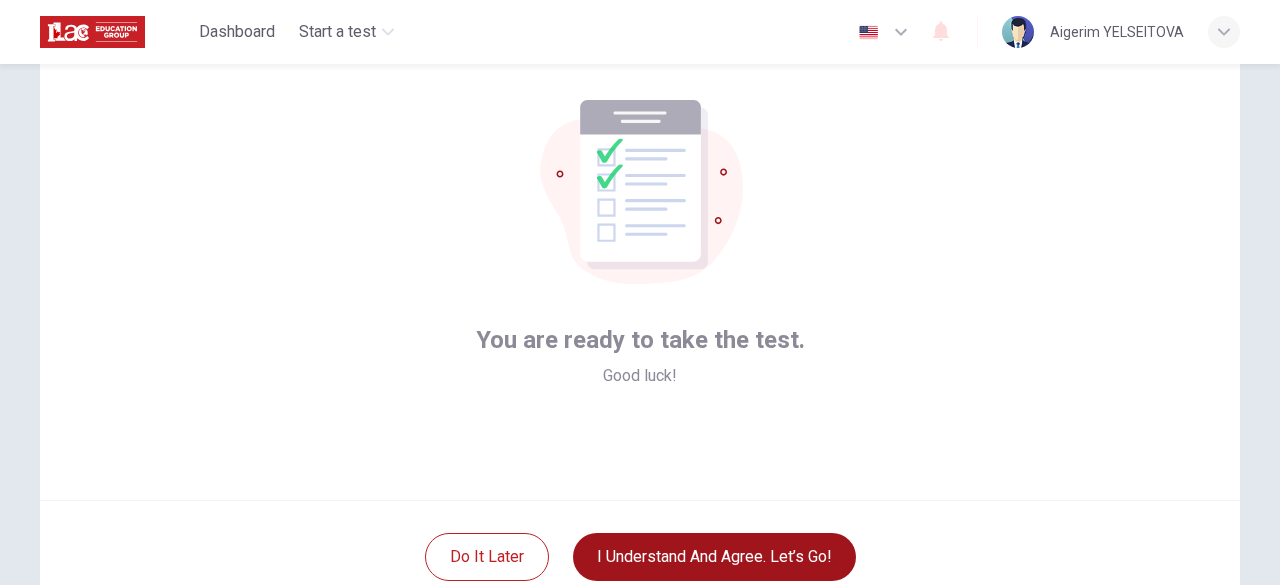 click on "I understand and agree. Let’s go!" at bounding box center (714, 557) 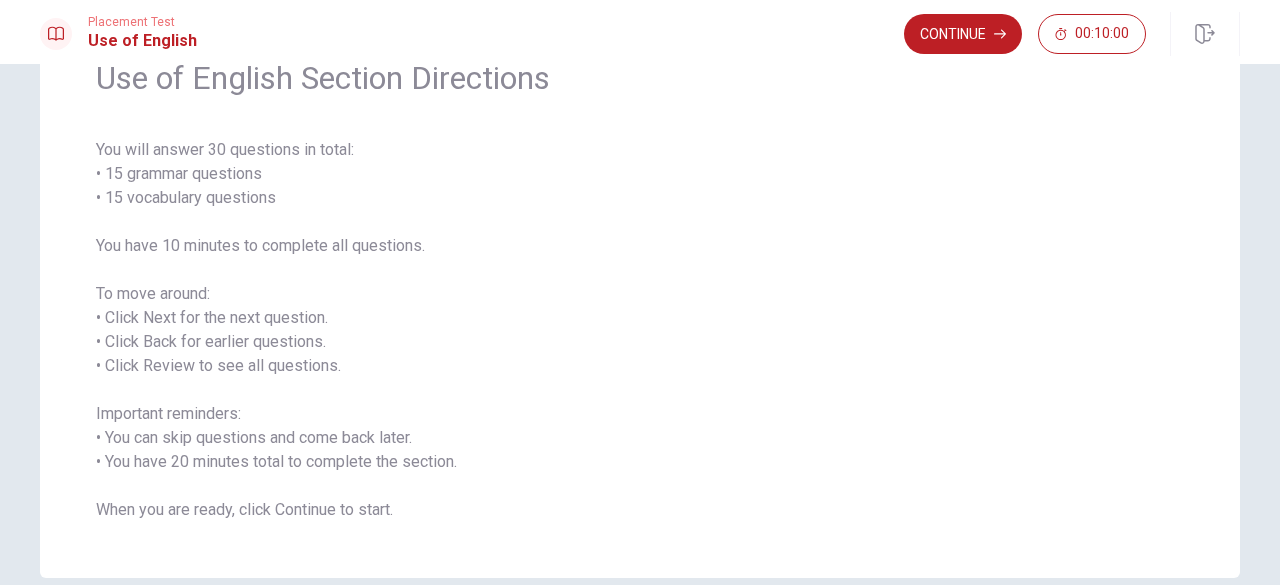 scroll, scrollTop: 0, scrollLeft: 0, axis: both 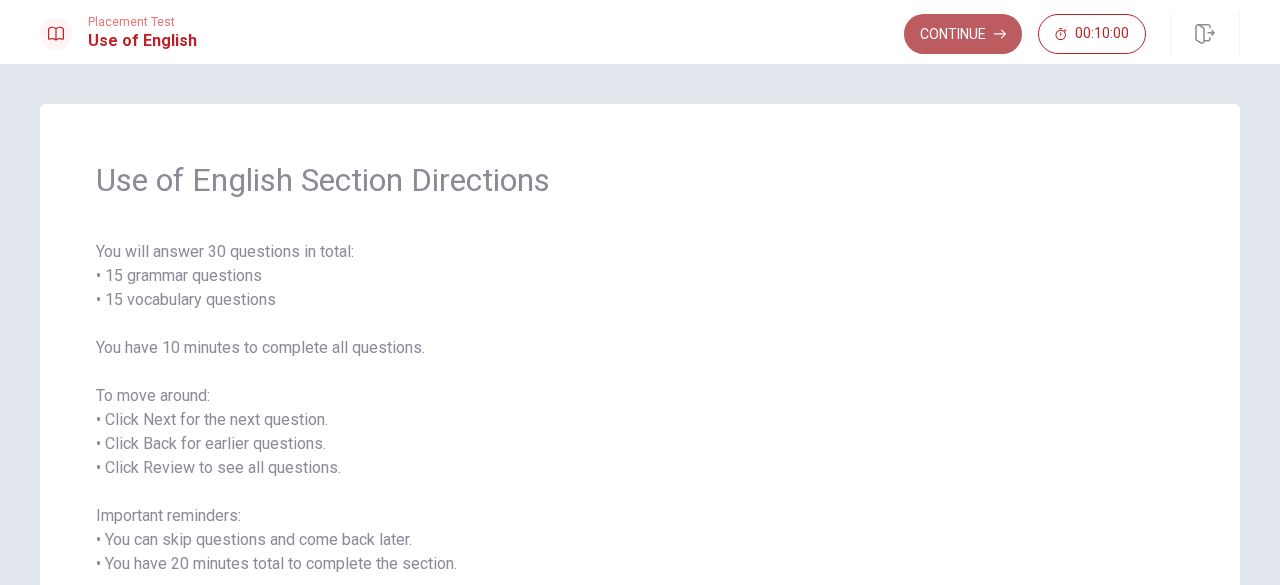 click on "Continue" at bounding box center (963, 34) 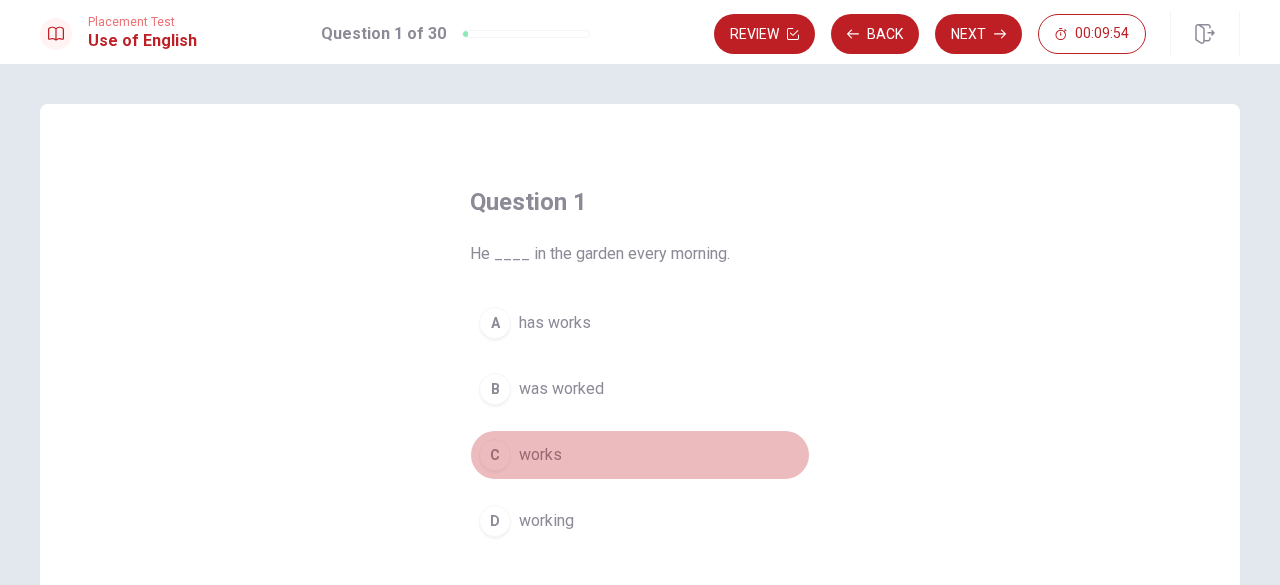 click on "C" at bounding box center (495, 455) 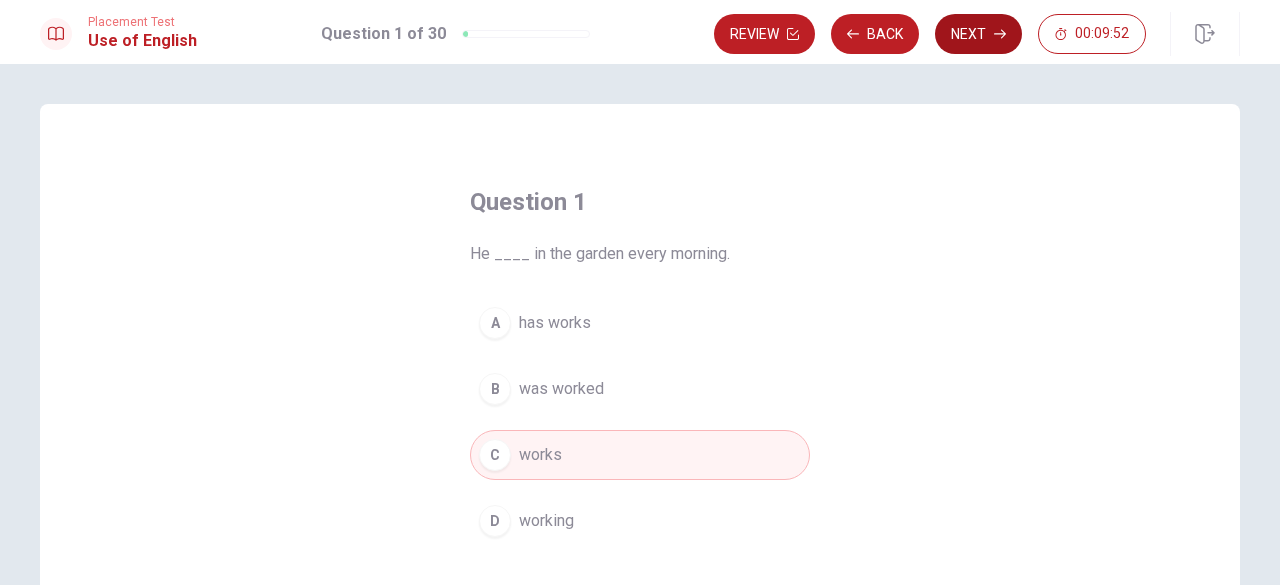 click on "Next" at bounding box center [978, 34] 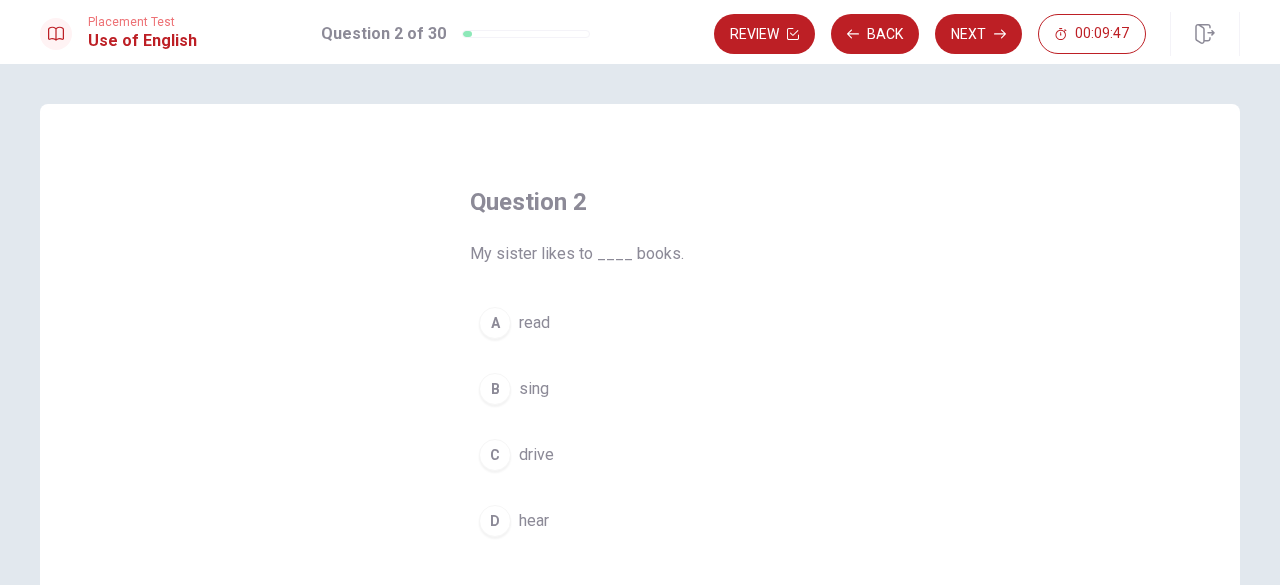 click on "A" at bounding box center [495, 323] 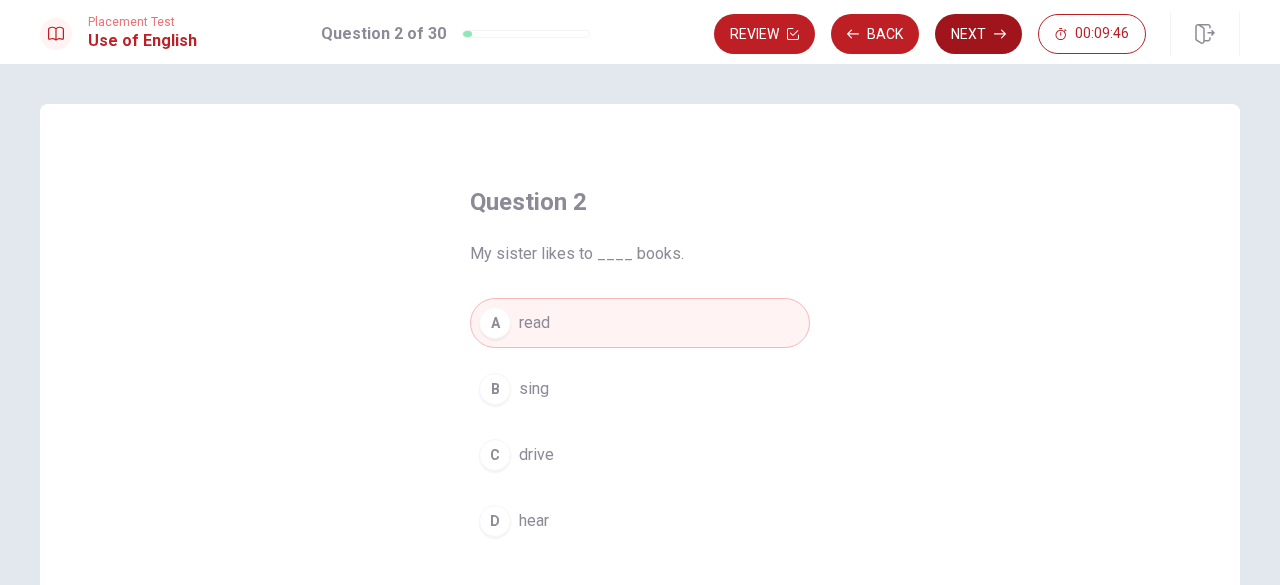 click on "Next" at bounding box center [978, 34] 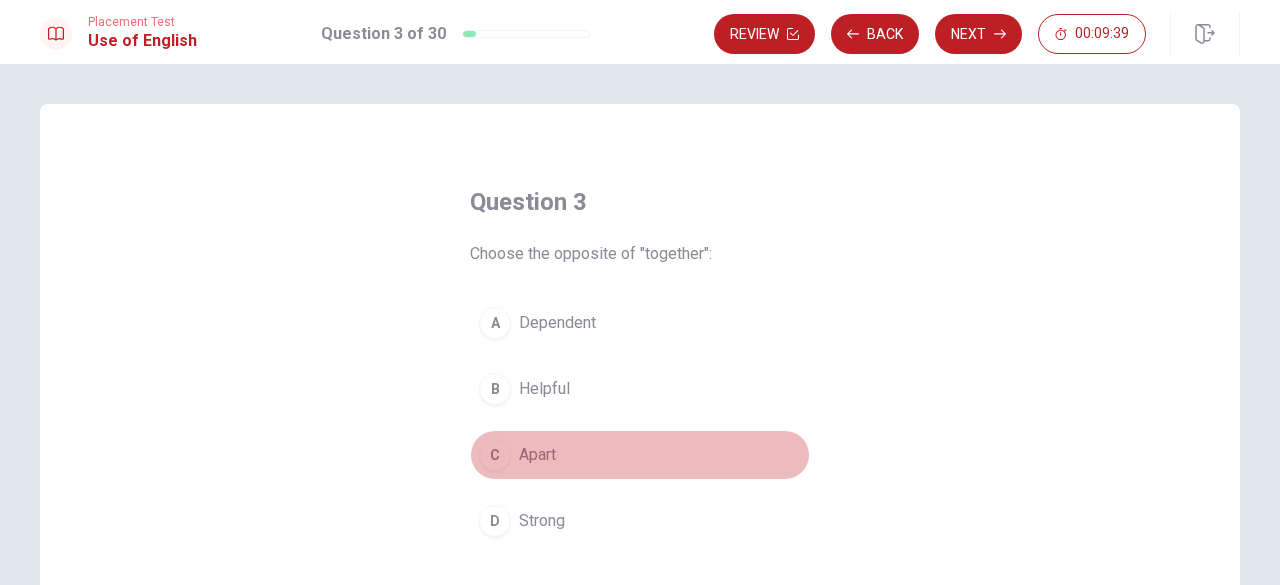 click on "C" at bounding box center [495, 455] 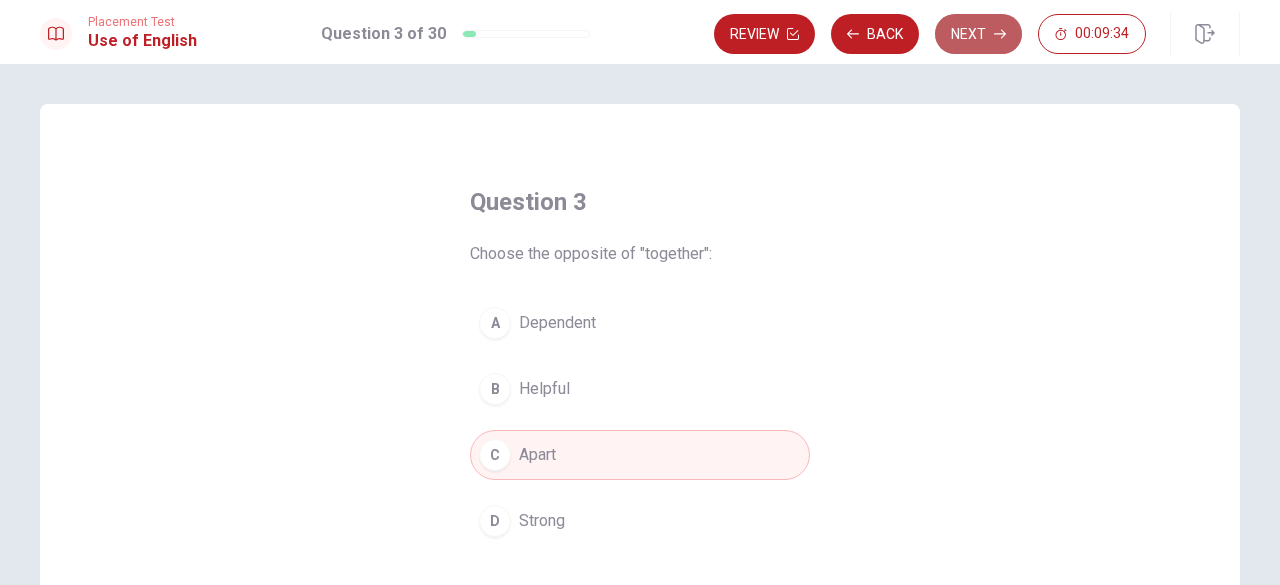 click on "Next" at bounding box center (978, 34) 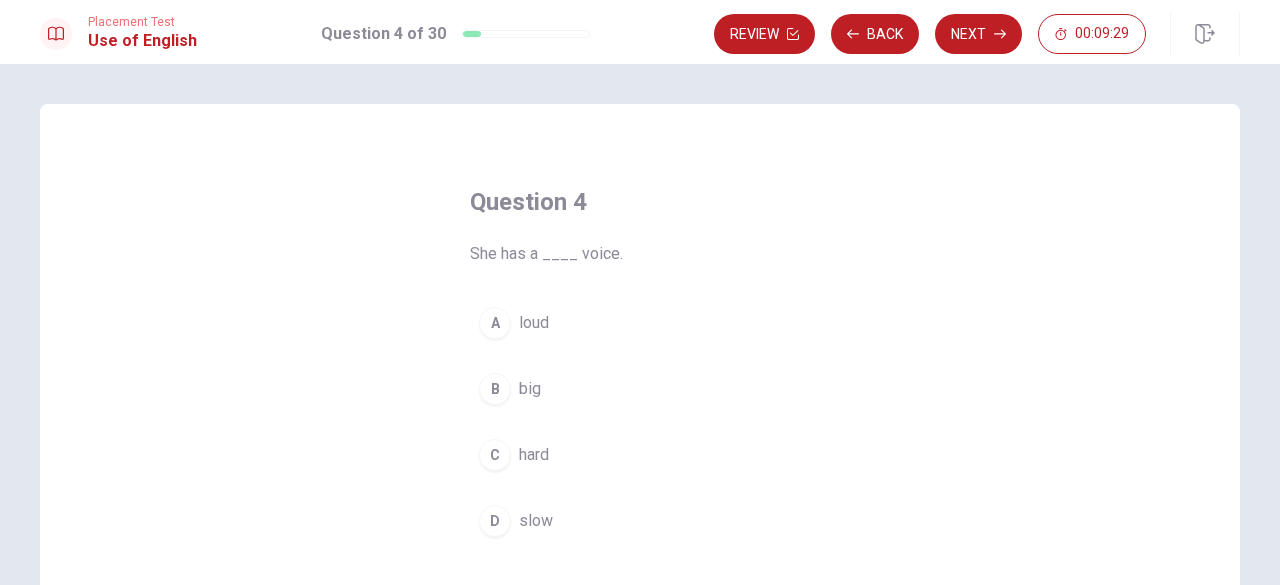 click on "A" at bounding box center [495, 323] 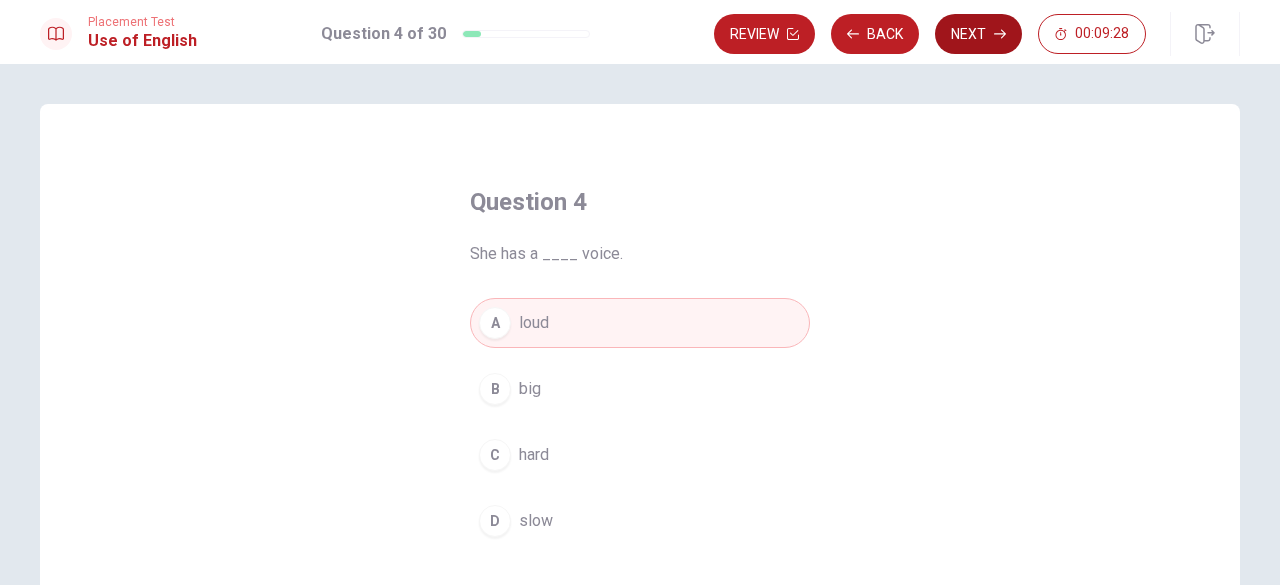 click on "Next" at bounding box center [978, 34] 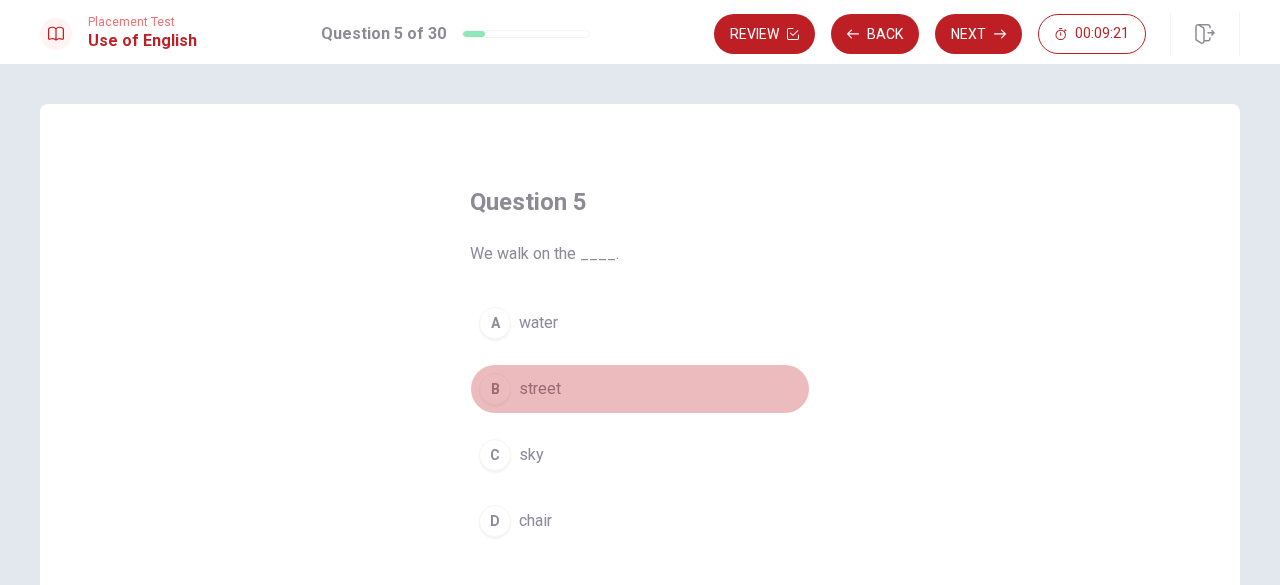 click on "B" at bounding box center (495, 389) 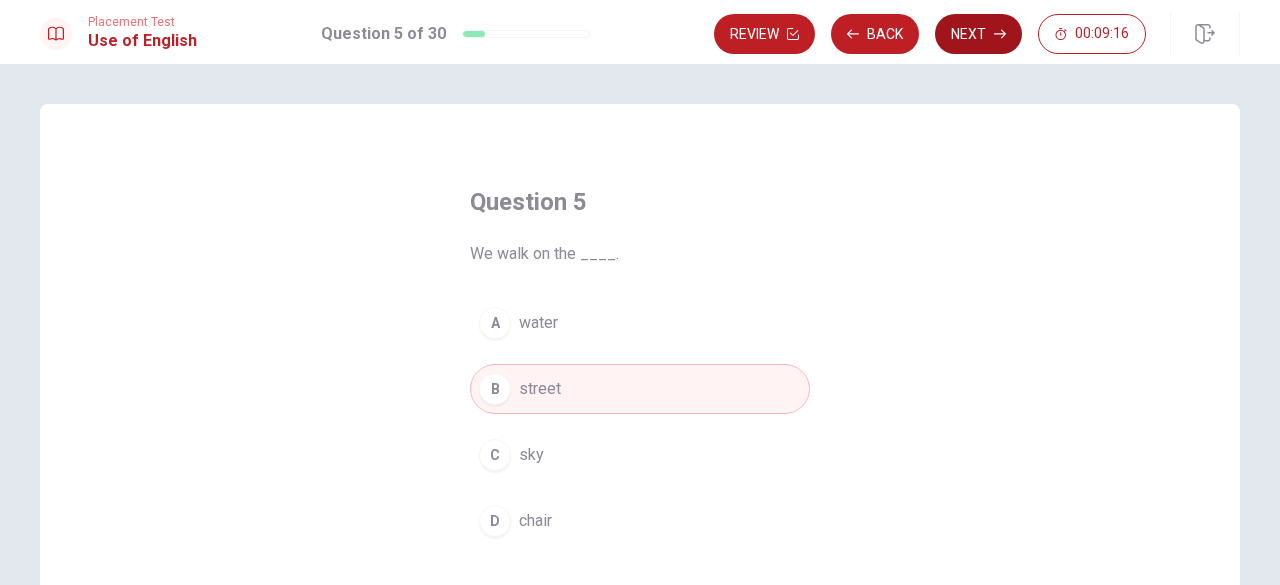 click on "Next" at bounding box center (978, 34) 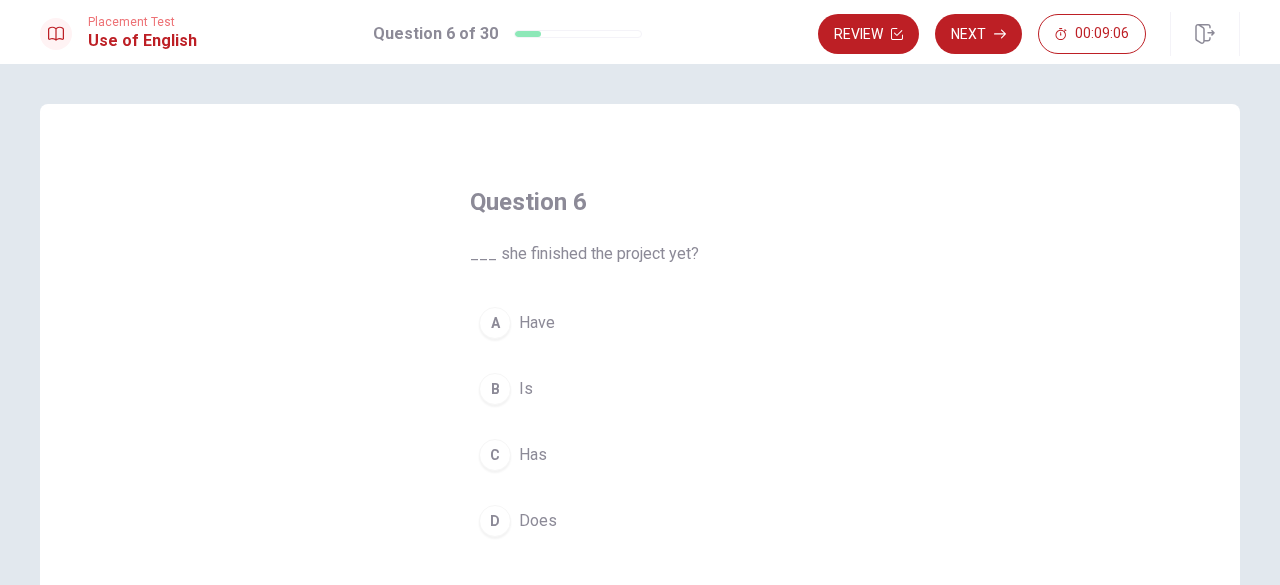 click on "Has" at bounding box center (533, 455) 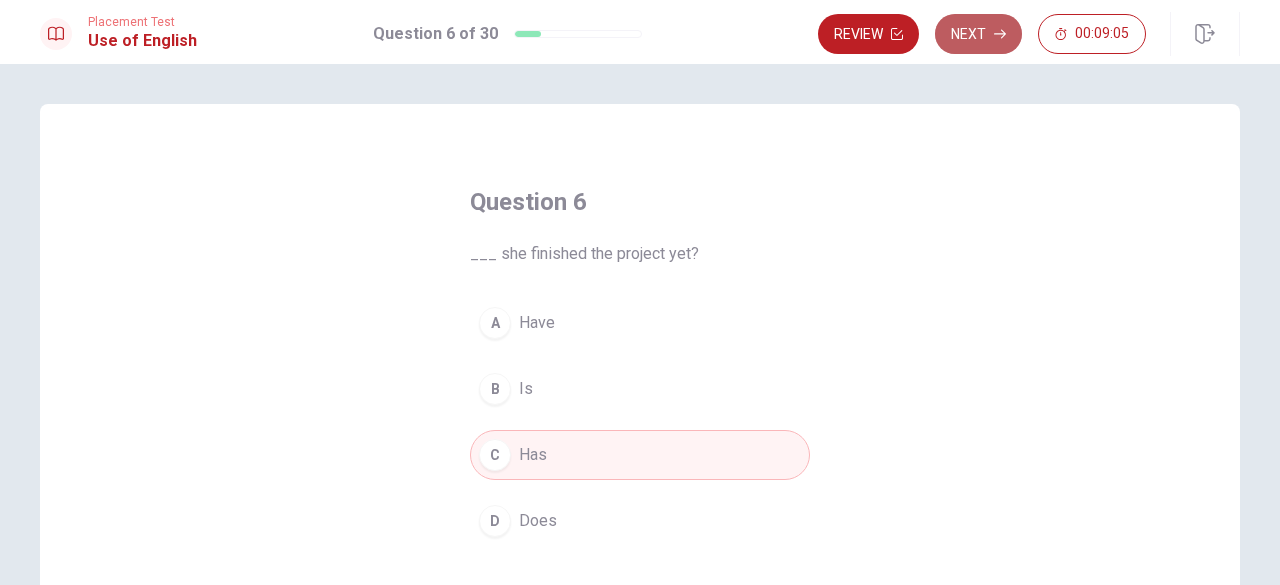 click on "Next" at bounding box center [978, 34] 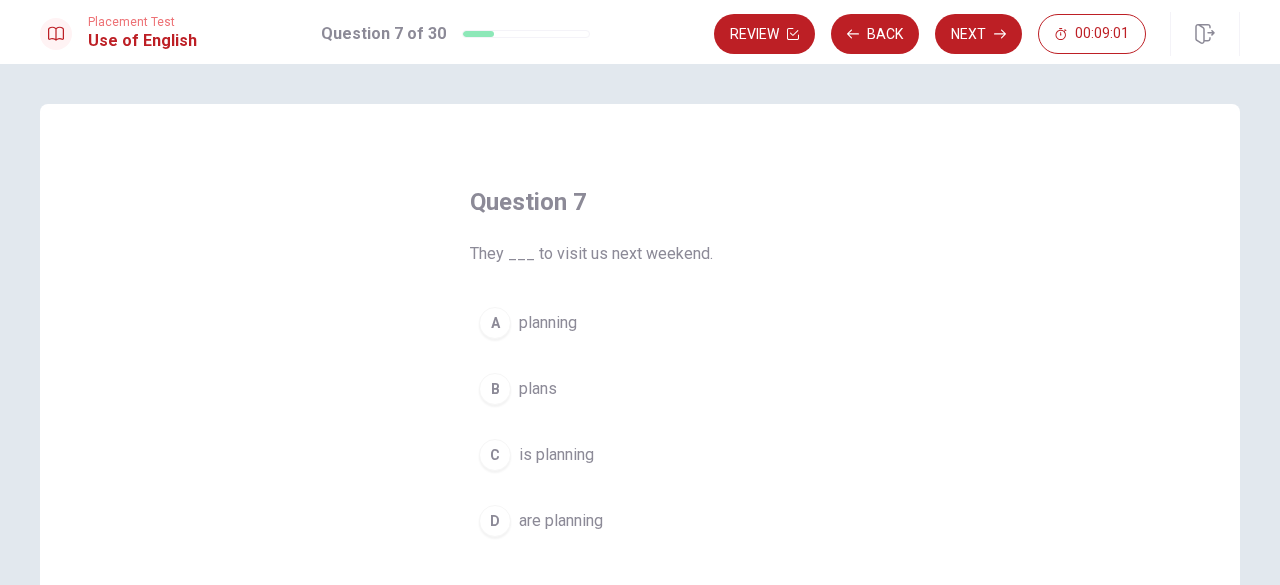 click on "are planning" at bounding box center [561, 521] 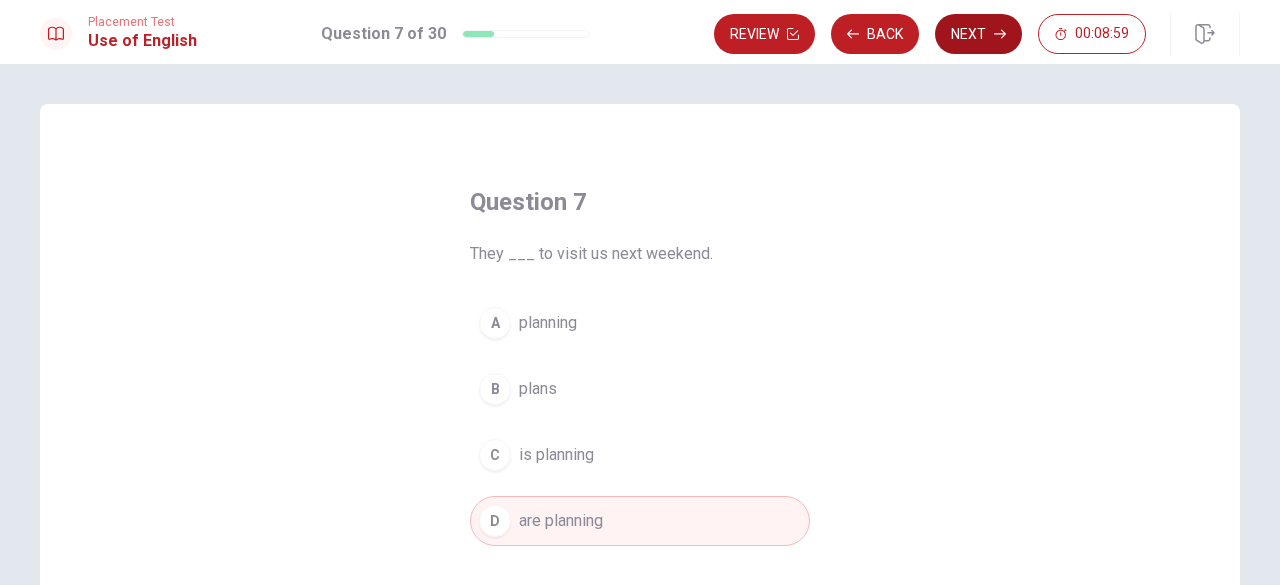 click on "Next" at bounding box center [978, 34] 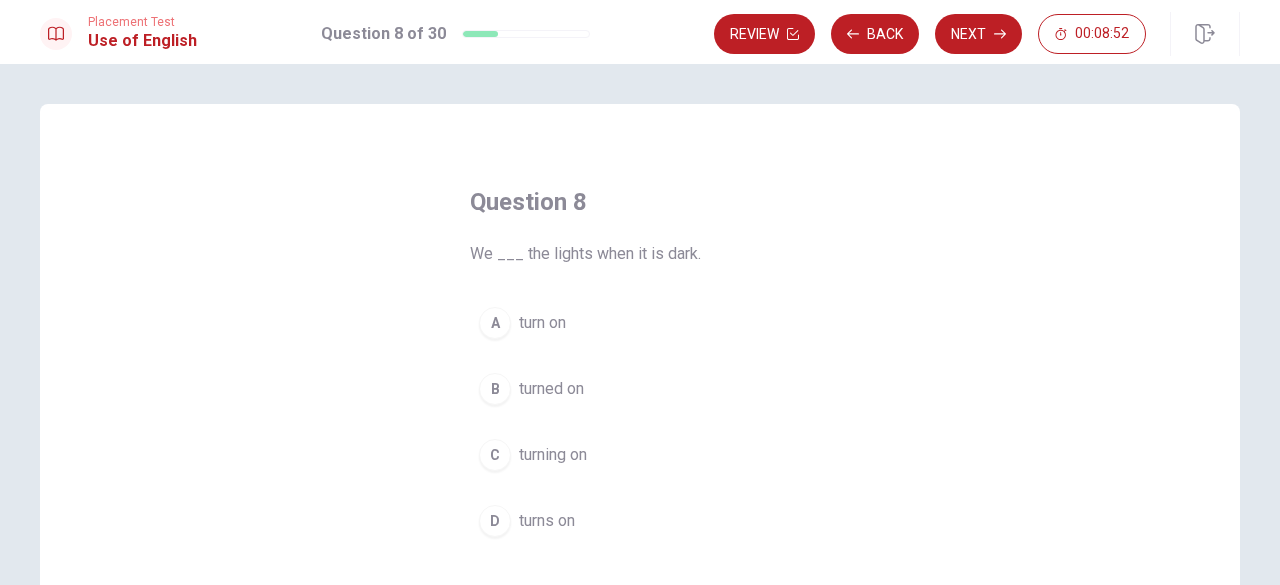 click on "turn on" at bounding box center [542, 323] 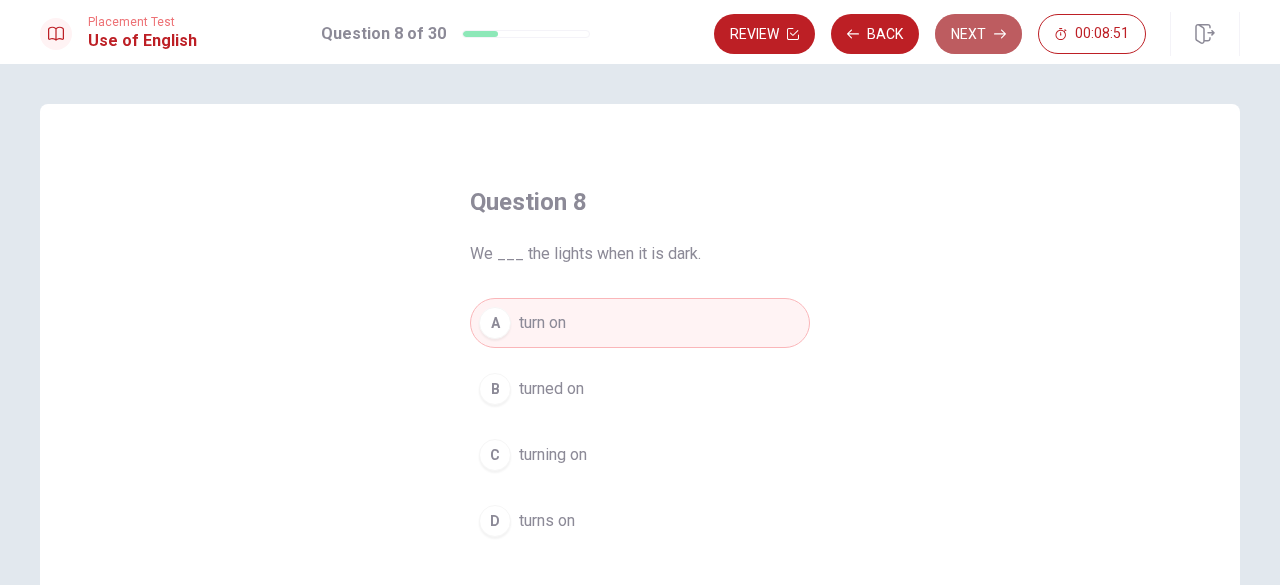 click on "Next" at bounding box center [978, 34] 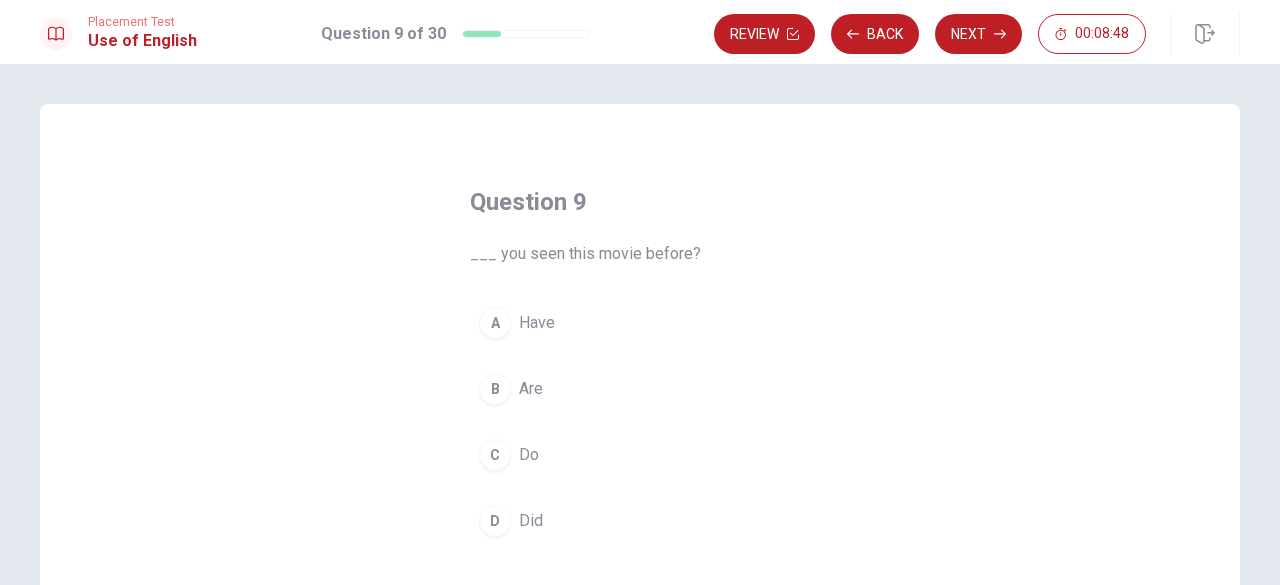 click on "Have" at bounding box center (537, 323) 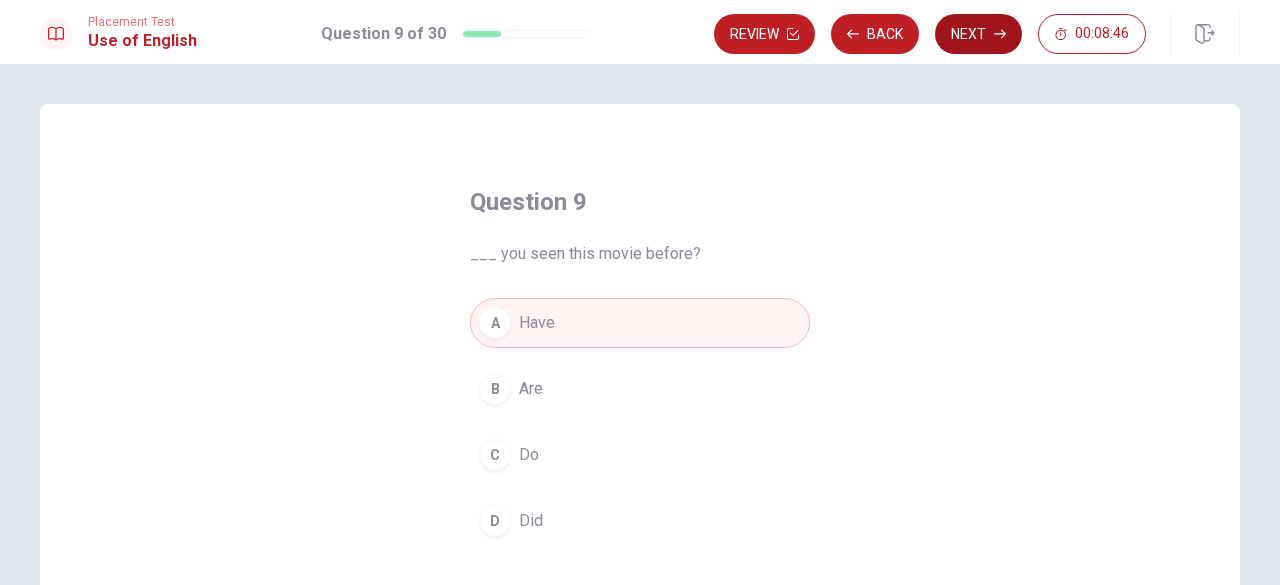 click on "Next" at bounding box center [978, 34] 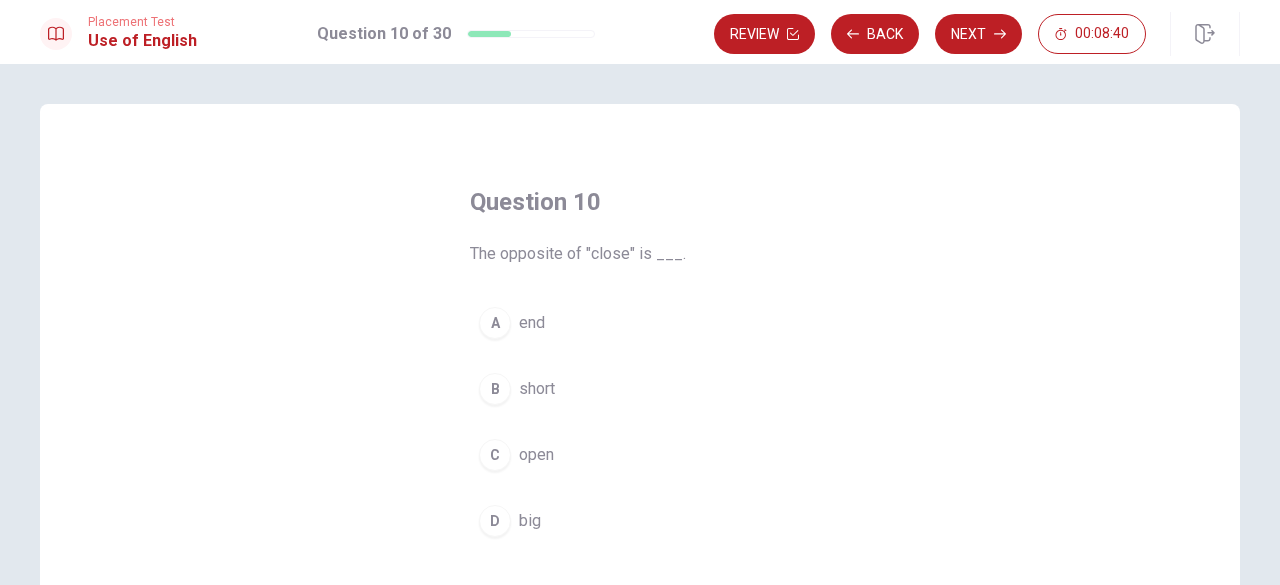 click on "C" at bounding box center [495, 455] 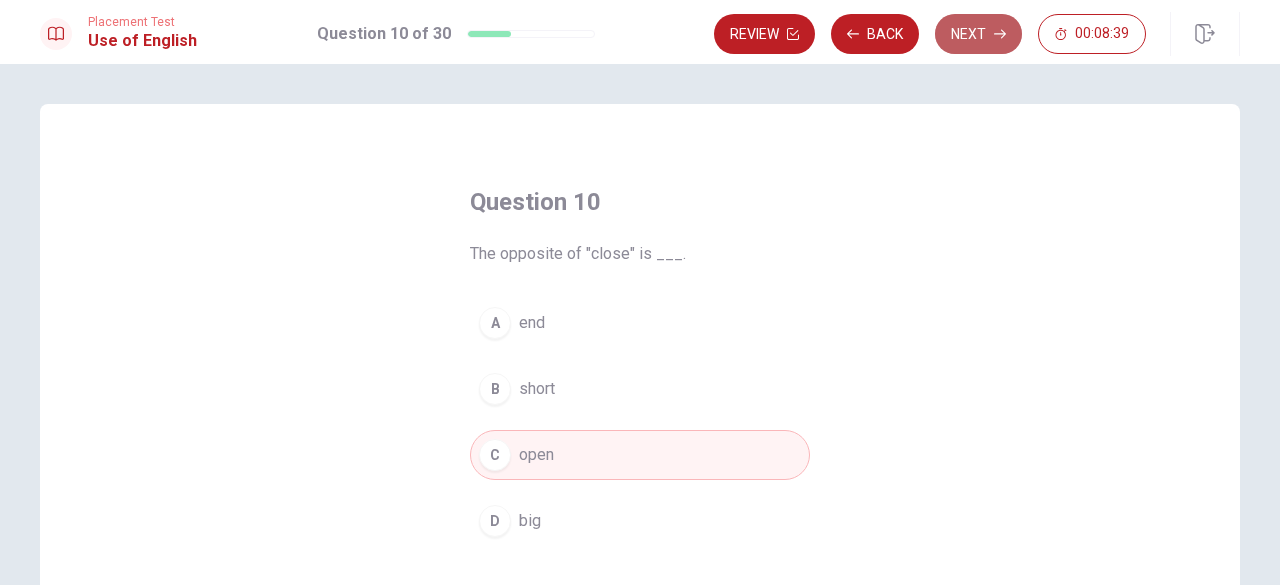 click on "Next" at bounding box center (978, 34) 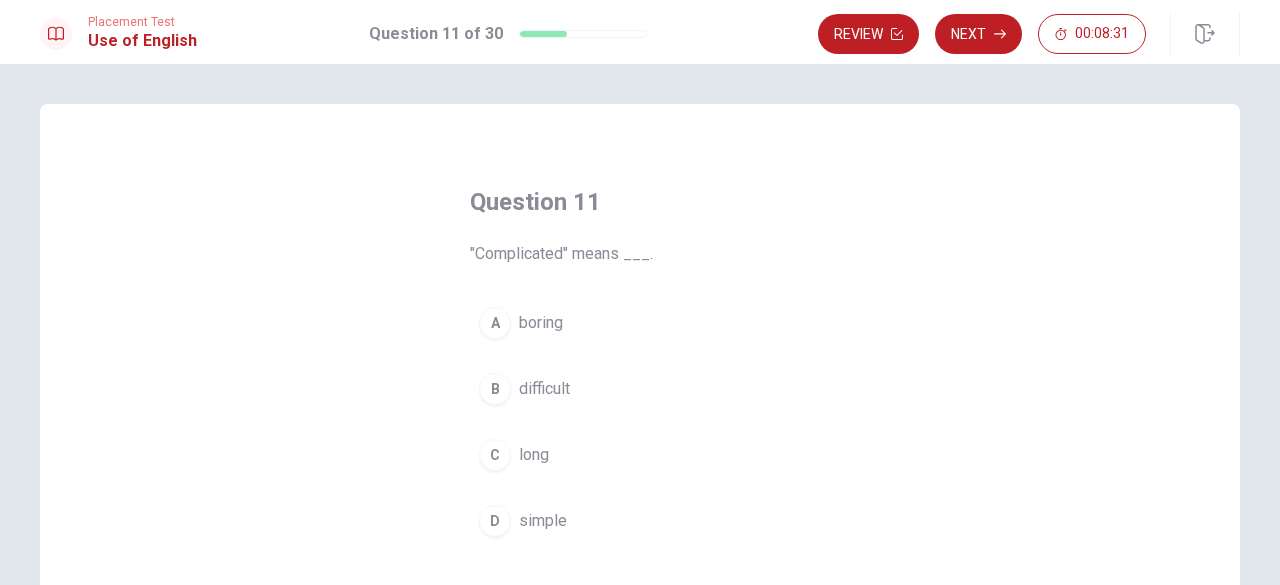 click on "difficult" at bounding box center [544, 389] 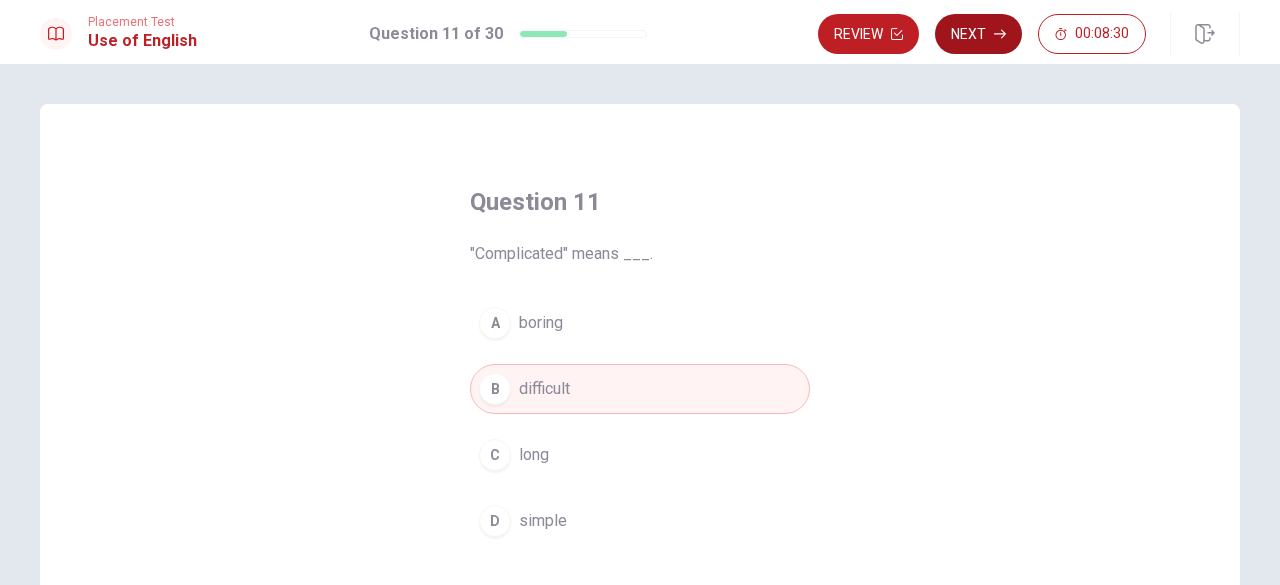 click on "Next" at bounding box center (978, 34) 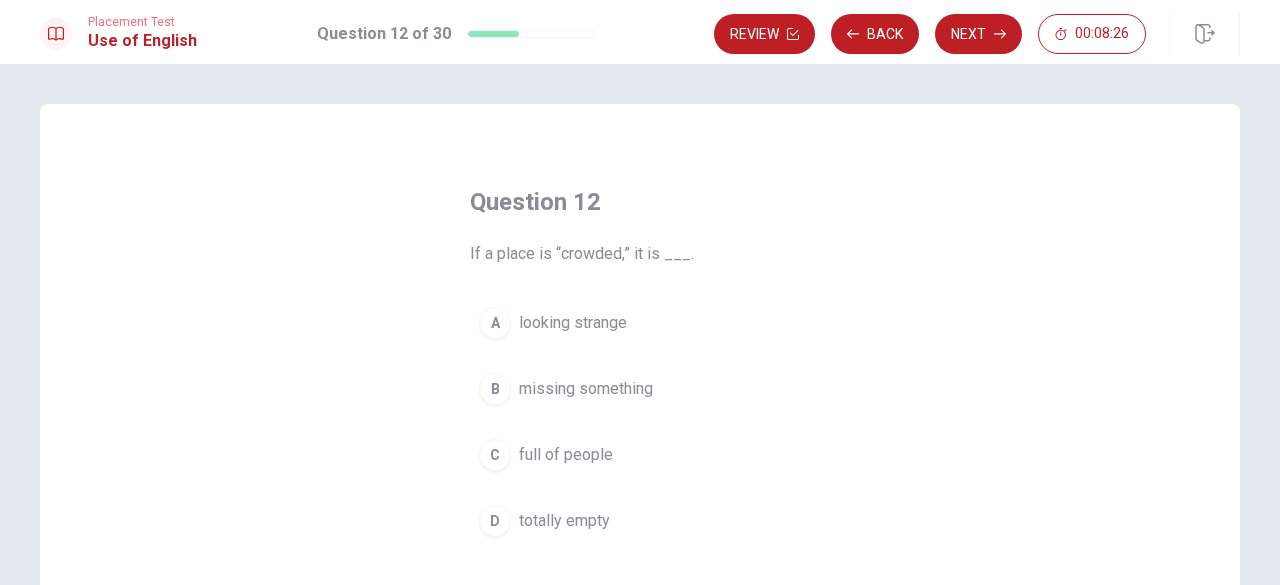 click on "C full of people" at bounding box center [640, 455] 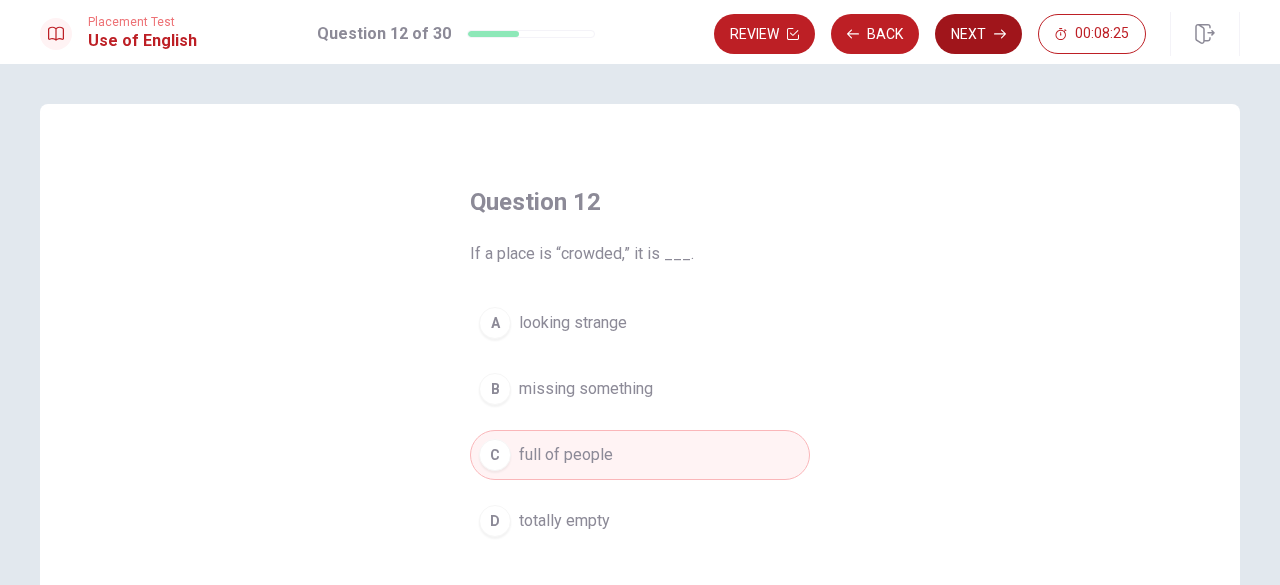 click on "Next" at bounding box center [978, 34] 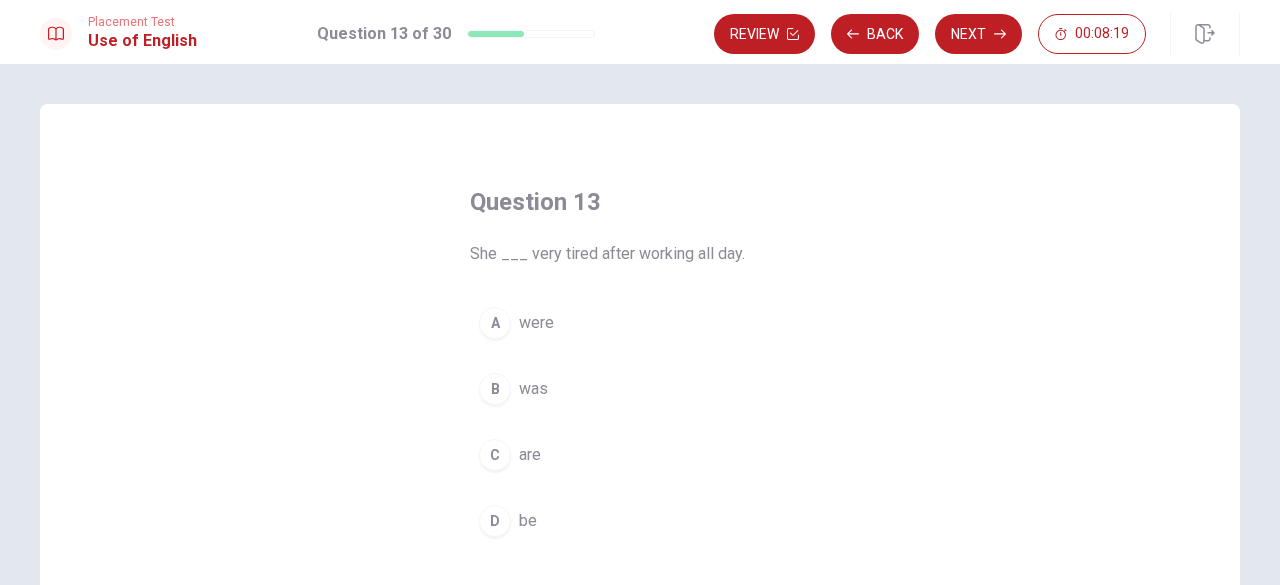 click on "was" at bounding box center (533, 389) 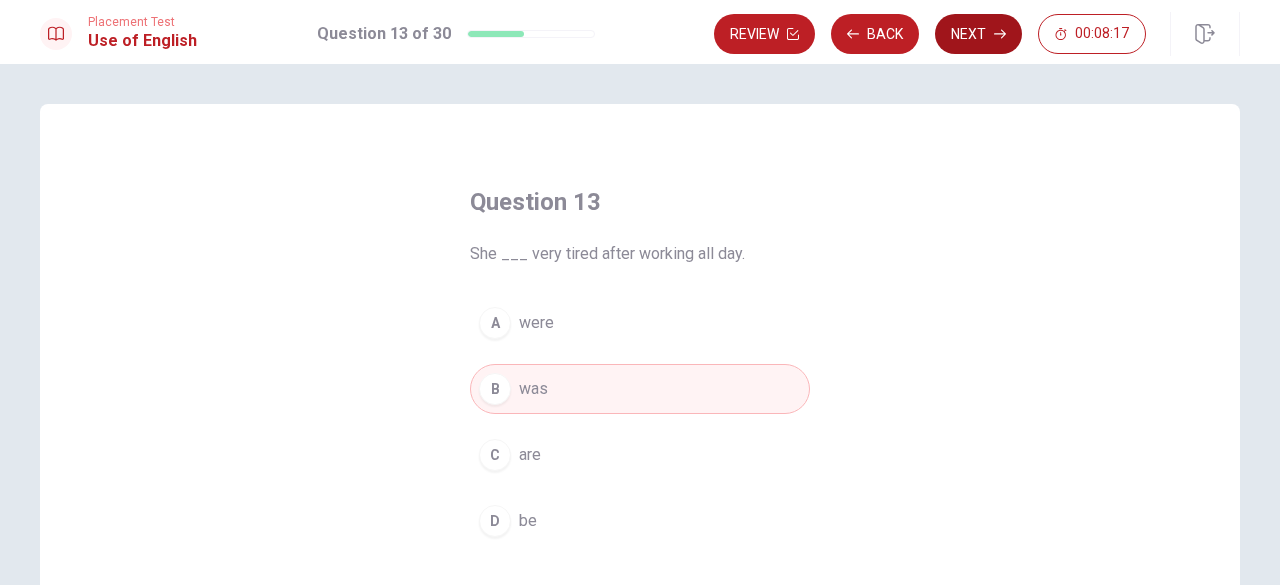 click on "Next" at bounding box center (978, 34) 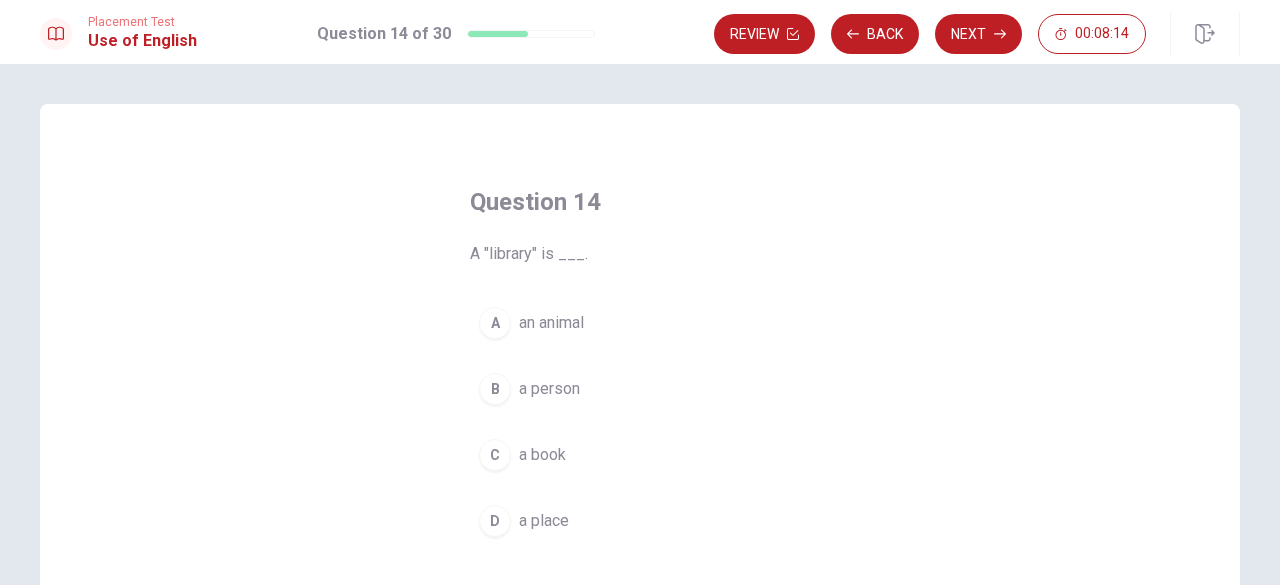 click on "D a place" at bounding box center [640, 521] 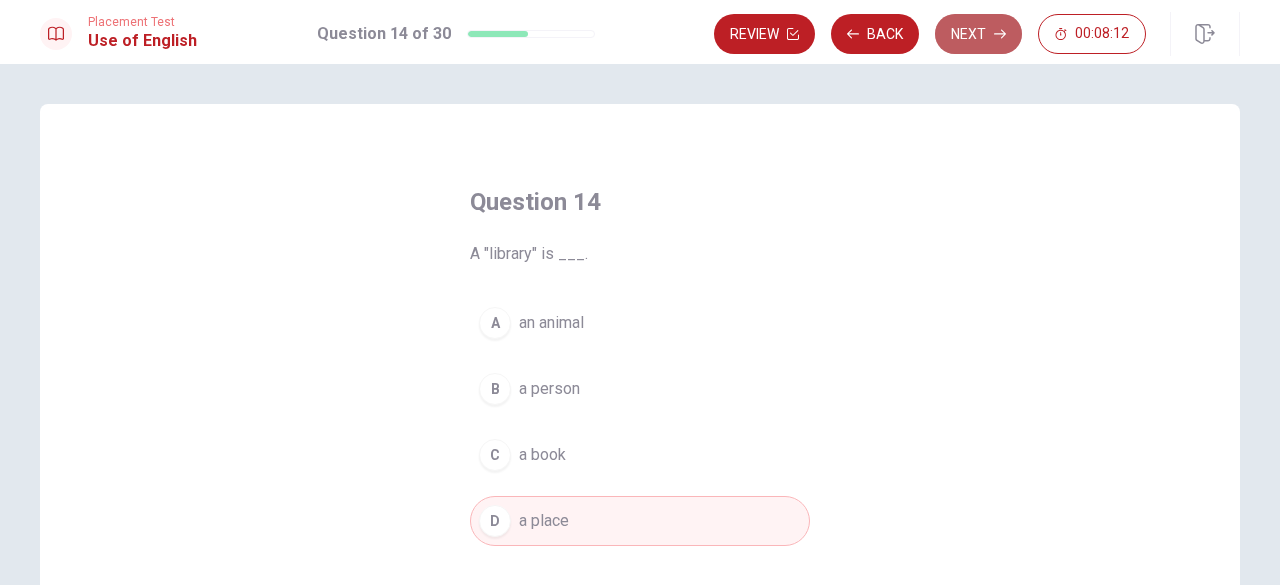 click on "Next" at bounding box center [978, 34] 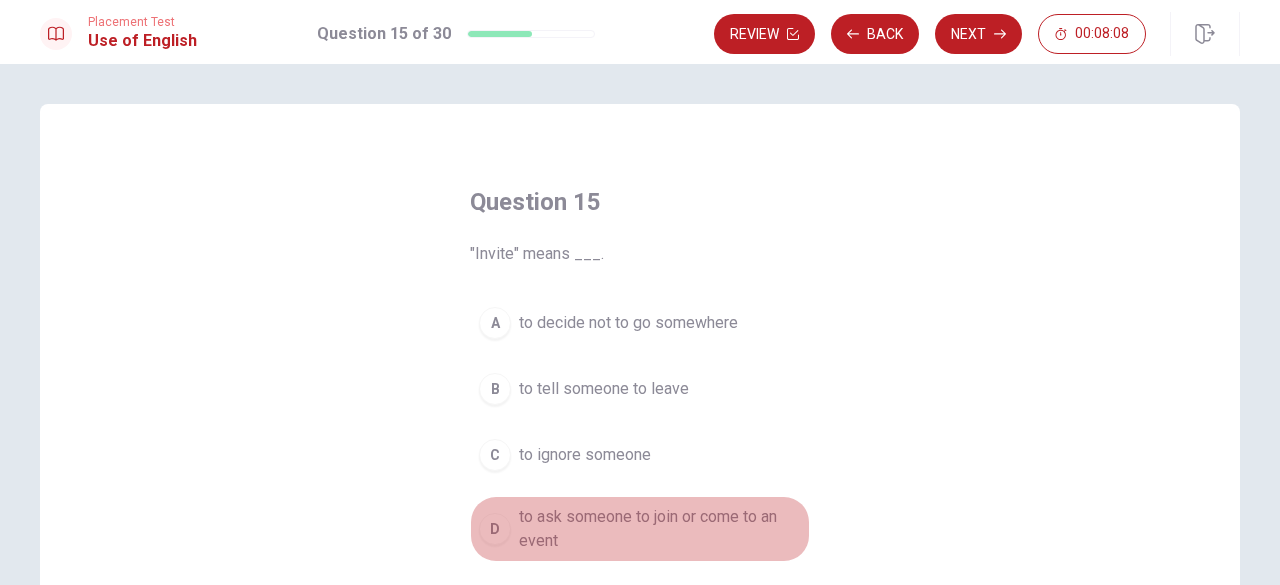 click on "to ask someone to join or come to an event" at bounding box center [660, 529] 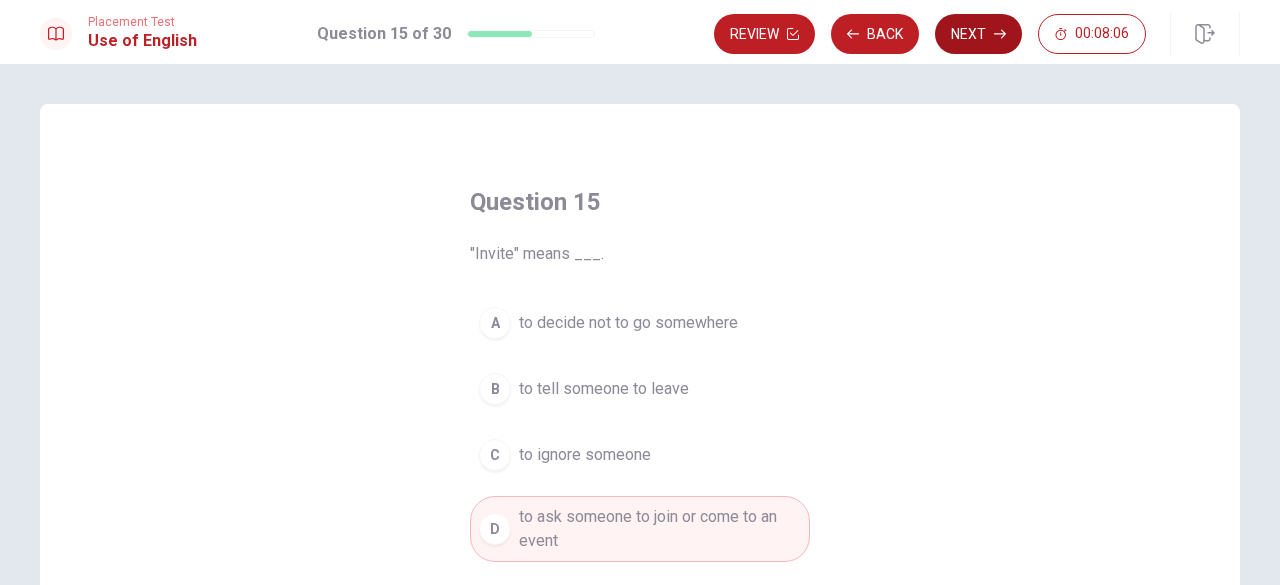 click on "Next" at bounding box center [978, 34] 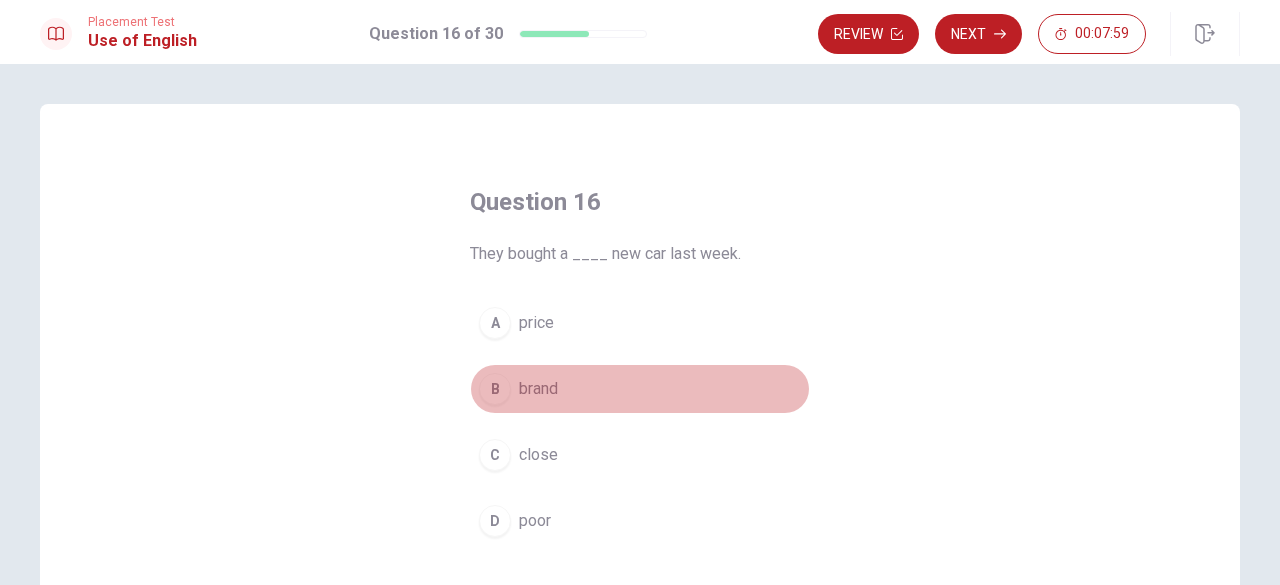 click on "brand" at bounding box center (538, 389) 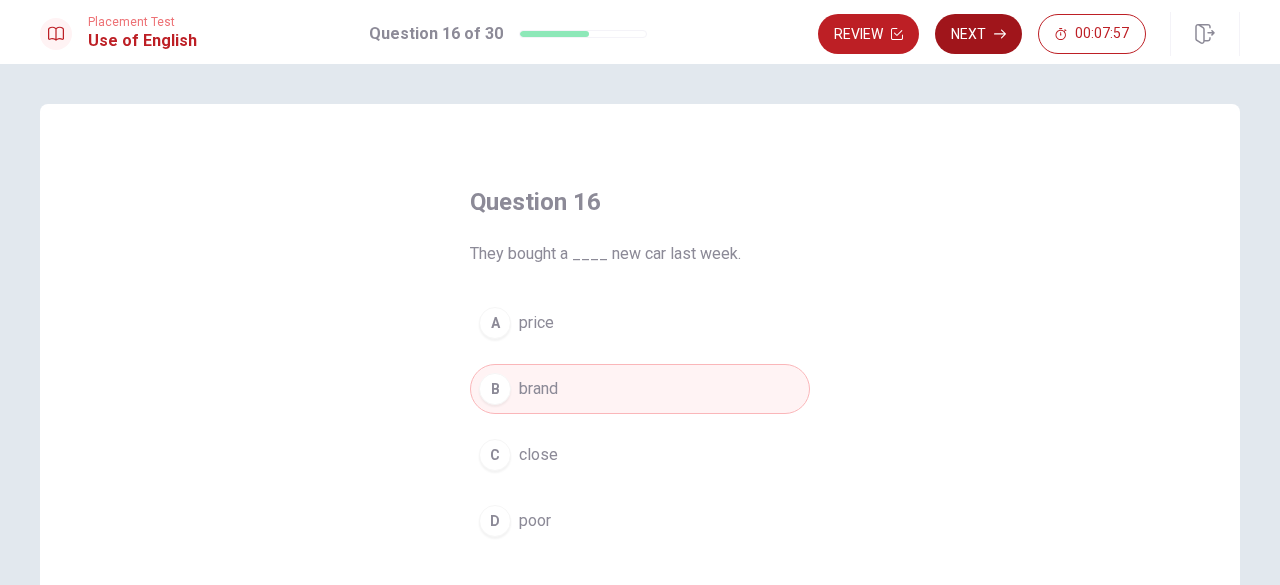 click on "Next" at bounding box center [978, 34] 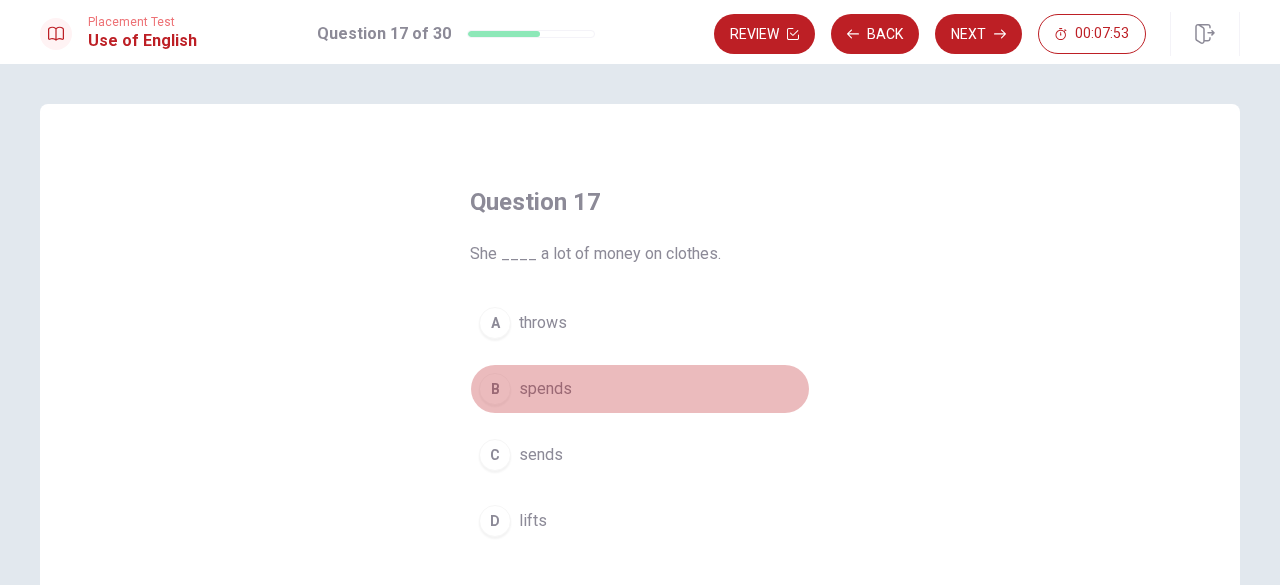 click on "spends" at bounding box center (545, 389) 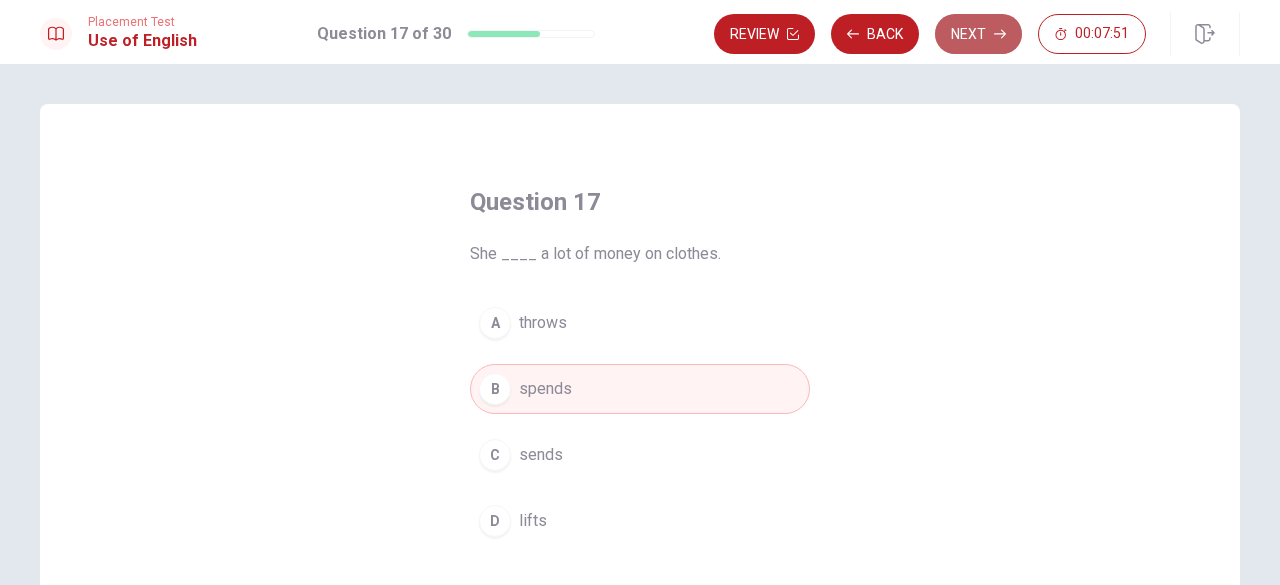 click on "Next" at bounding box center [978, 34] 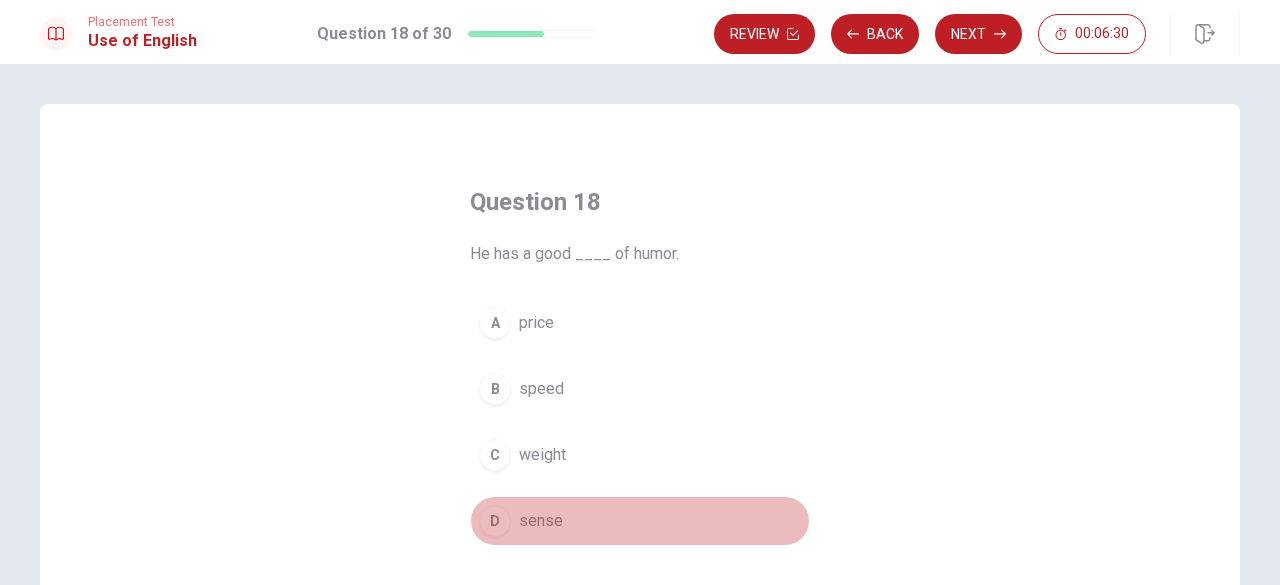 click on "D sense" at bounding box center [640, 521] 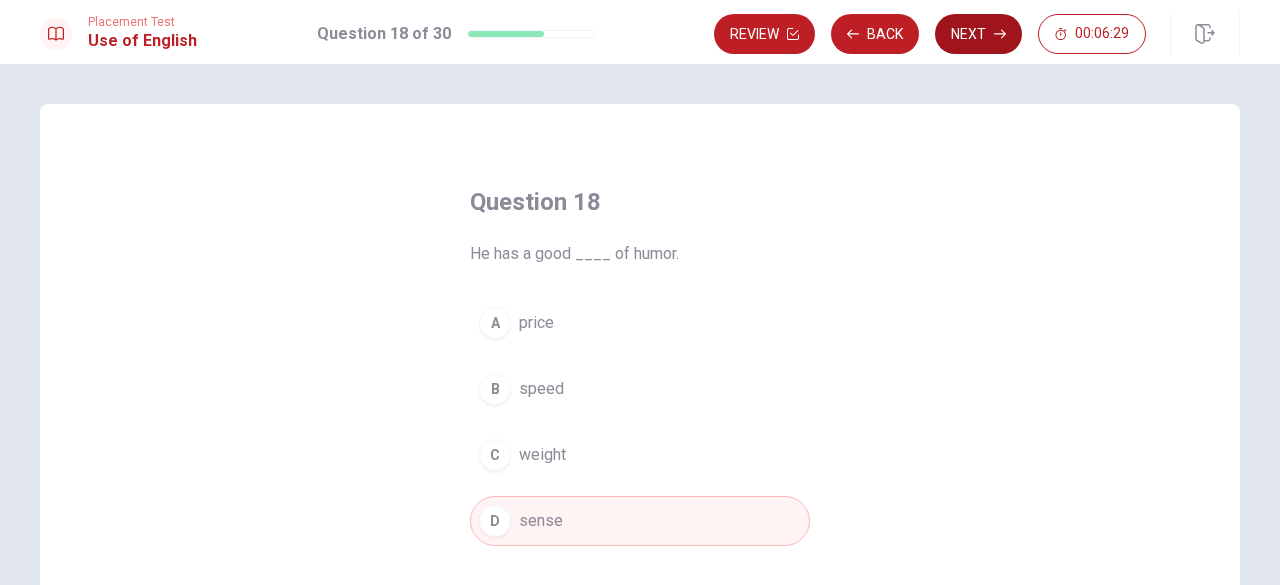 click on "Next" at bounding box center (978, 34) 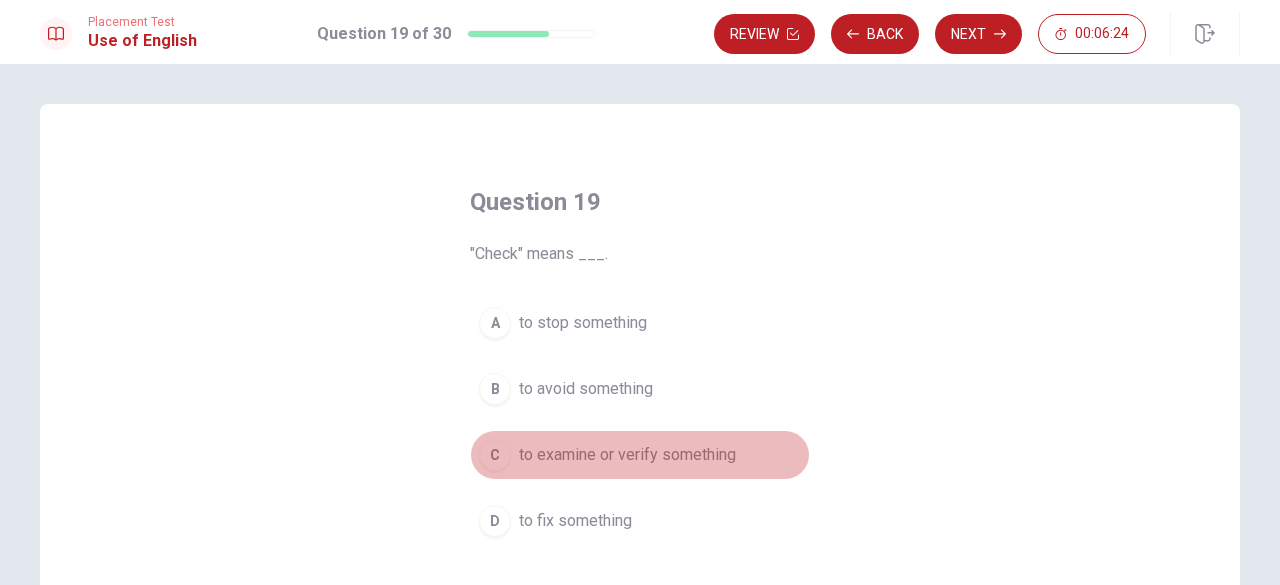 click on "to examine or verify something" at bounding box center [627, 455] 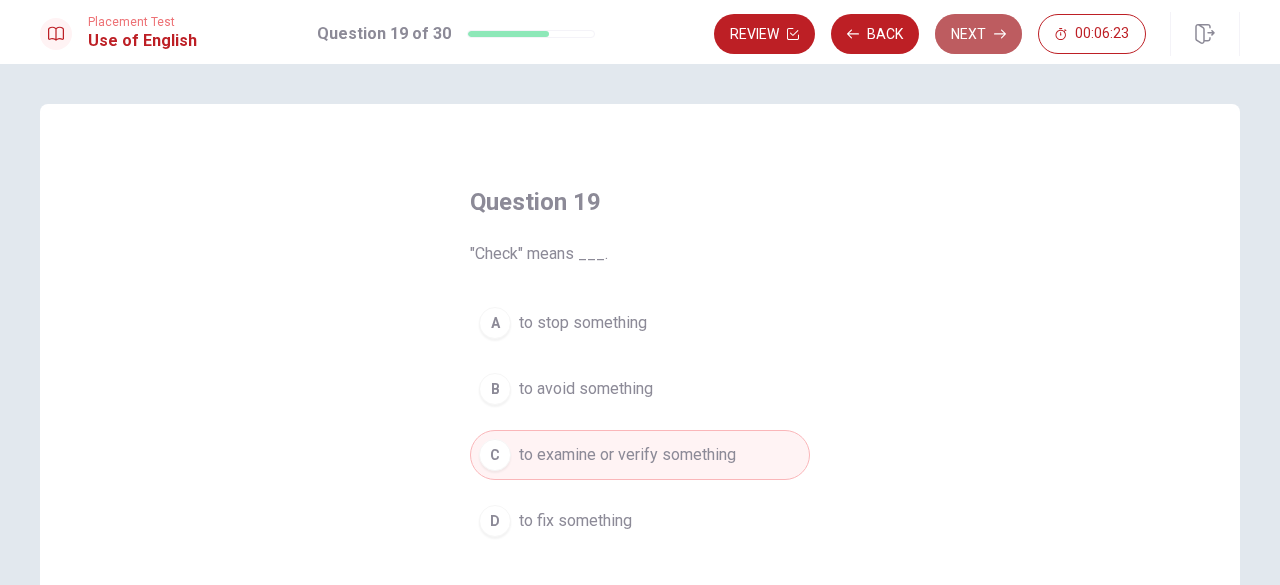 click on "Next" at bounding box center (978, 34) 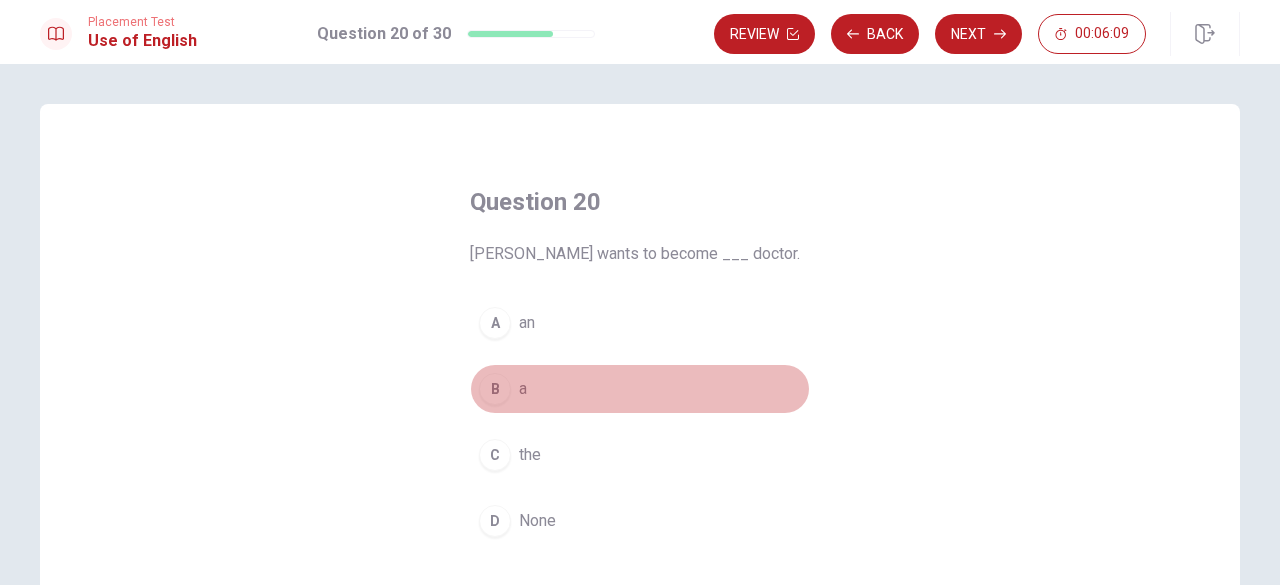 click on "B  a" at bounding box center [640, 389] 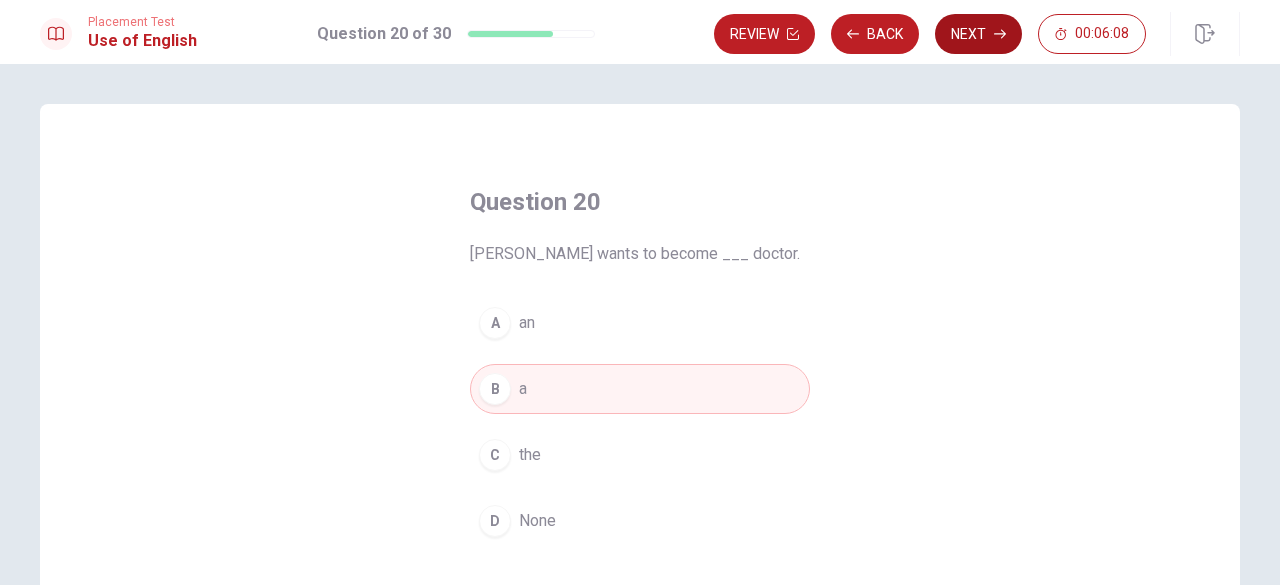 click 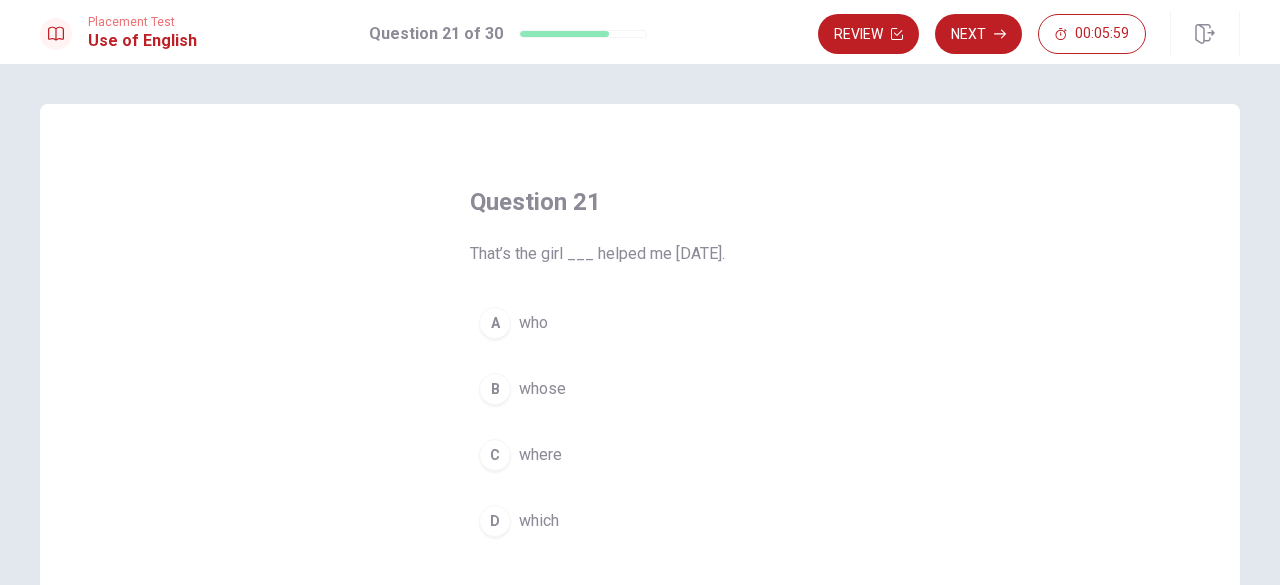click on "A who" at bounding box center (640, 323) 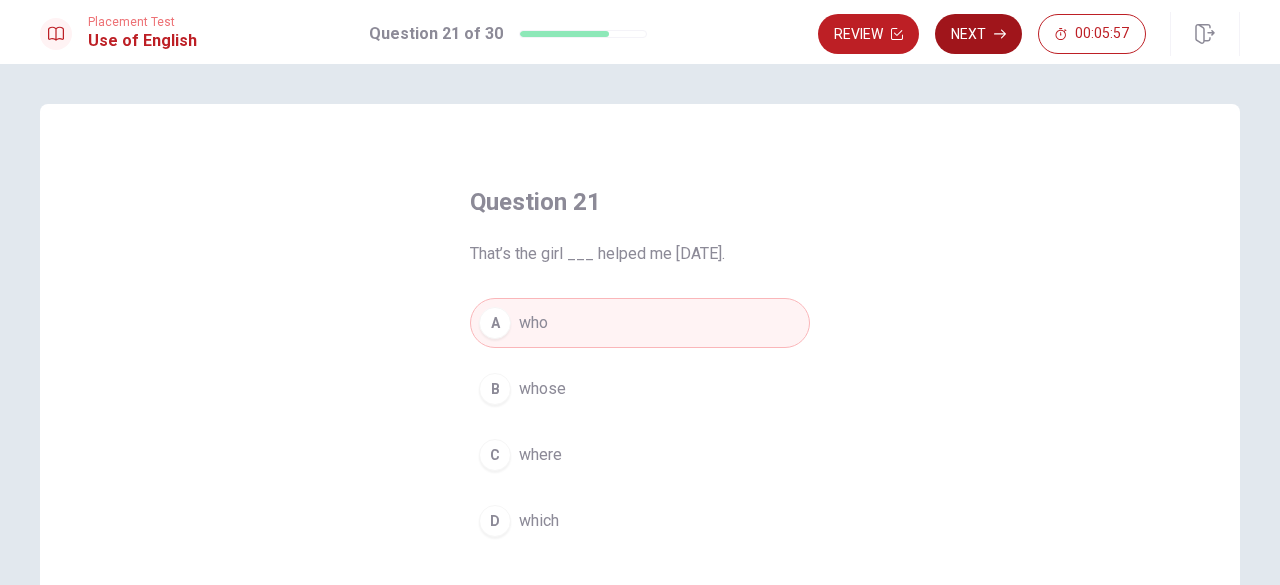 click on "Next" at bounding box center [978, 34] 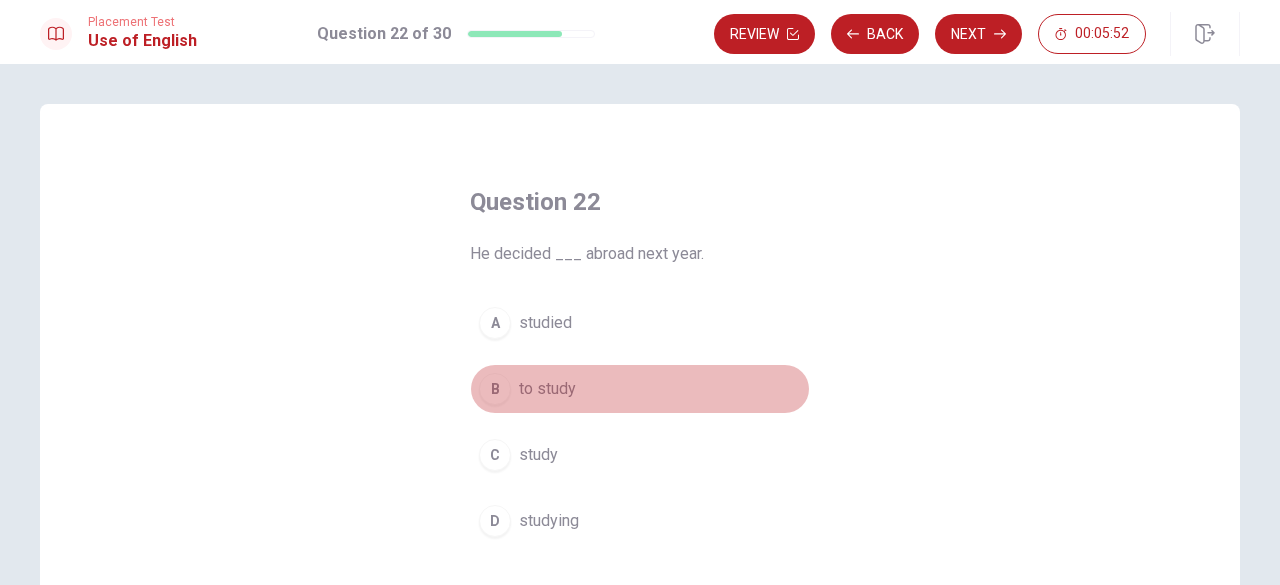 click on "to study" at bounding box center [547, 389] 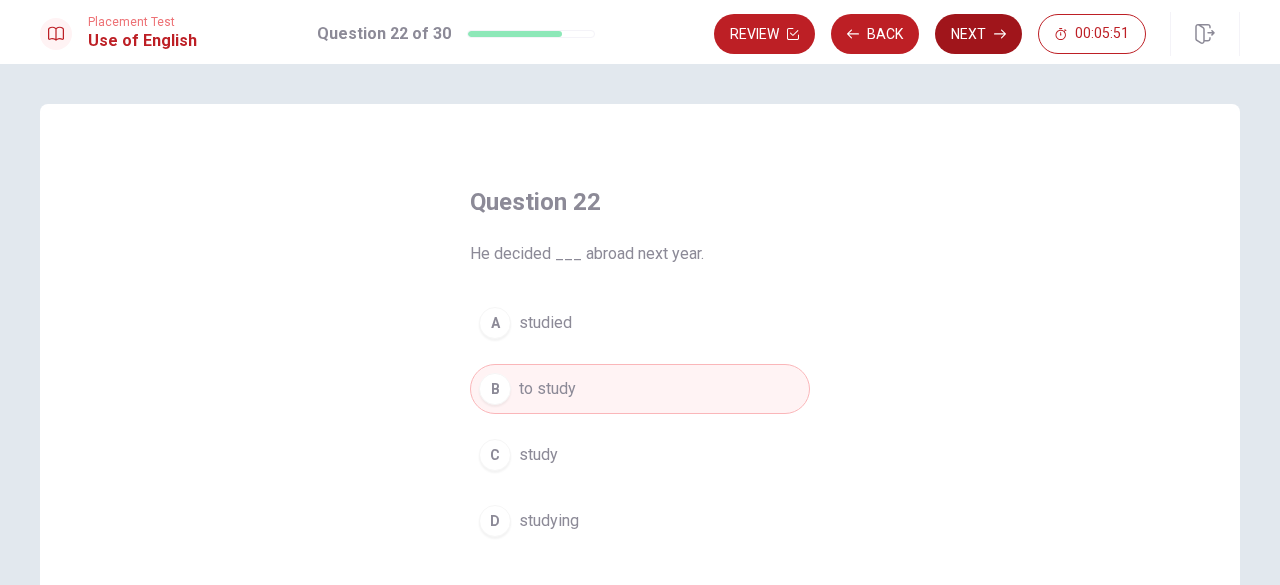 click on "Next" at bounding box center [978, 34] 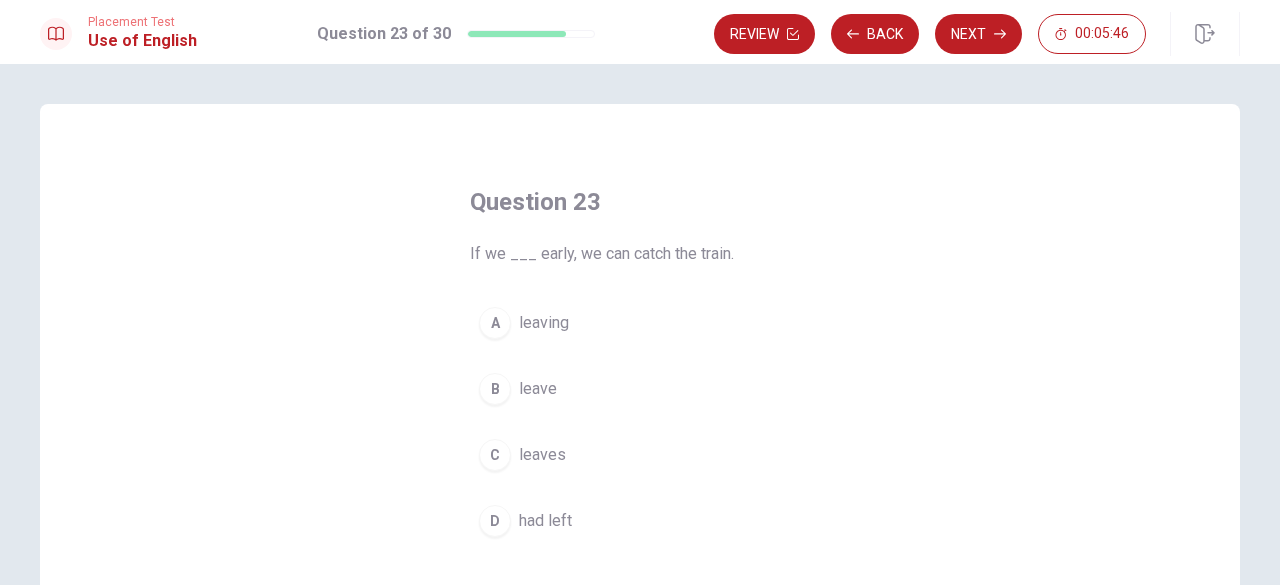 click on "leave" at bounding box center (538, 389) 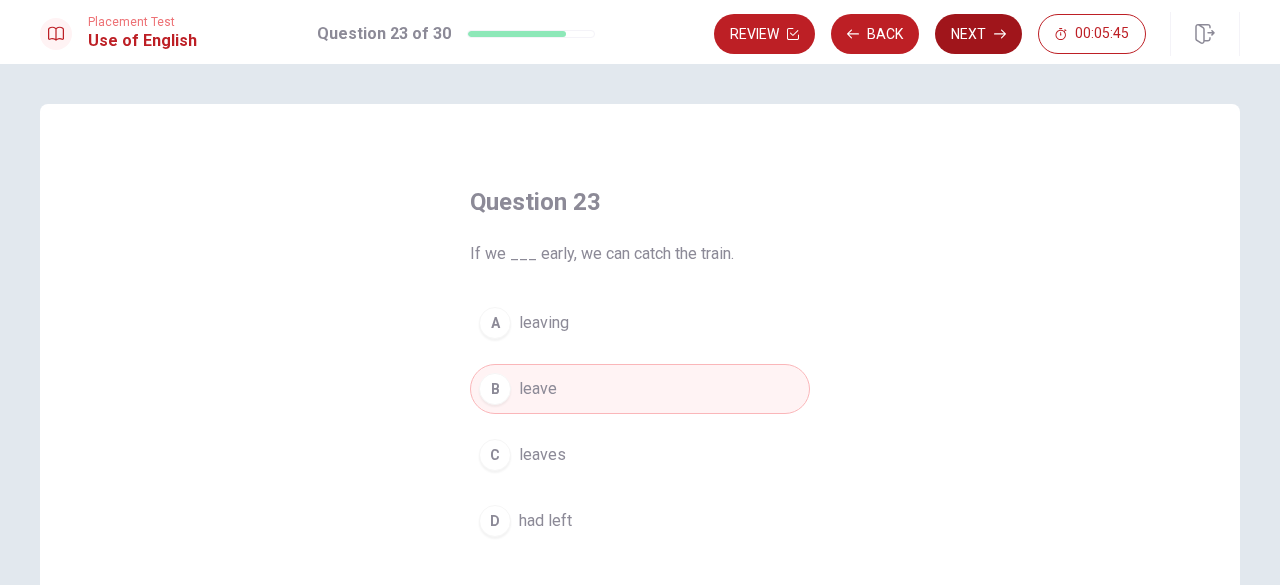 click on "Next" at bounding box center [978, 34] 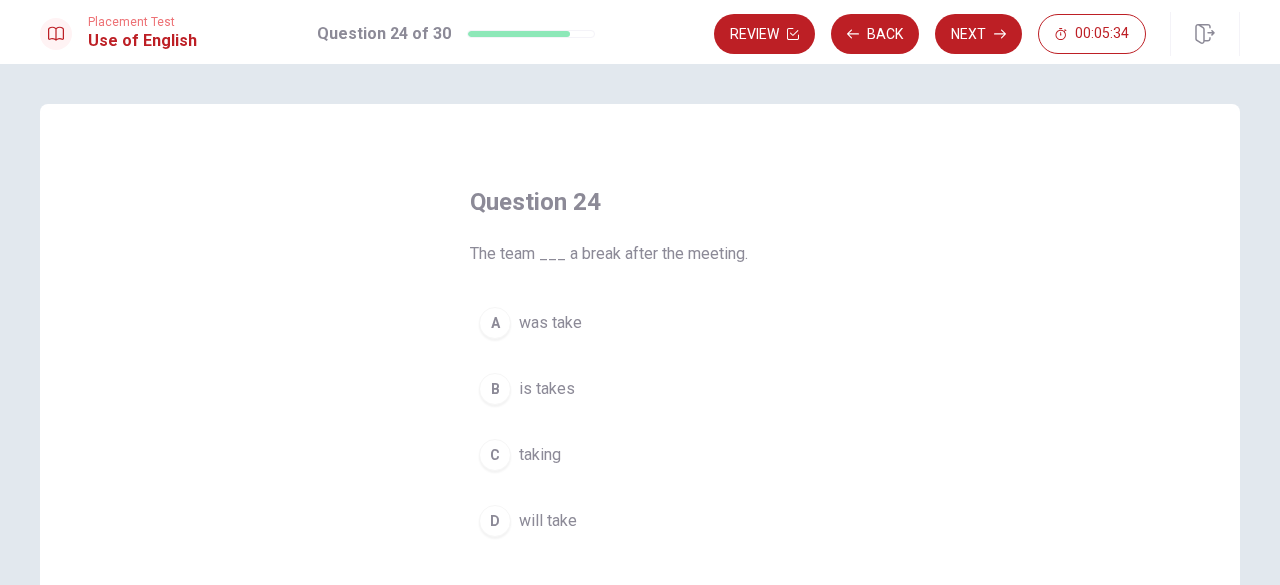 click on "will take" at bounding box center (548, 521) 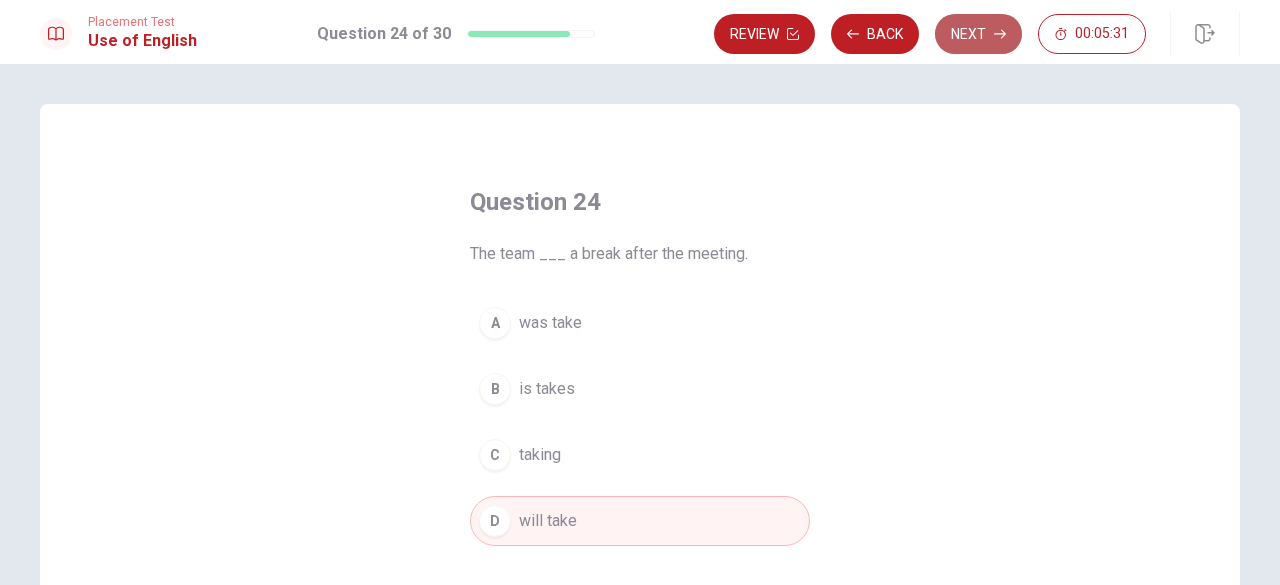 click on "Next" at bounding box center [978, 34] 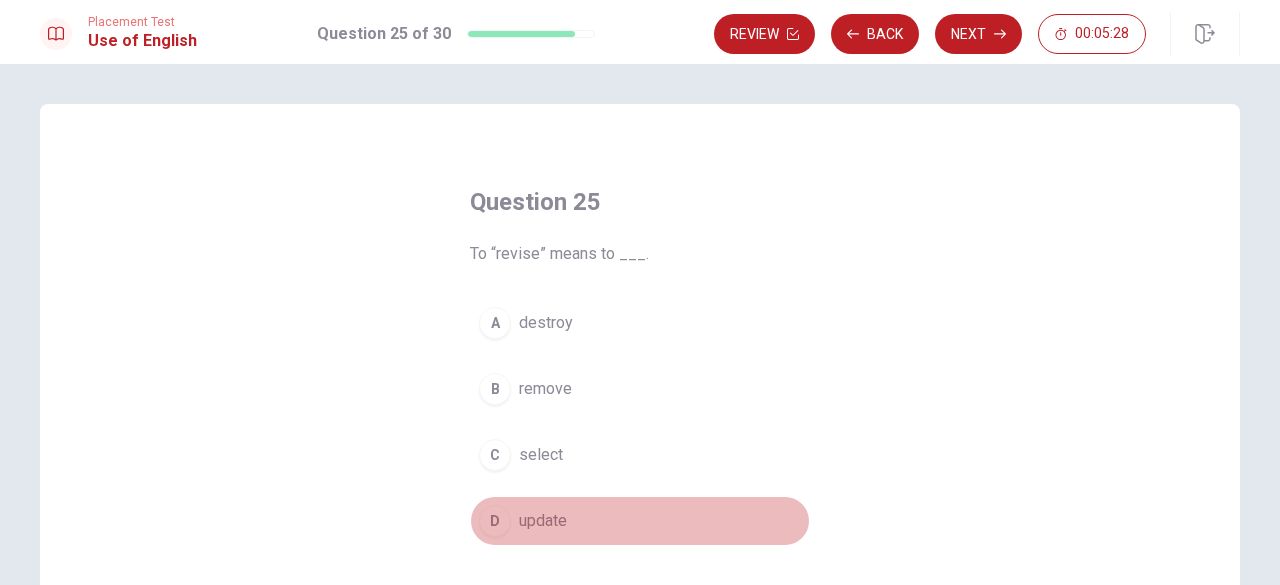 click on "update" at bounding box center [543, 521] 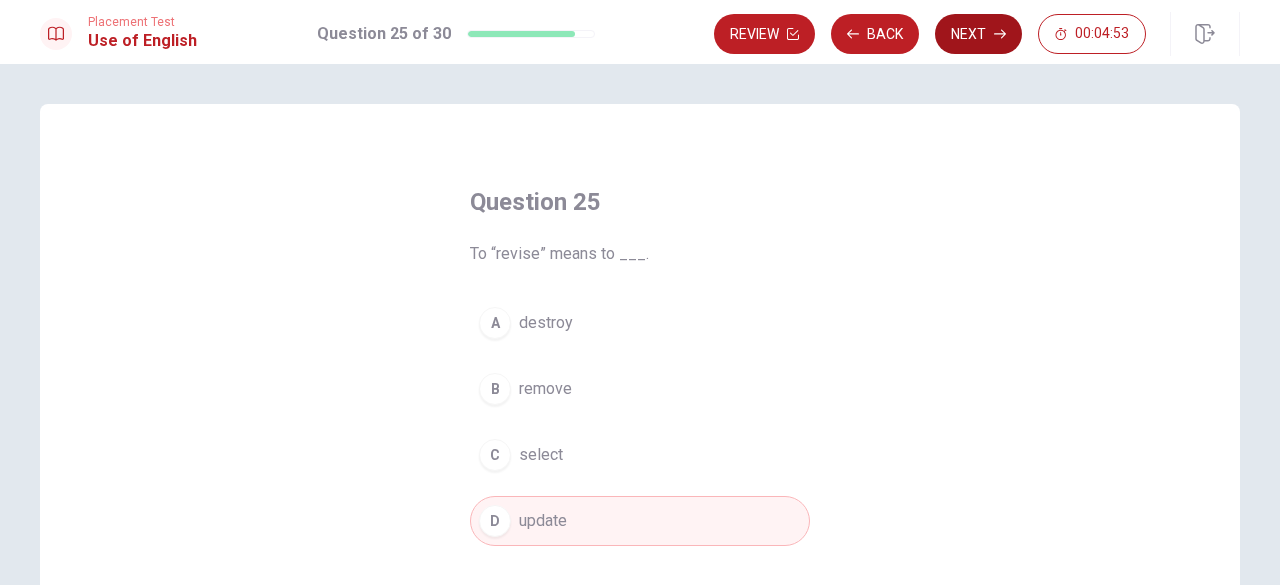 click on "Next" at bounding box center [978, 34] 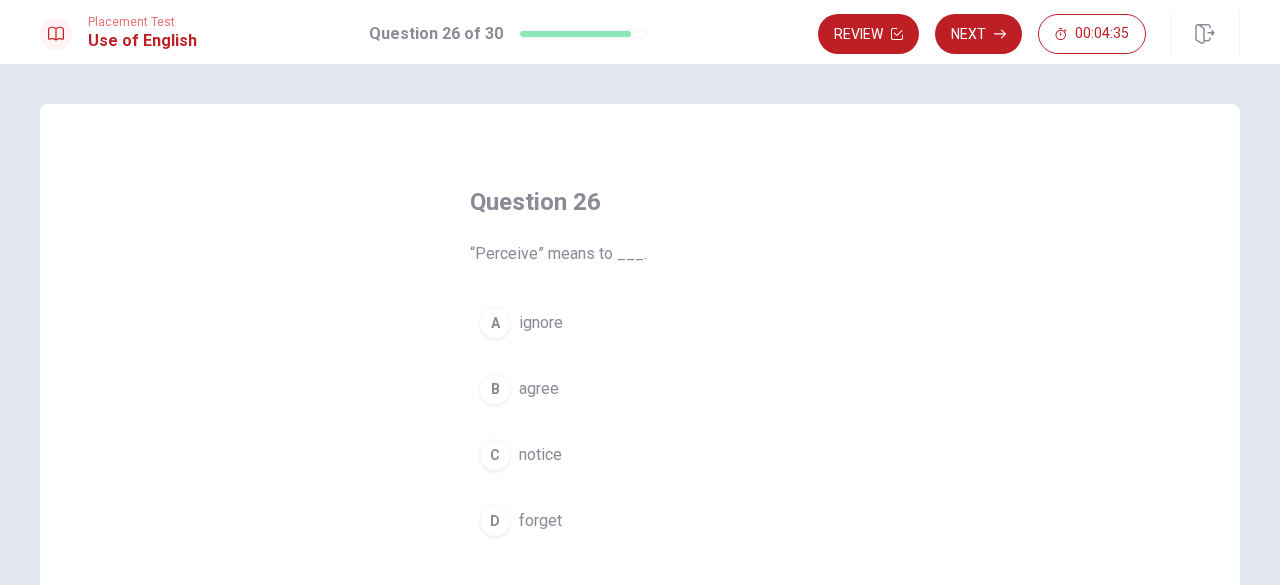 click on "notice" at bounding box center (540, 455) 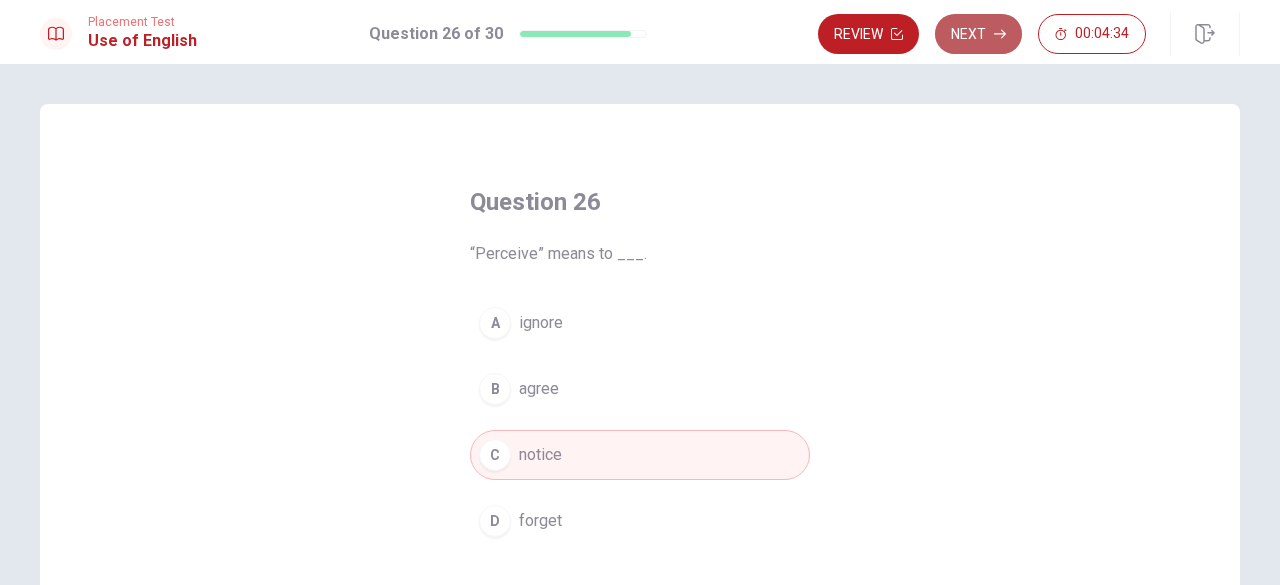 click on "Next" at bounding box center (978, 34) 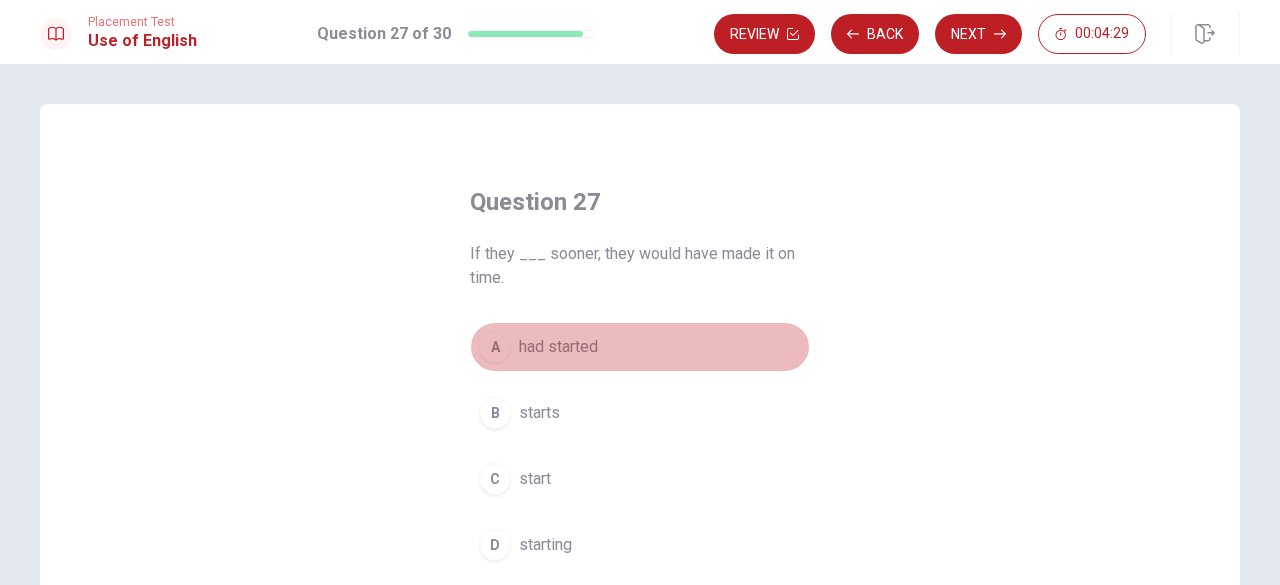 click on "A had started" at bounding box center (640, 347) 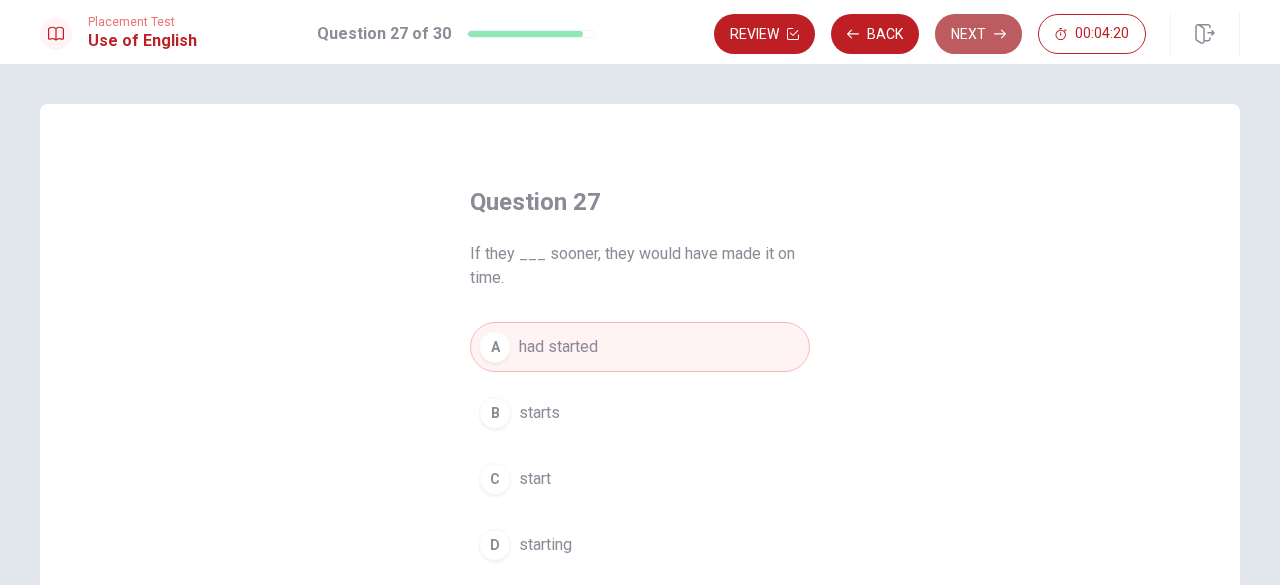 click on "Next" at bounding box center [978, 34] 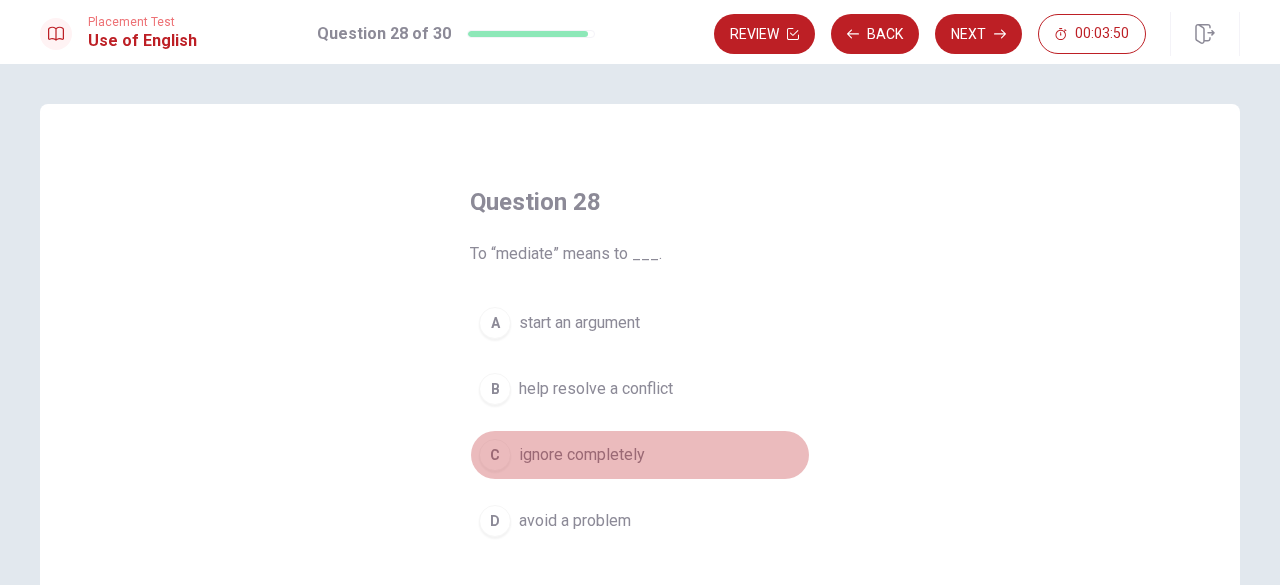 click on "ignore completely" at bounding box center (582, 455) 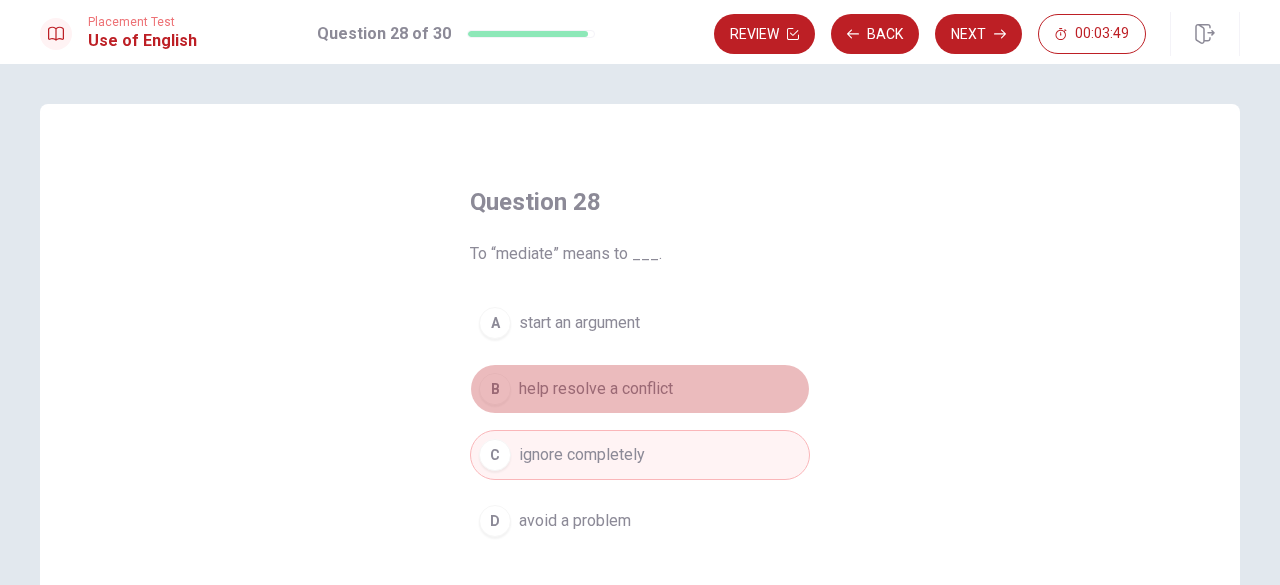 click on "help resolve a conflict" at bounding box center (596, 389) 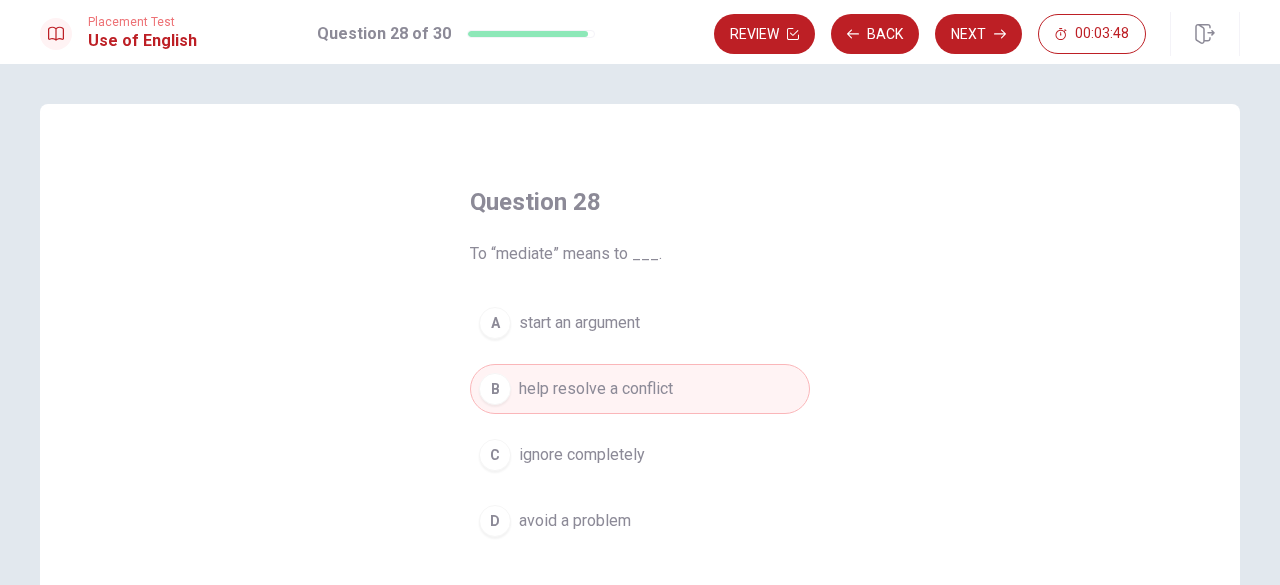 click on "ignore completely" at bounding box center (582, 455) 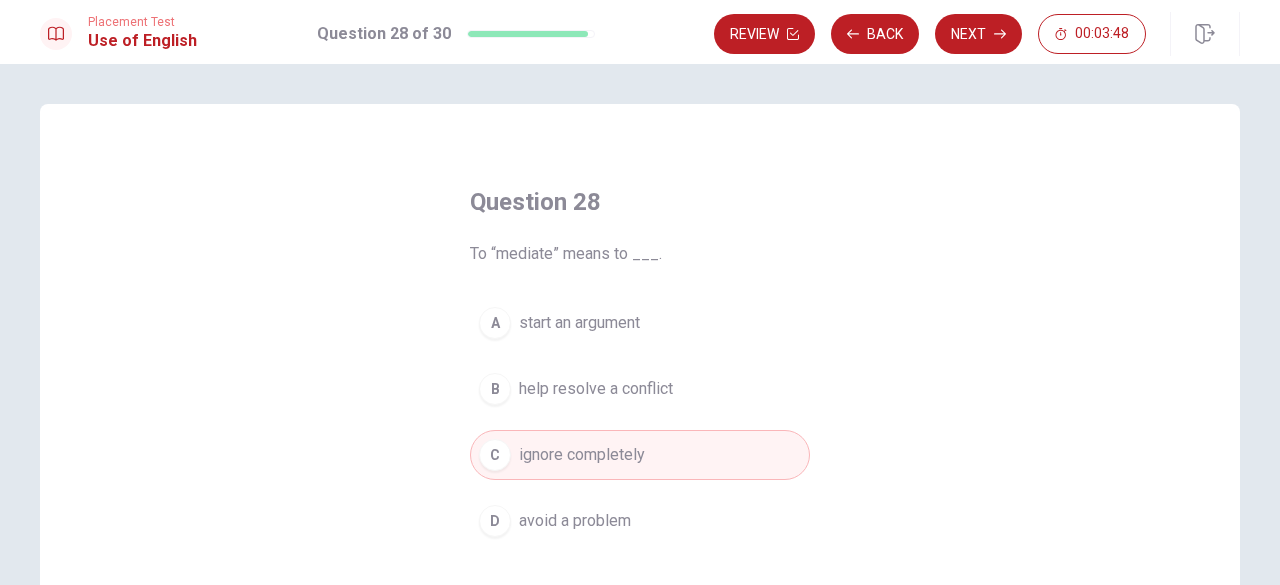 click on "help resolve a conflict" at bounding box center (596, 389) 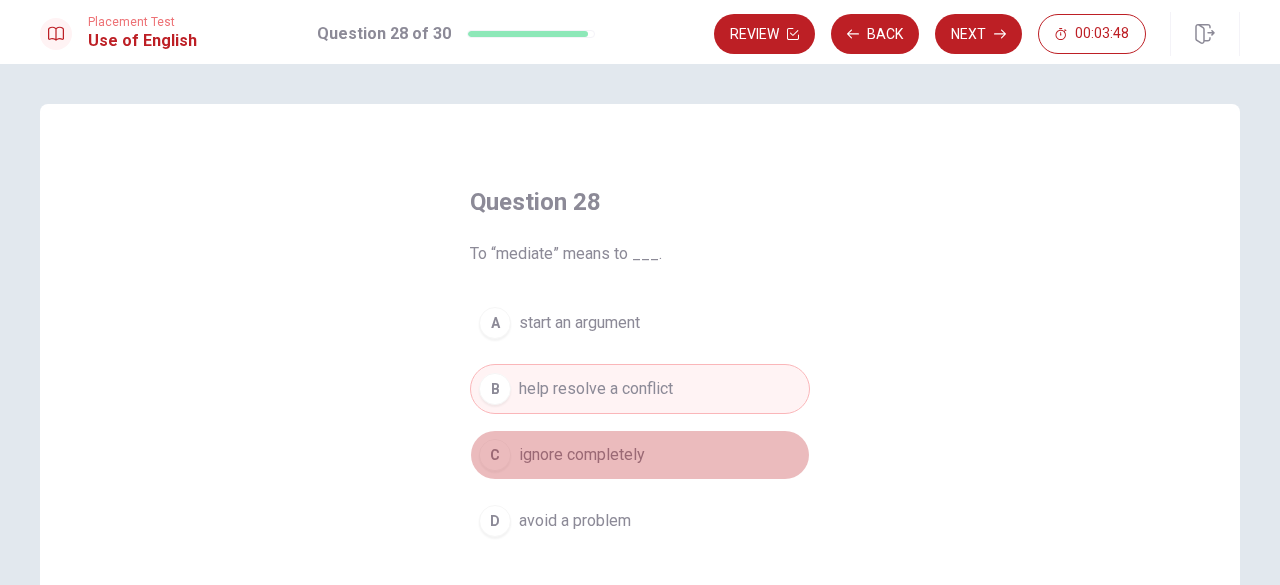 click on "ignore completely" at bounding box center [582, 455] 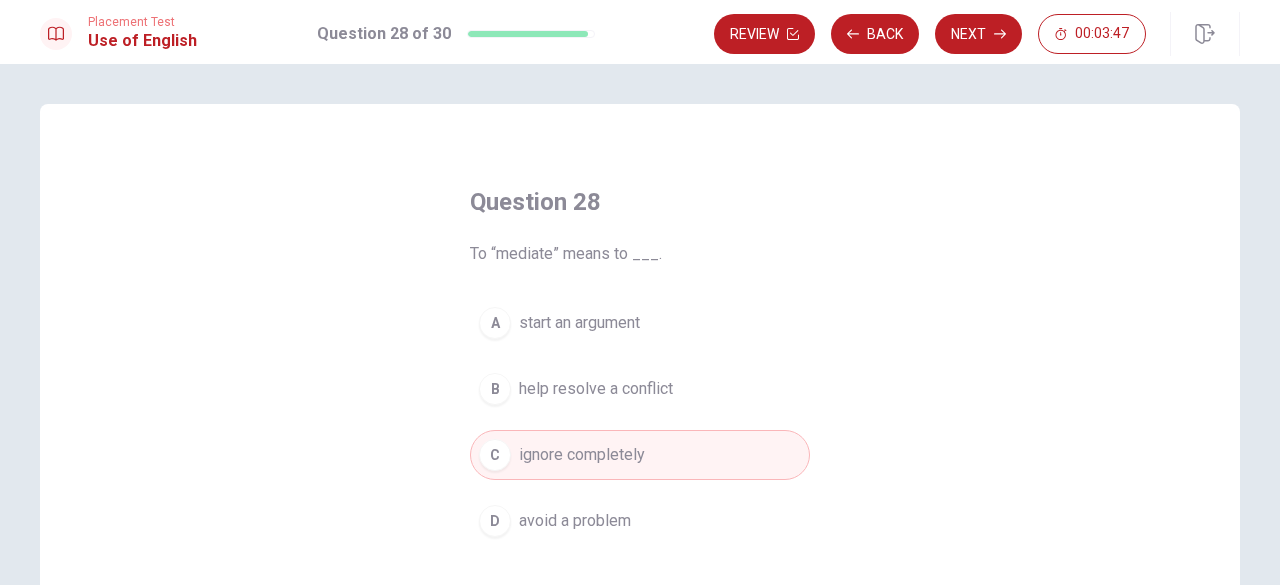click on "help resolve a conflict" at bounding box center [596, 389] 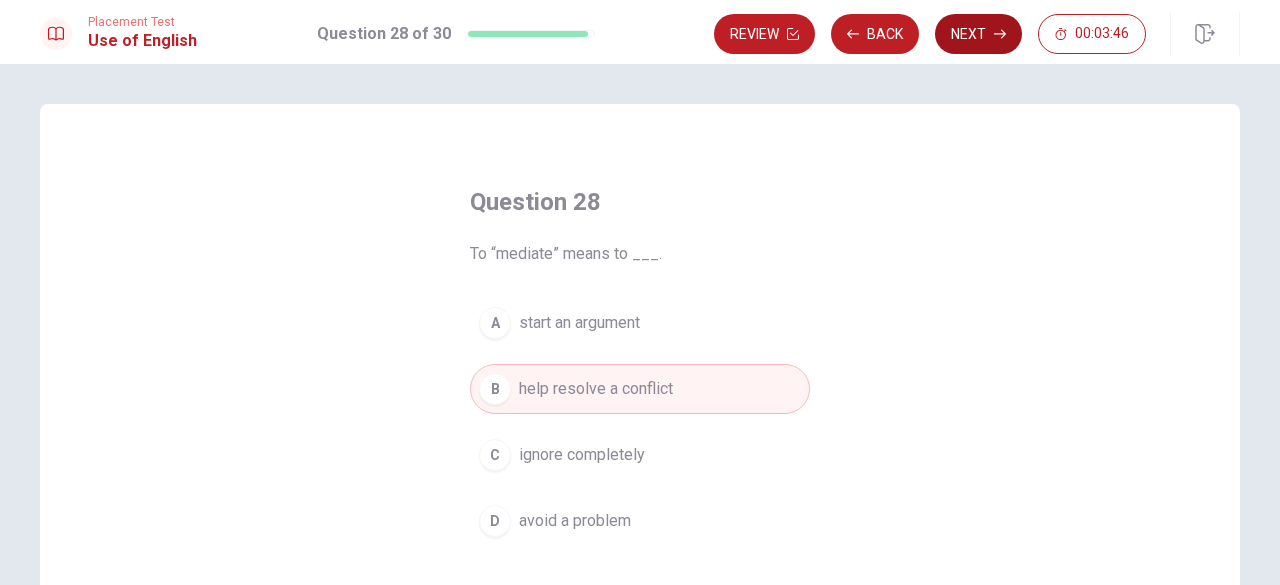 click on "Next" at bounding box center [978, 34] 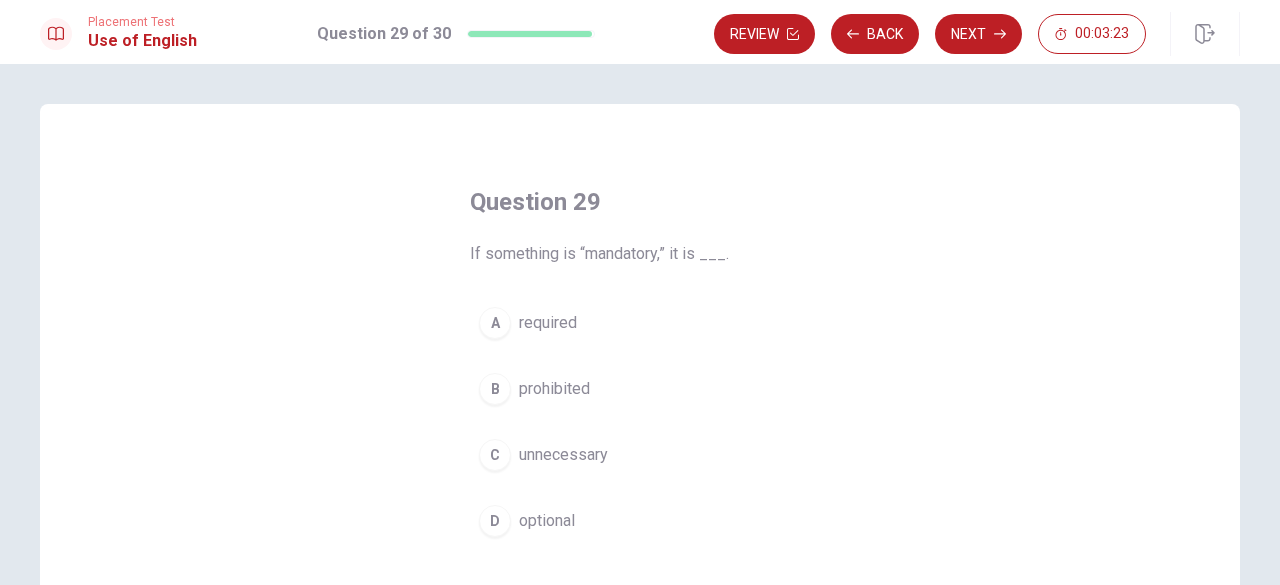 click on "unnecessary" at bounding box center [563, 455] 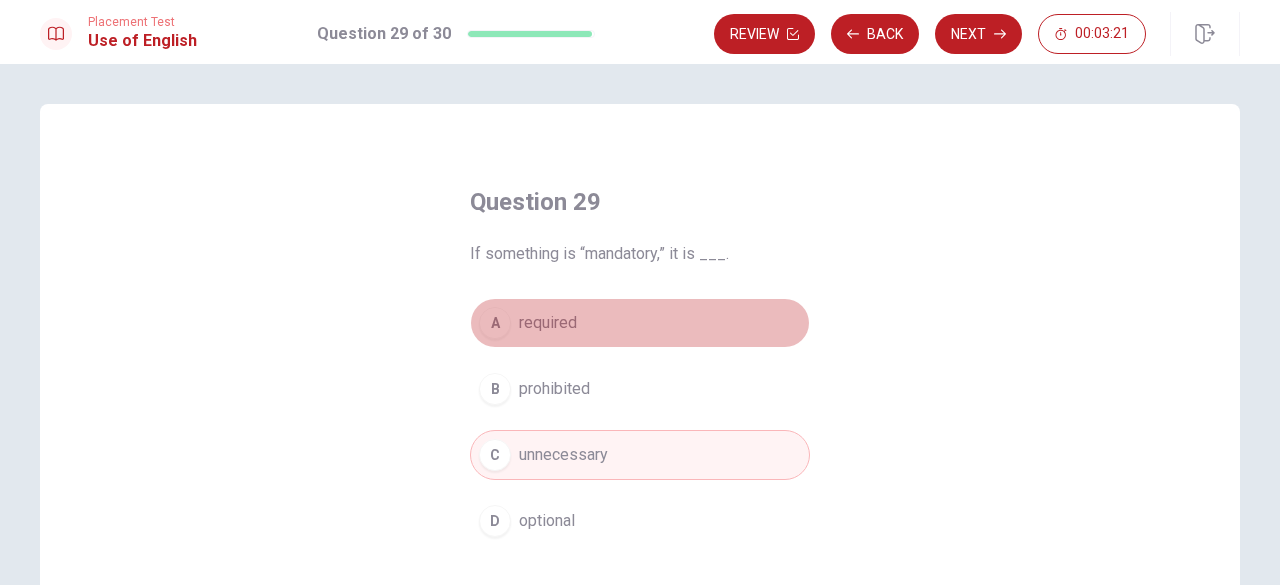 click on "A required" at bounding box center (640, 323) 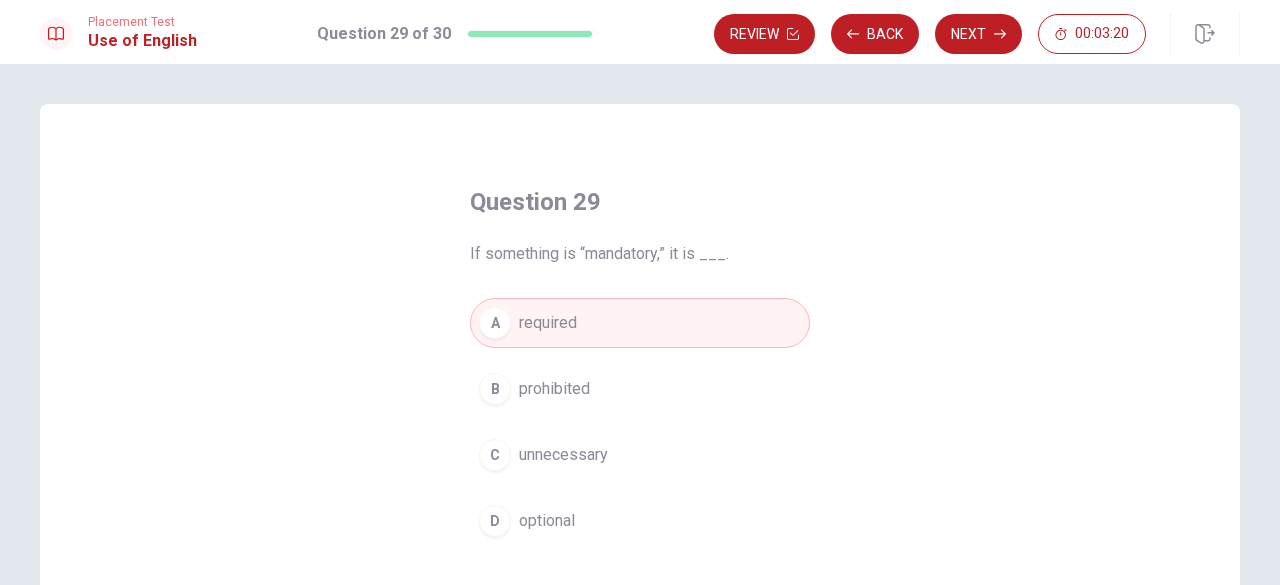 click on "Next" at bounding box center (978, 34) 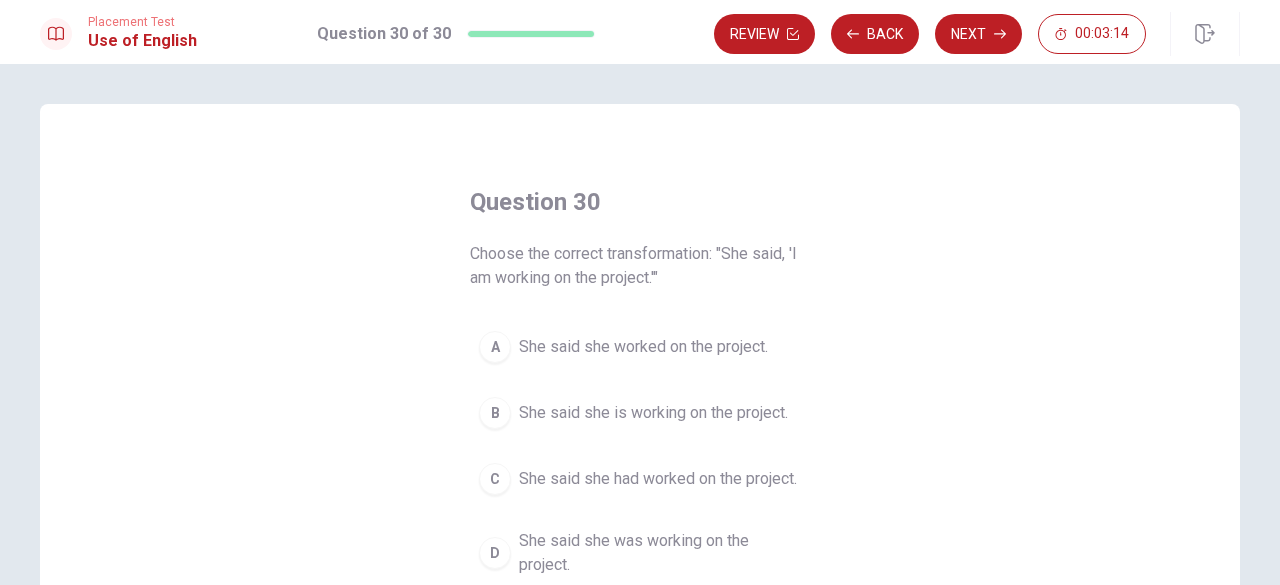 scroll, scrollTop: 100, scrollLeft: 0, axis: vertical 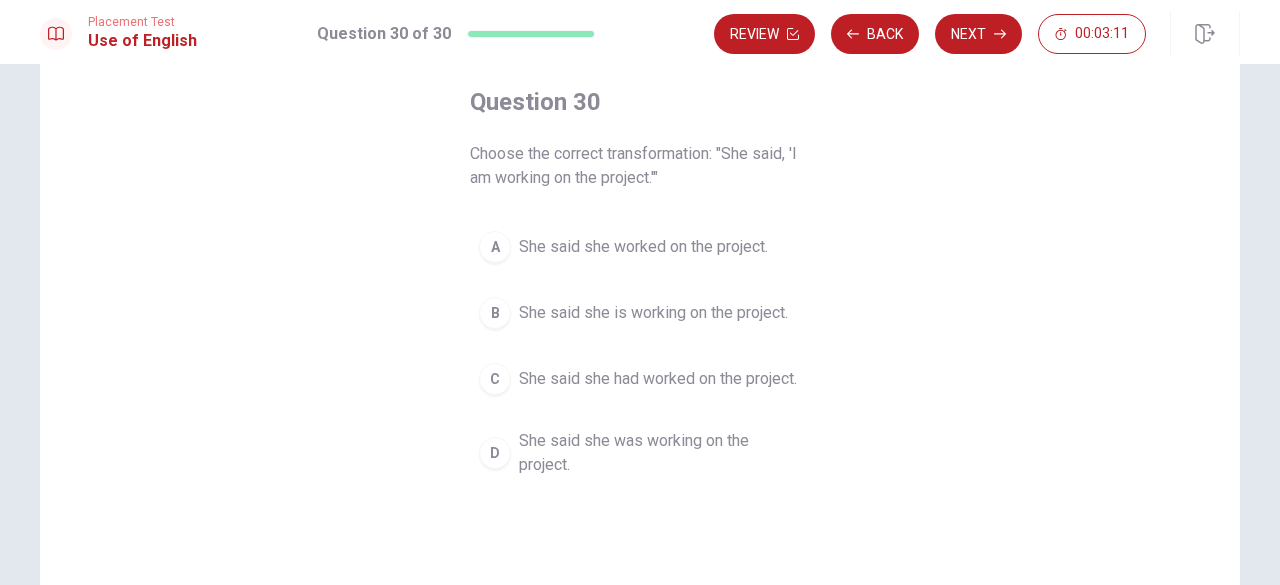 click on "She said she was working on the project." at bounding box center (660, 453) 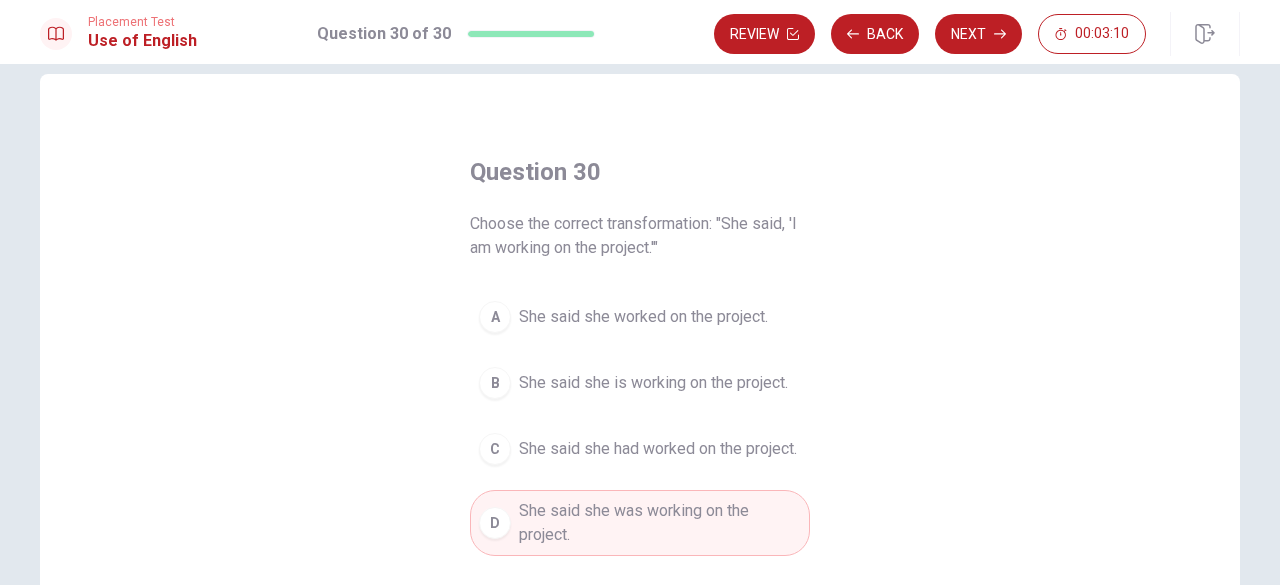 scroll, scrollTop: 0, scrollLeft: 0, axis: both 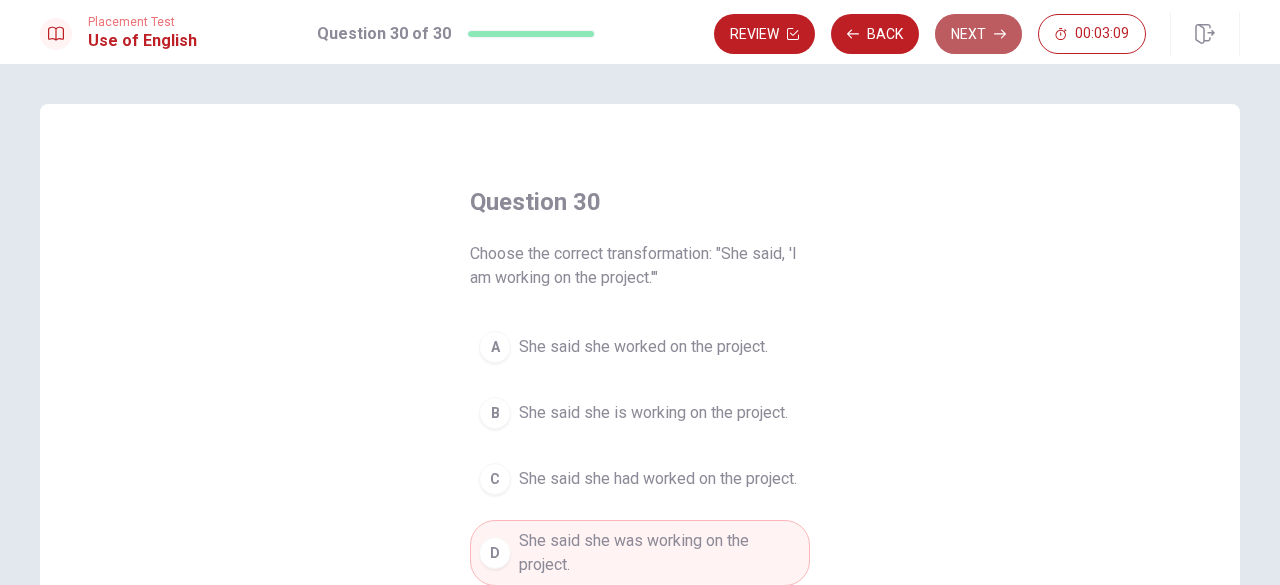click on "Next" at bounding box center [978, 34] 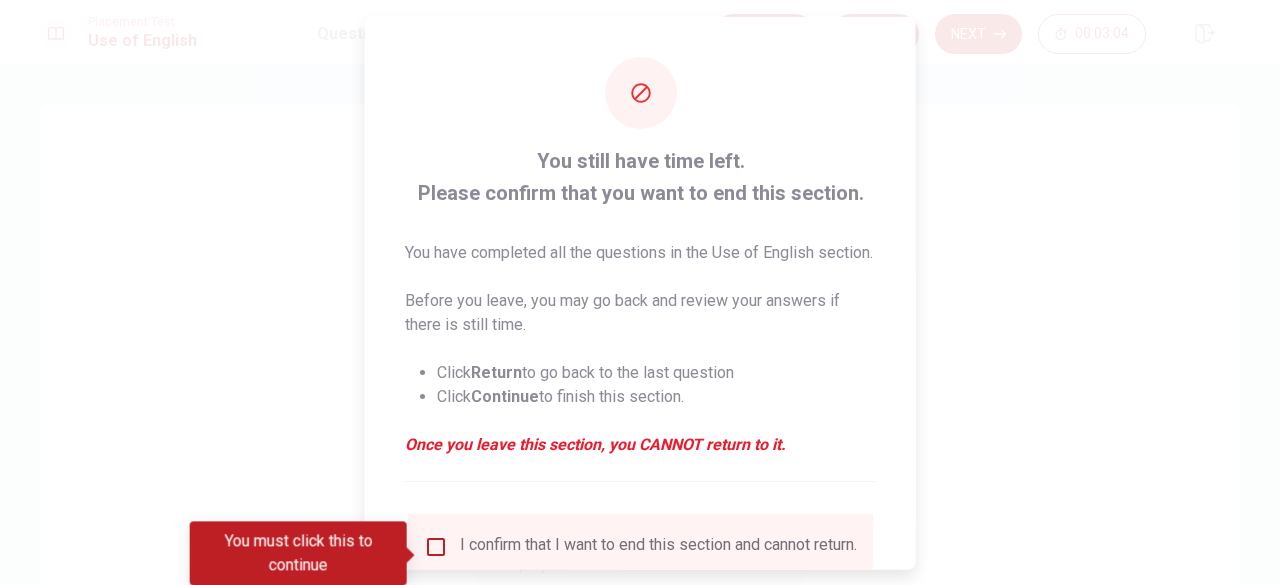 scroll, scrollTop: 100, scrollLeft: 0, axis: vertical 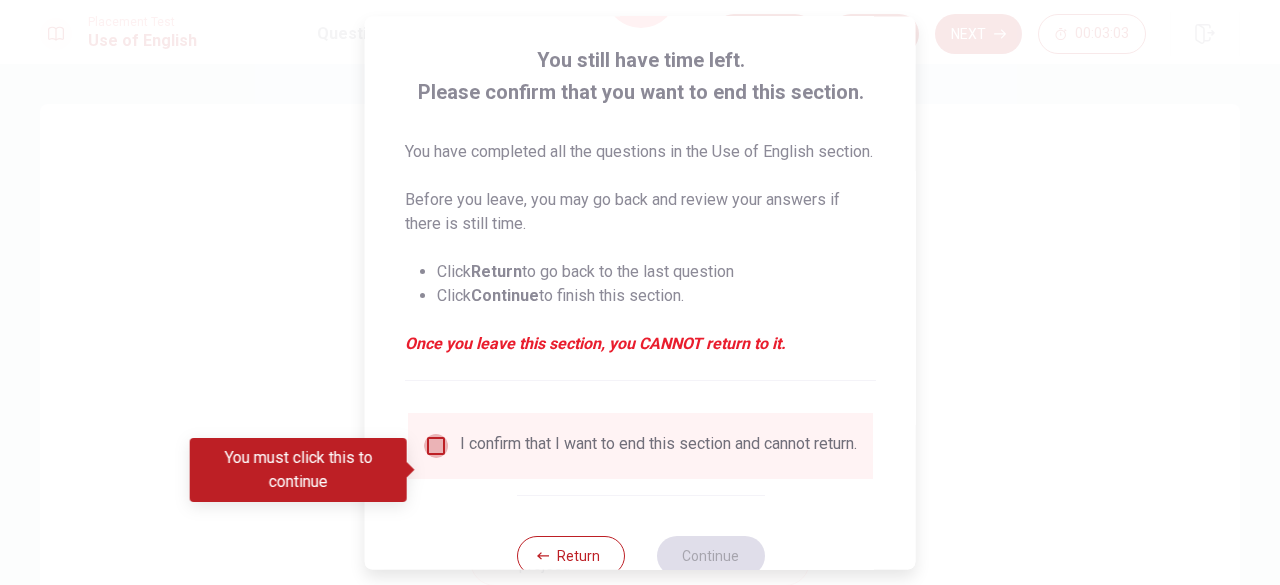 click at bounding box center [436, 446] 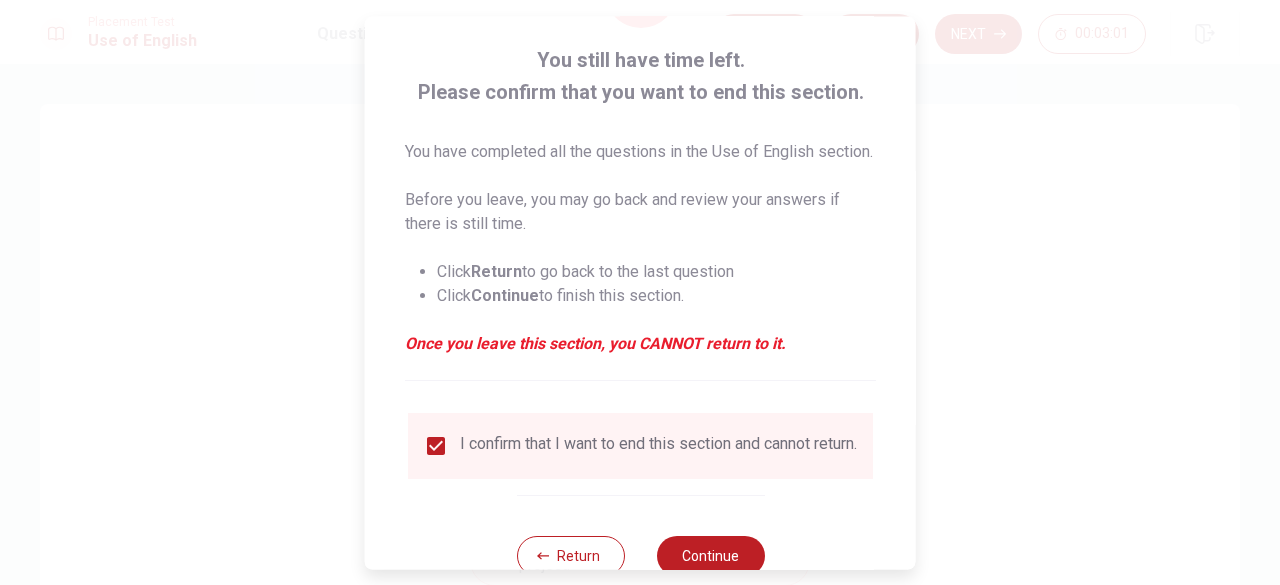 scroll, scrollTop: 184, scrollLeft: 0, axis: vertical 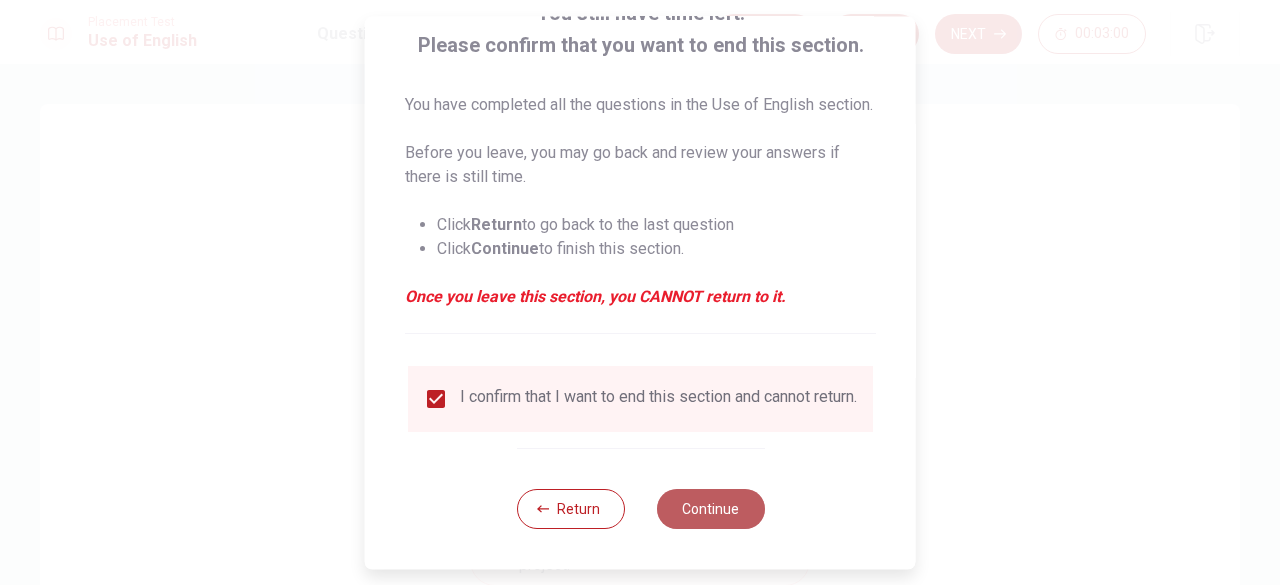 click on "Continue" at bounding box center (710, 509) 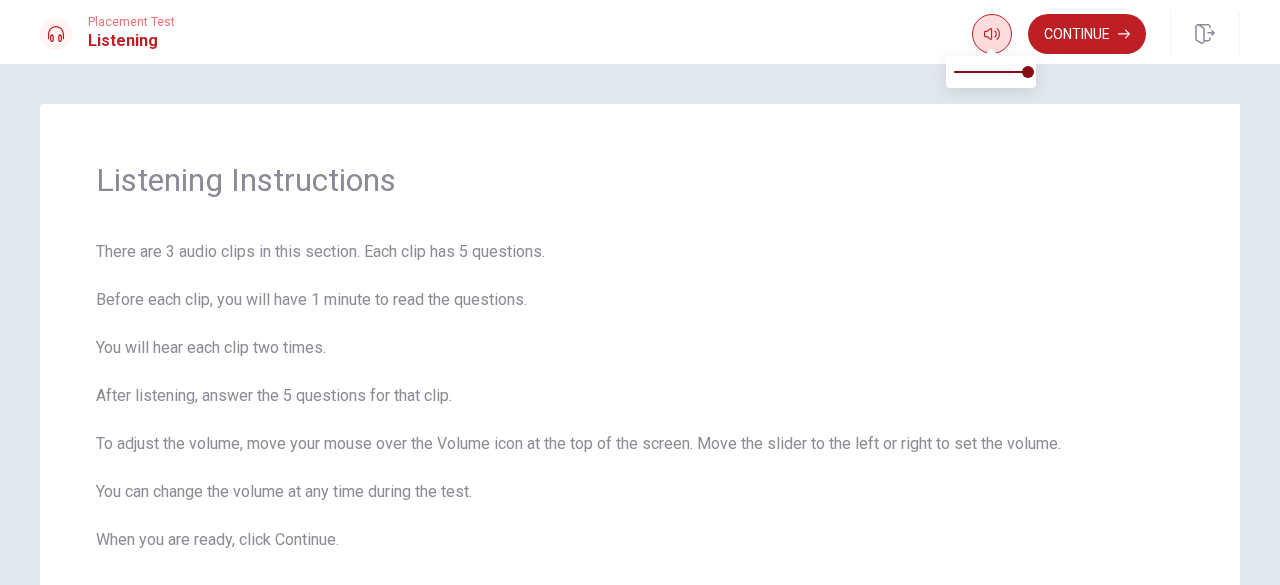 click at bounding box center (992, 34) 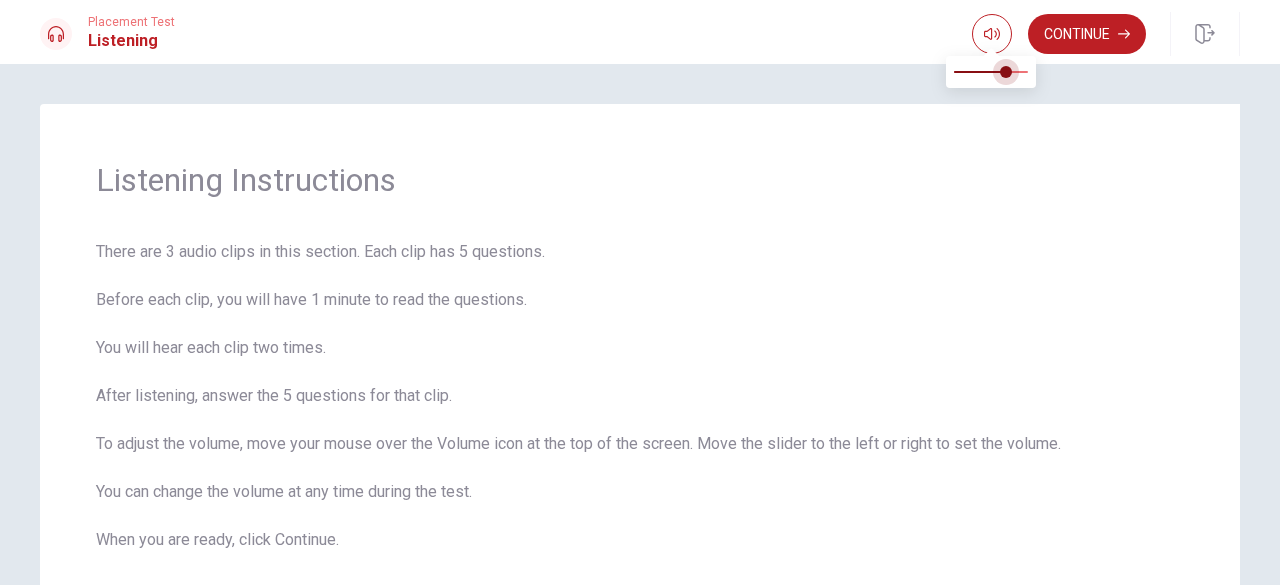 type on "1" 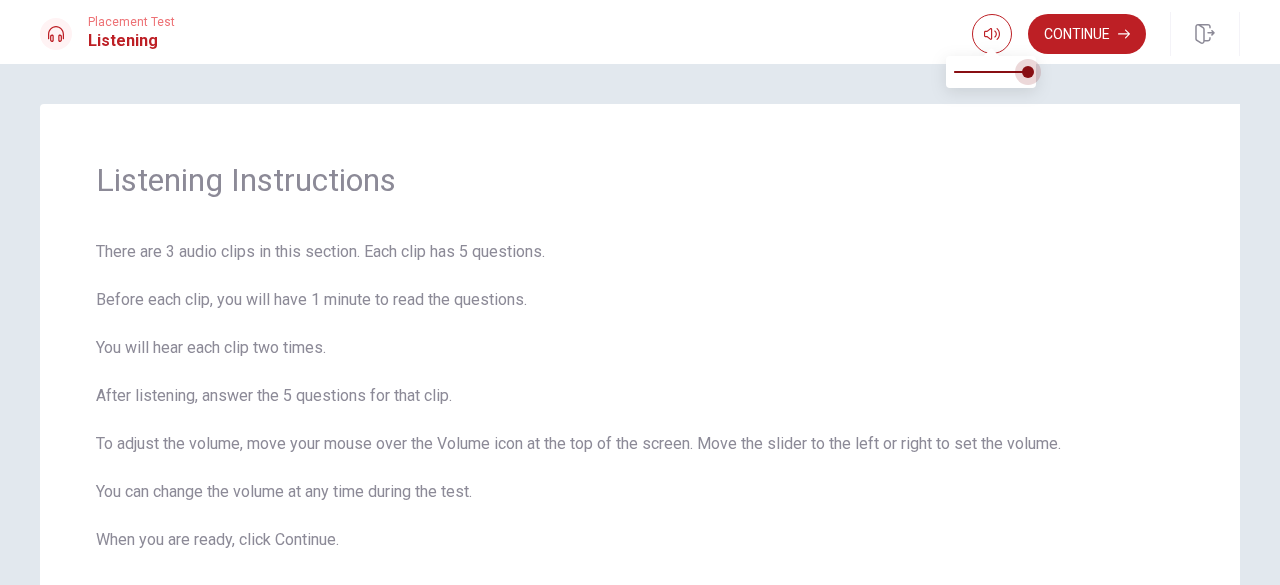 drag, startPoint x: 1011, startPoint y: 66, endPoint x: 1036, endPoint y: 73, distance: 25.96151 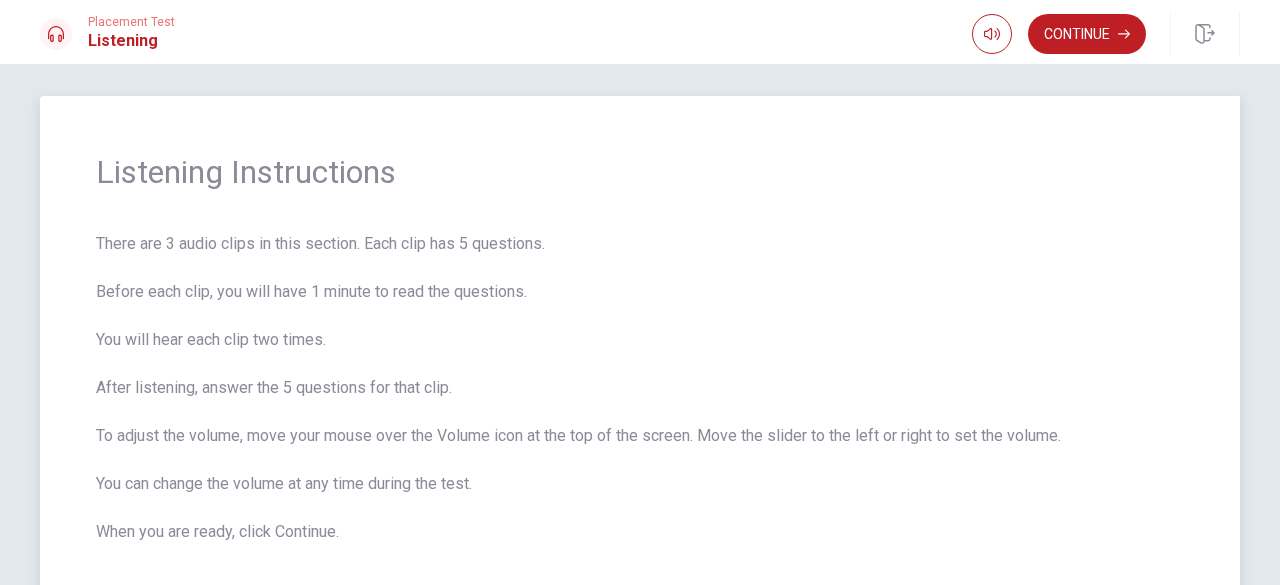 scroll, scrollTop: 0, scrollLeft: 0, axis: both 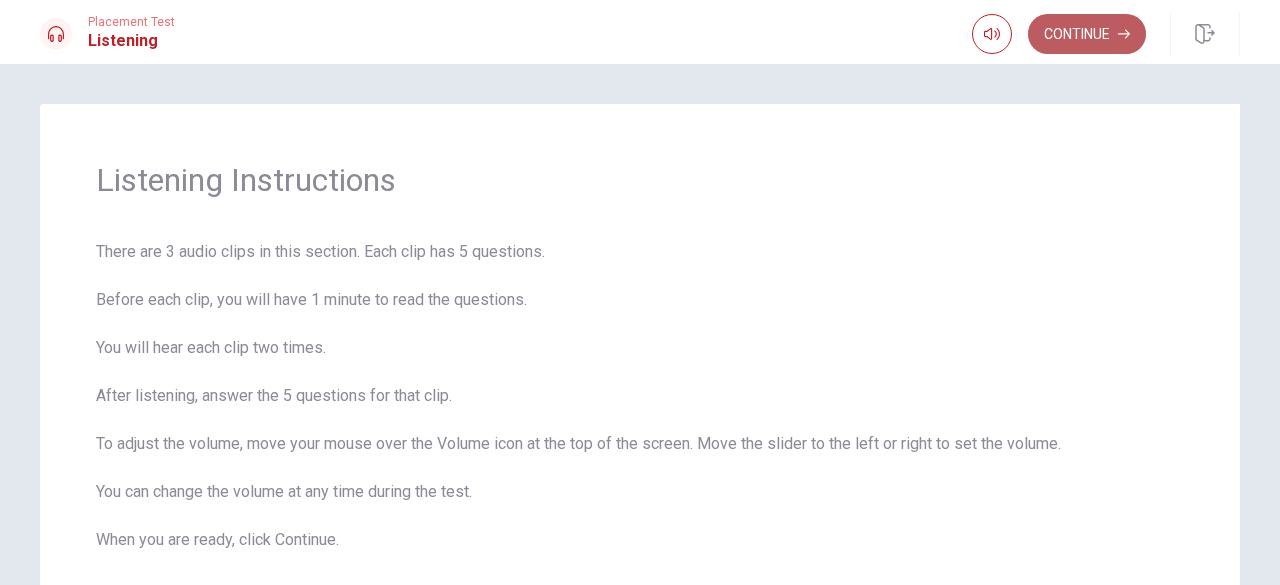click on "Continue" at bounding box center (1087, 34) 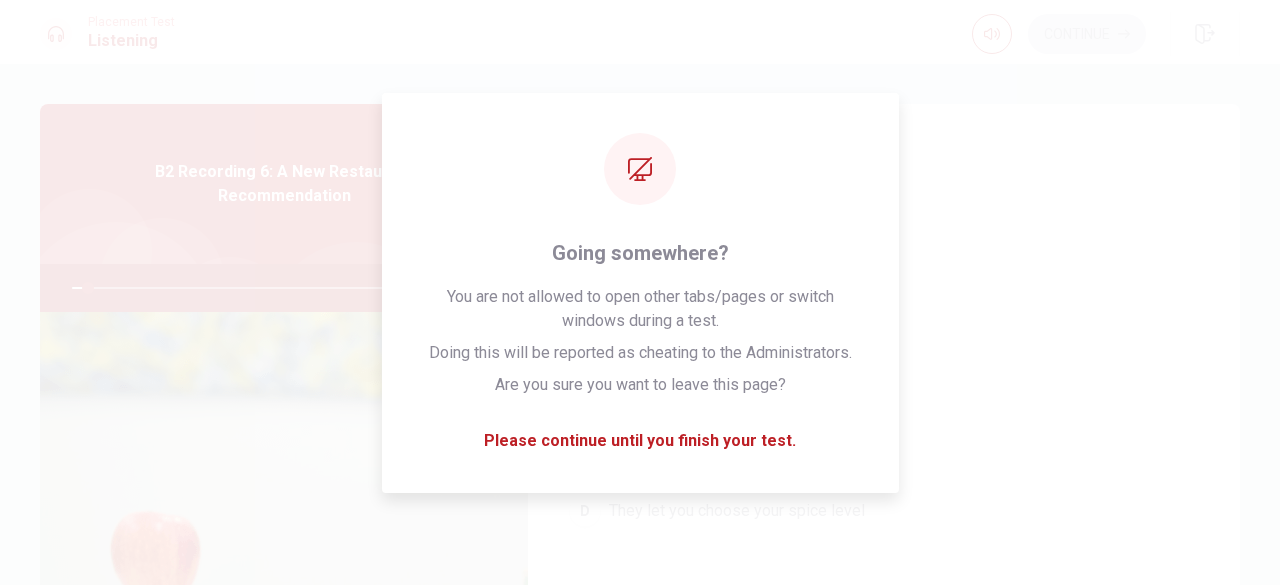 click on "C They have no spice control" at bounding box center [884, 437] 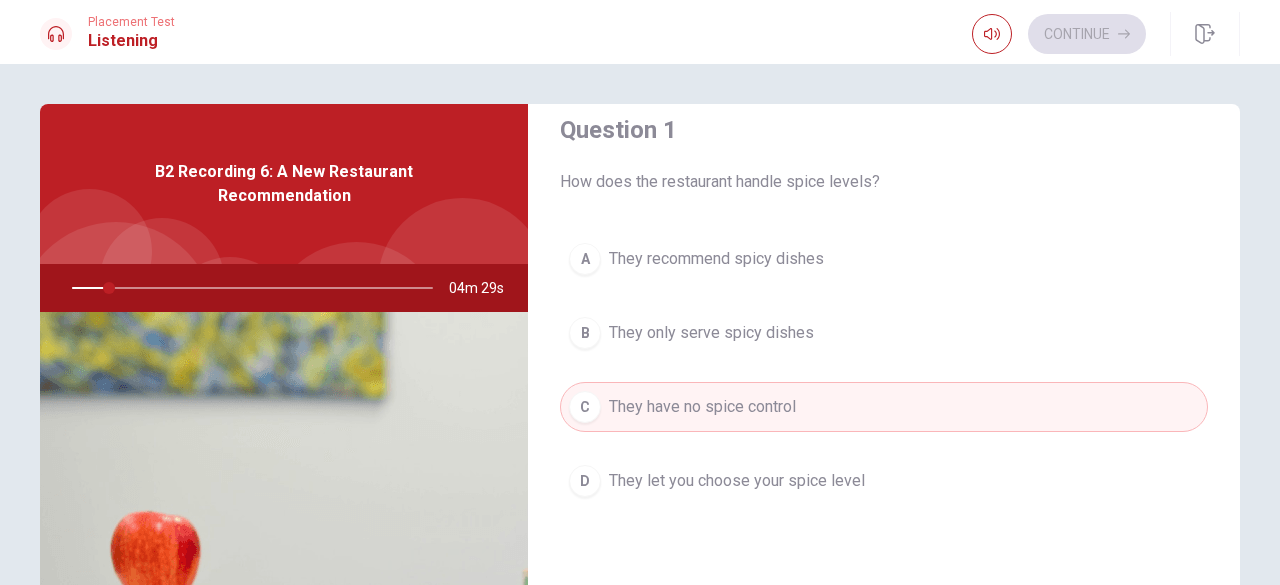 scroll, scrollTop: 0, scrollLeft: 0, axis: both 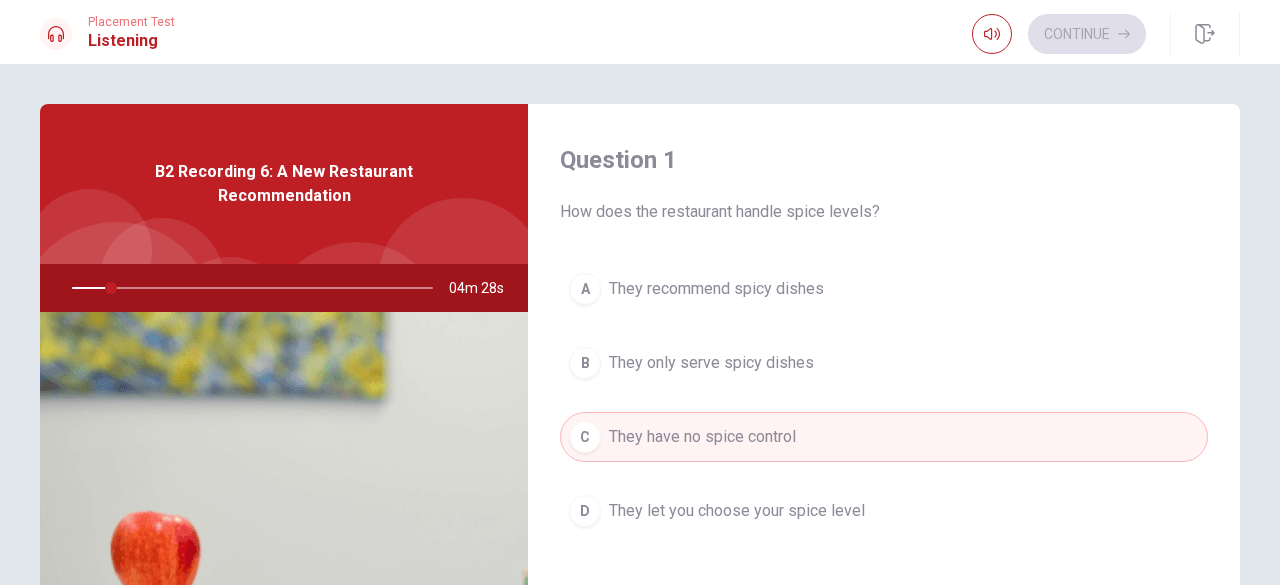 click on "Question 1" at bounding box center [884, 160] 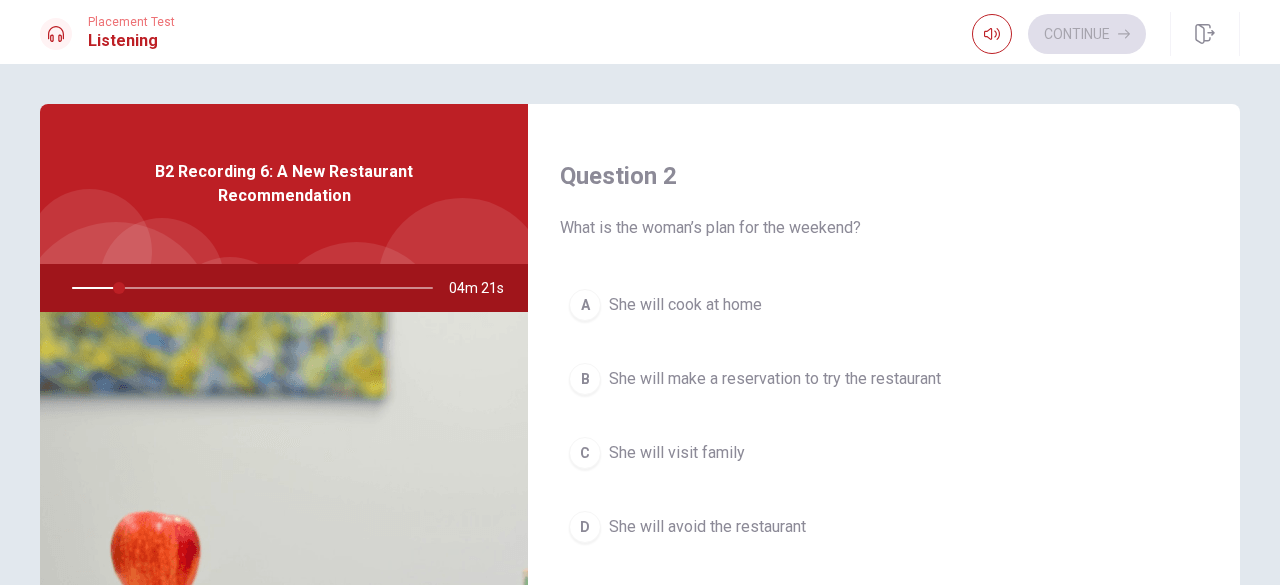 scroll, scrollTop: 500, scrollLeft: 0, axis: vertical 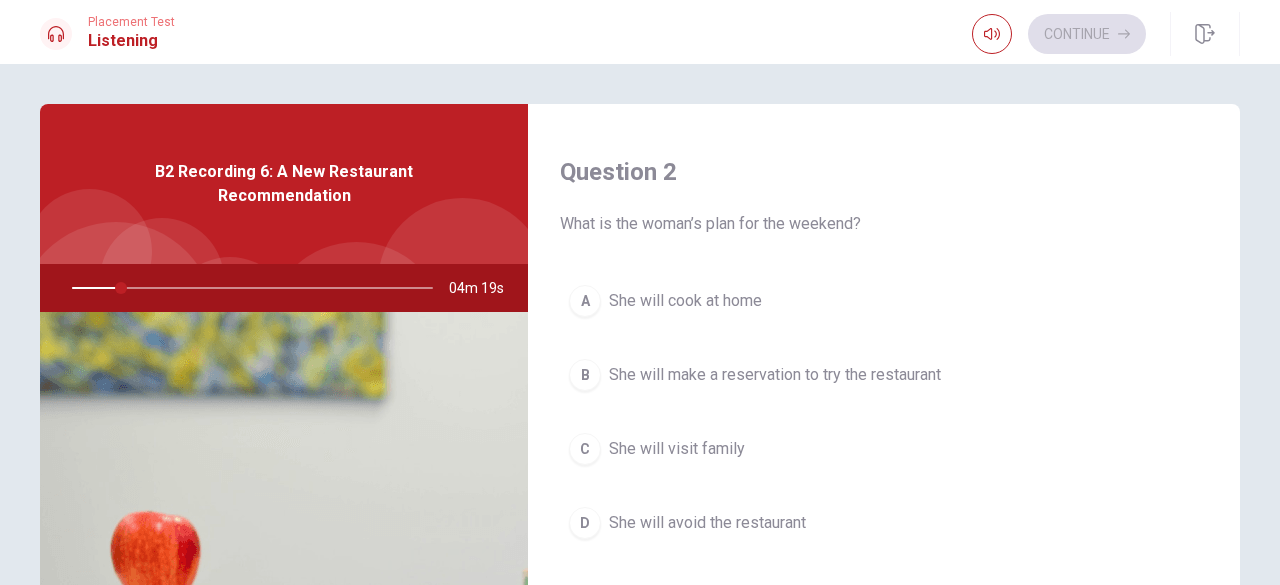 drag, startPoint x: 182, startPoint y: 288, endPoint x: 194, endPoint y: 288, distance: 12 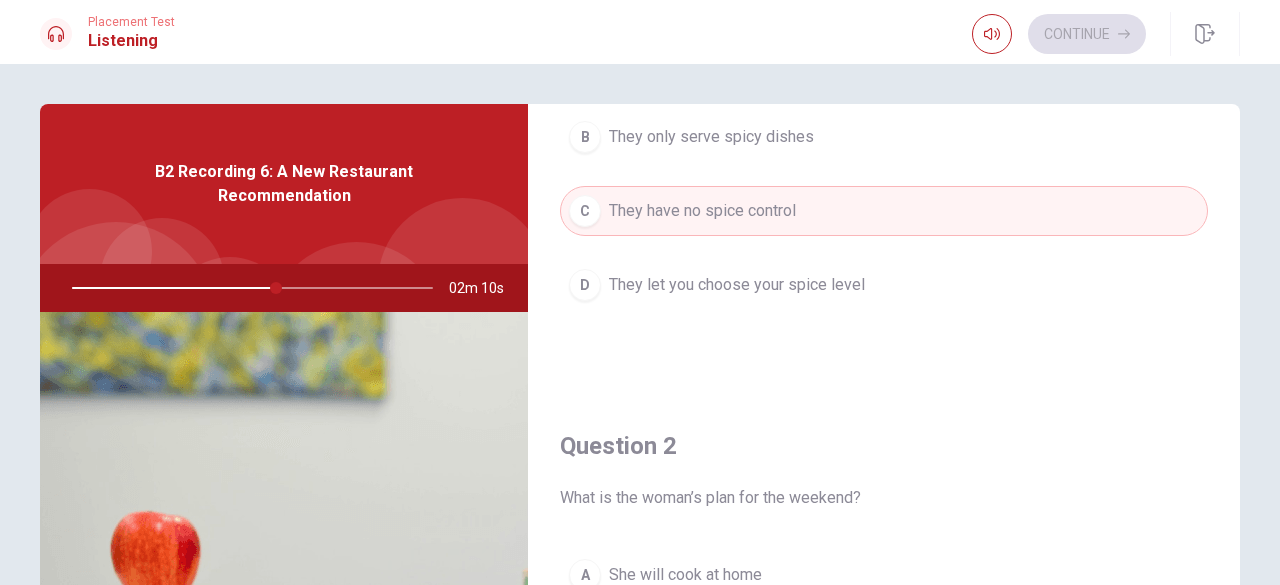 scroll, scrollTop: 0, scrollLeft: 0, axis: both 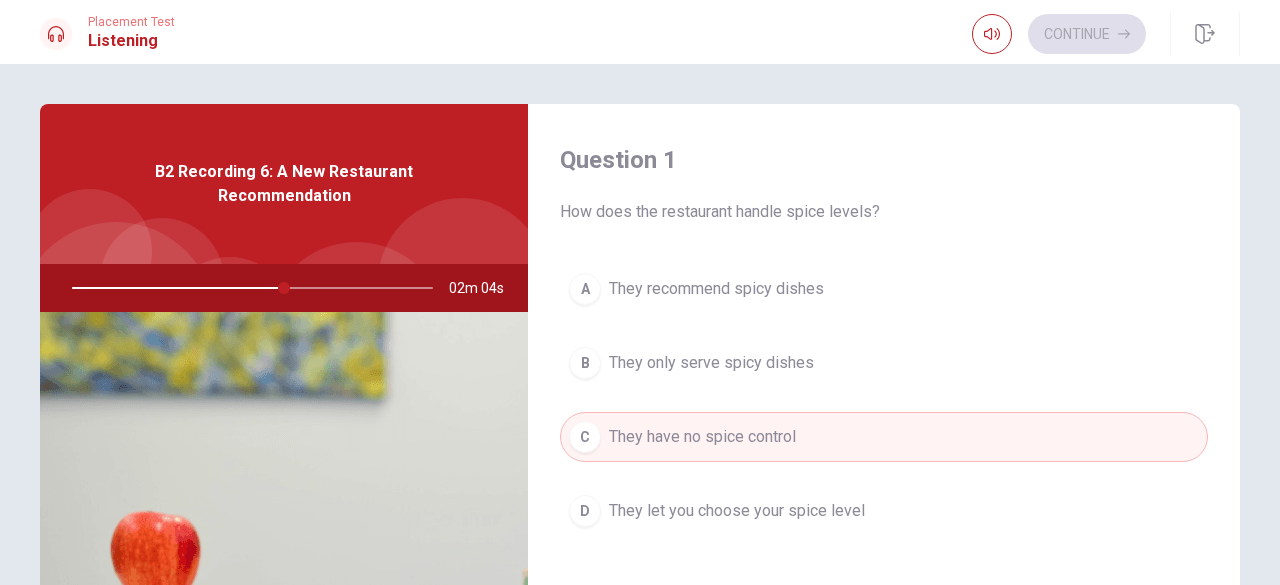 click on "They let you choose your spice level" at bounding box center [737, 511] 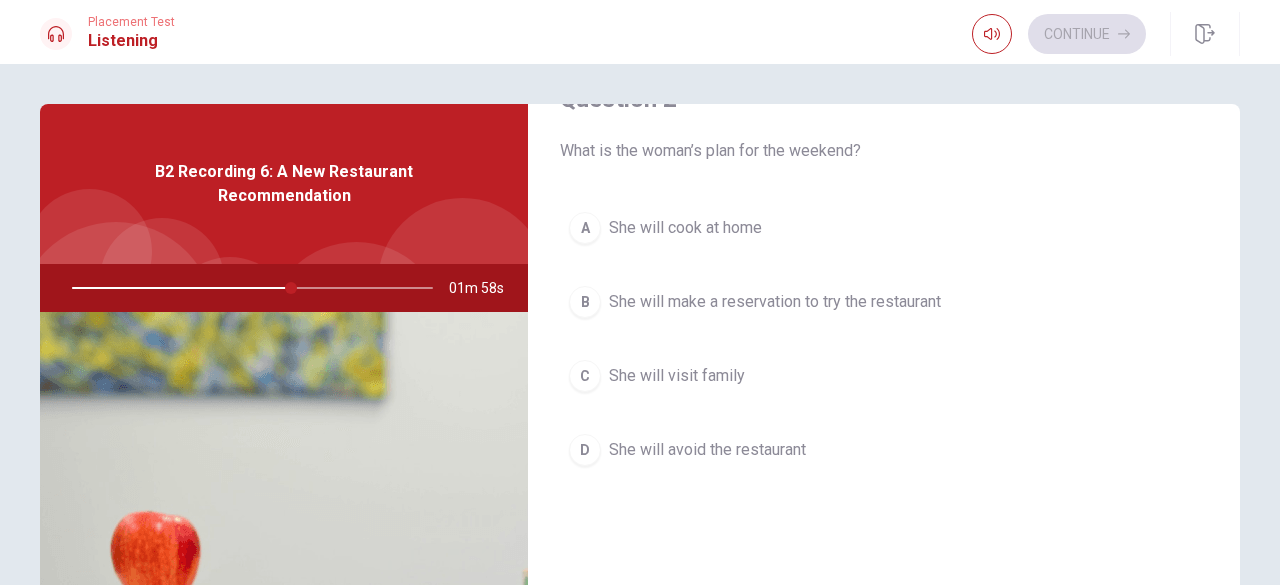 scroll, scrollTop: 600, scrollLeft: 0, axis: vertical 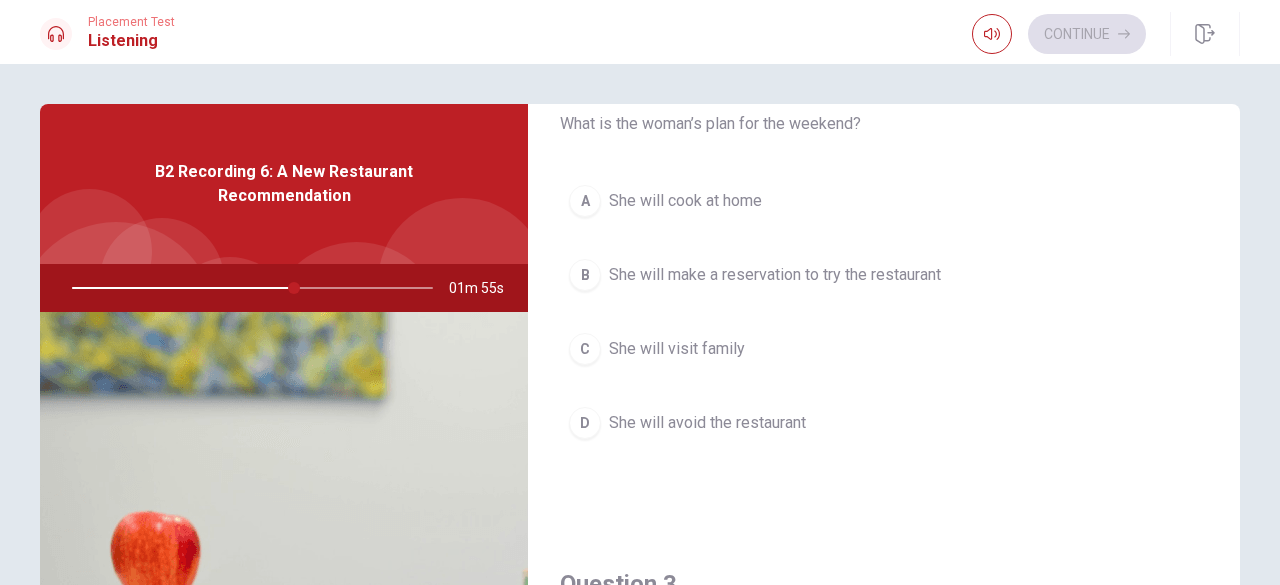 click on "She will make a reservation to try the restaurant" at bounding box center [775, 275] 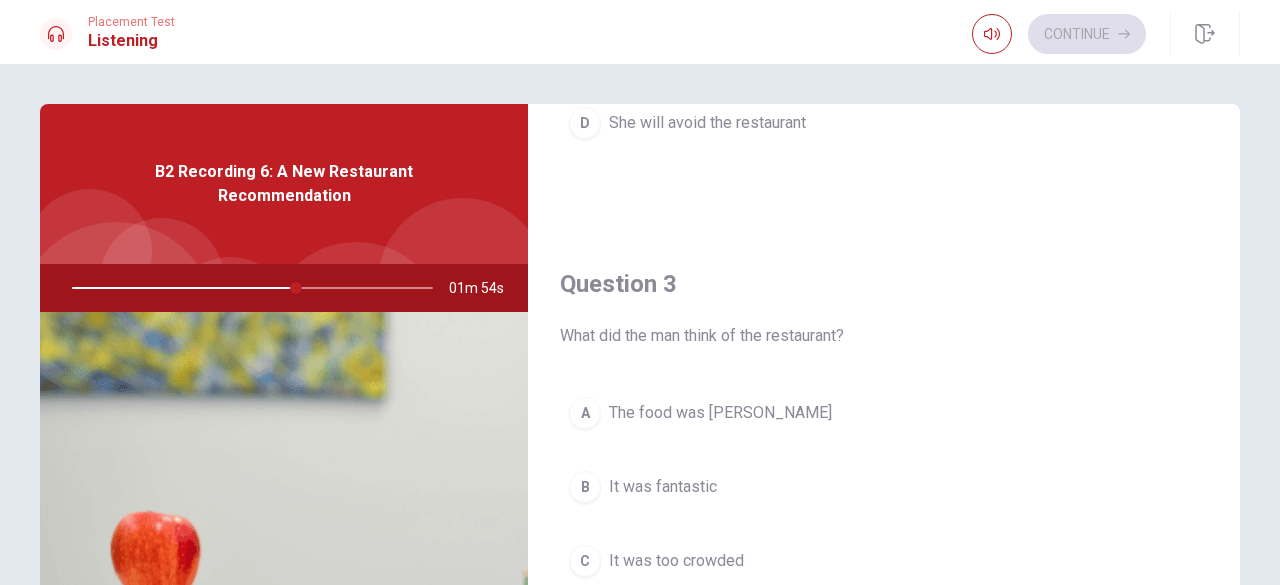 scroll, scrollTop: 1000, scrollLeft: 0, axis: vertical 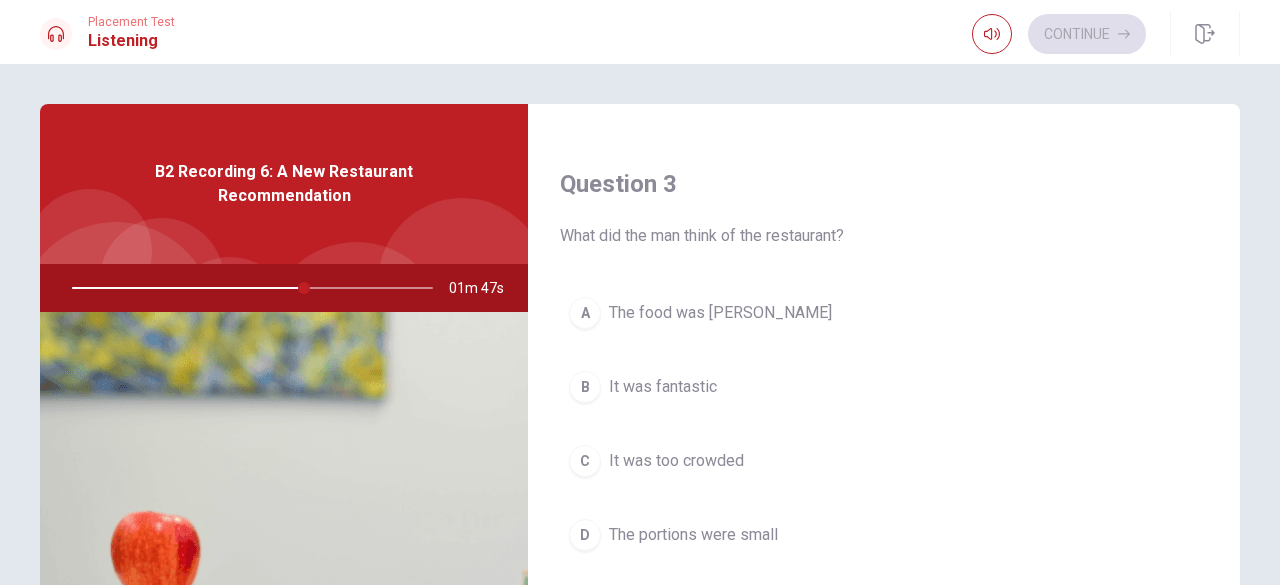 click on "It was fantastic" at bounding box center [663, 387] 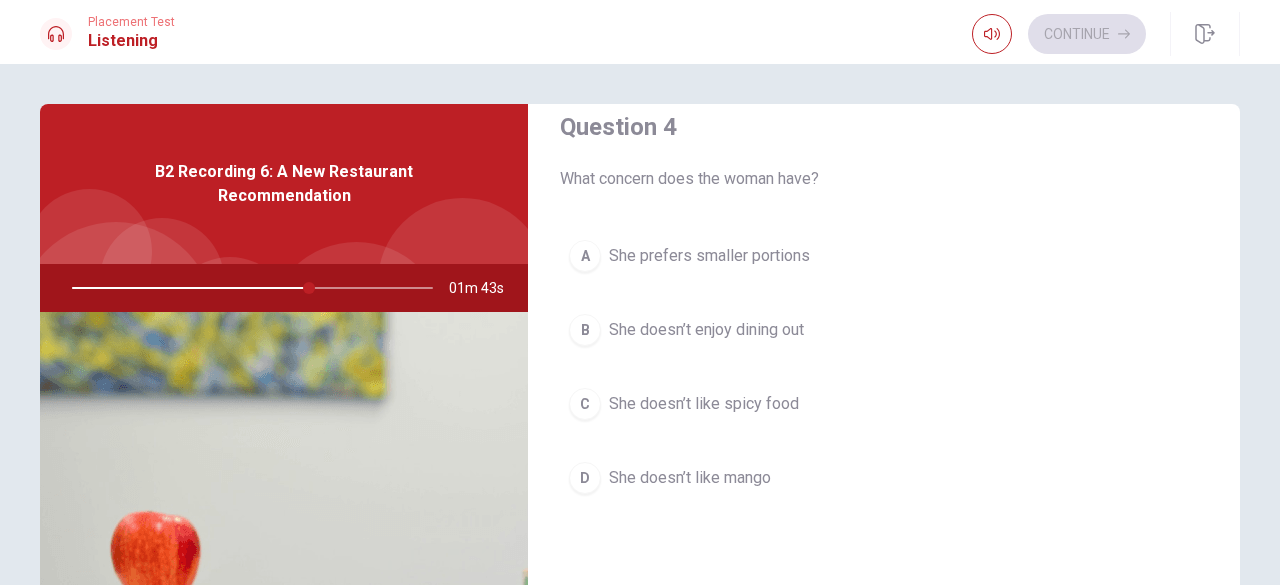 scroll, scrollTop: 1600, scrollLeft: 0, axis: vertical 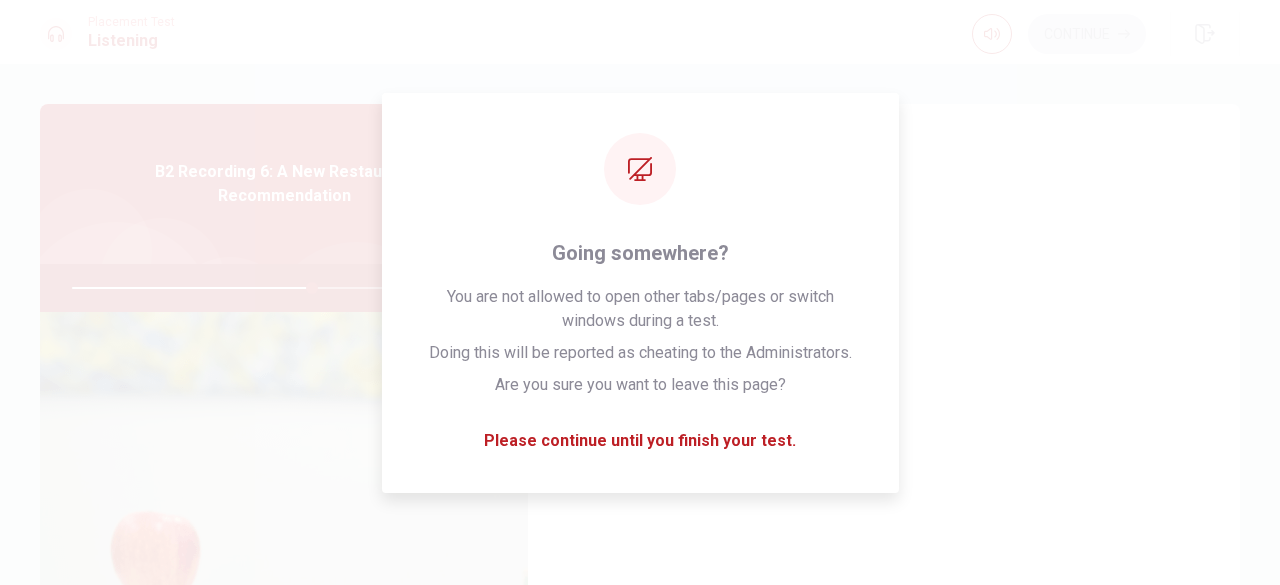 click on "D She doesn’t like mango" at bounding box center [884, 447] 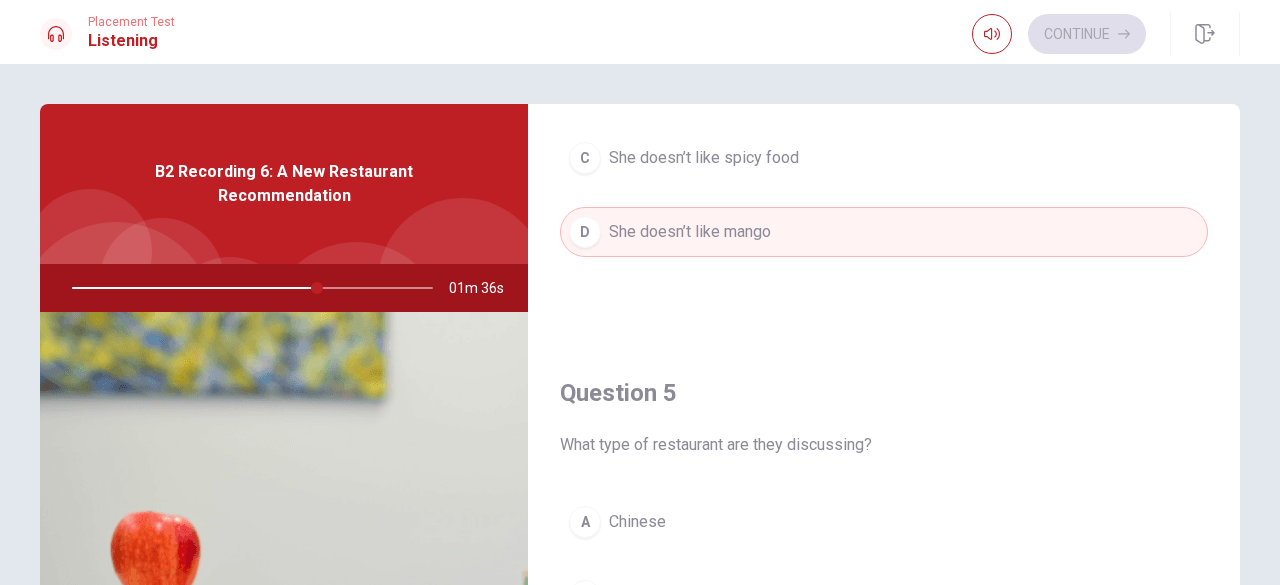 scroll, scrollTop: 1851, scrollLeft: 0, axis: vertical 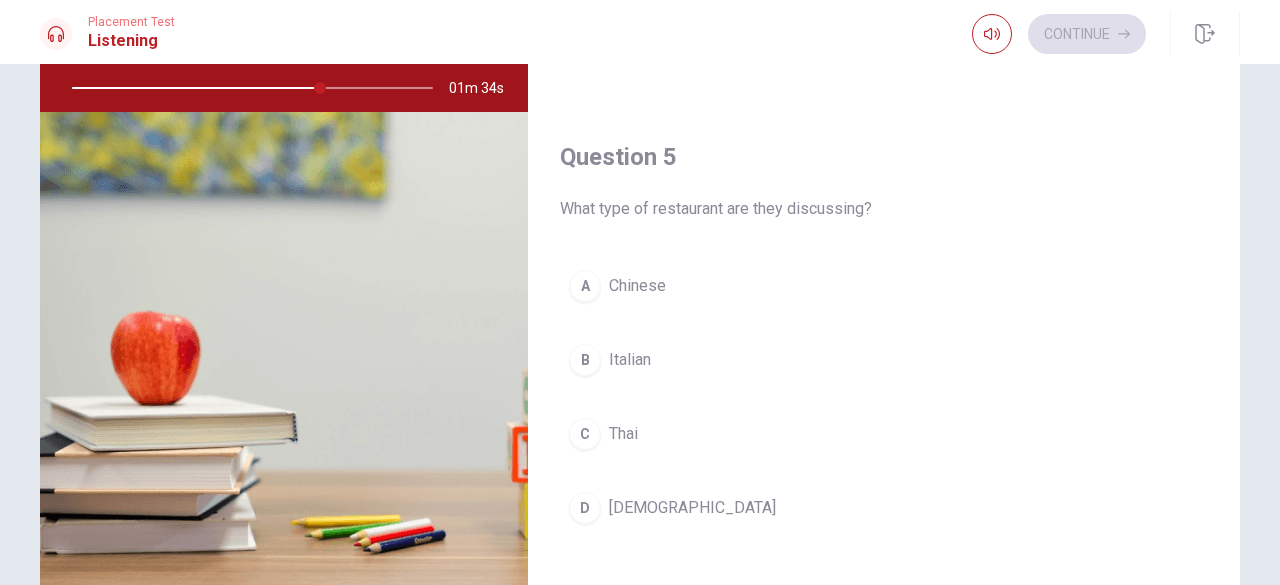 click on "C Thai" at bounding box center (884, 434) 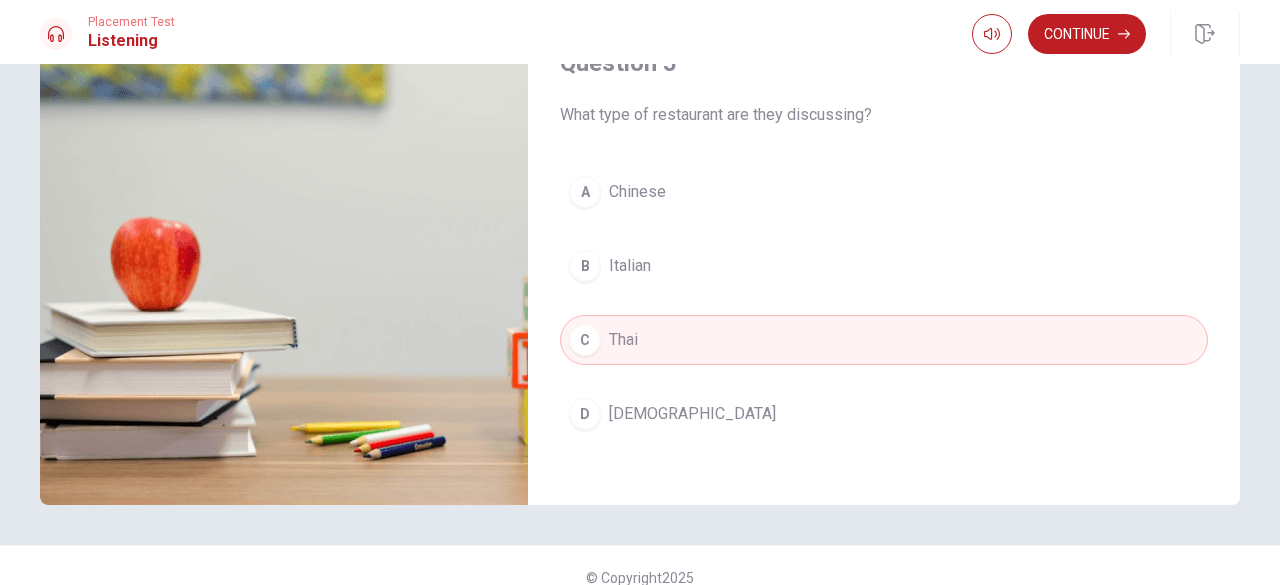 scroll, scrollTop: 318, scrollLeft: 0, axis: vertical 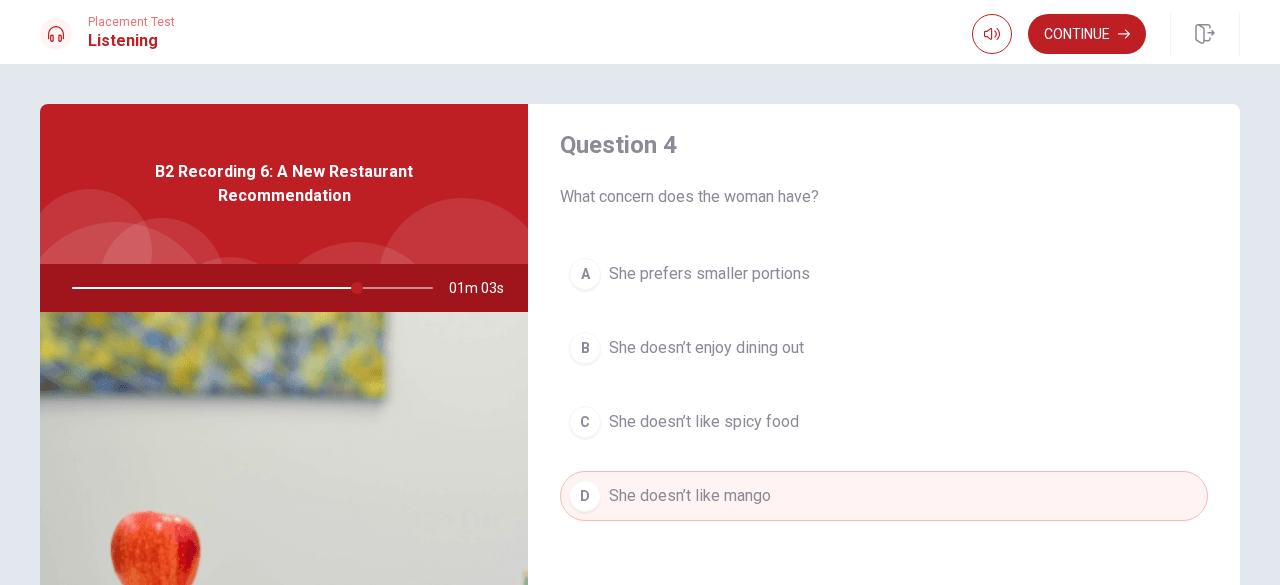 drag, startPoint x: 326, startPoint y: 286, endPoint x: 362, endPoint y: 289, distance: 36.124783 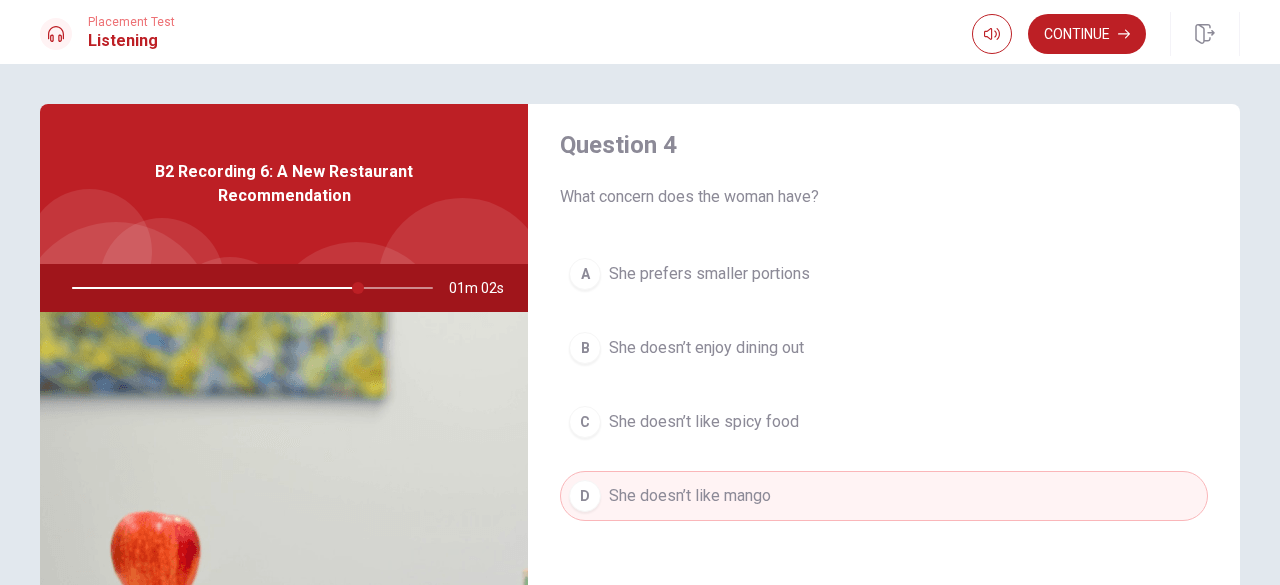 drag, startPoint x: 351, startPoint y: 287, endPoint x: 261, endPoint y: 277, distance: 90.55385 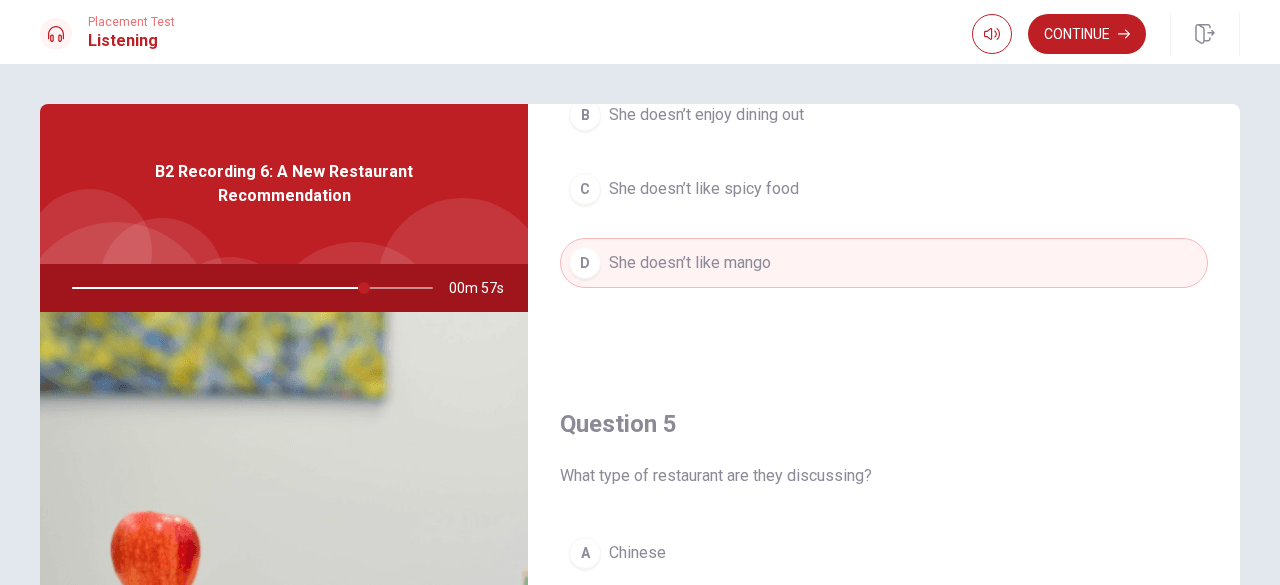 scroll, scrollTop: 1851, scrollLeft: 0, axis: vertical 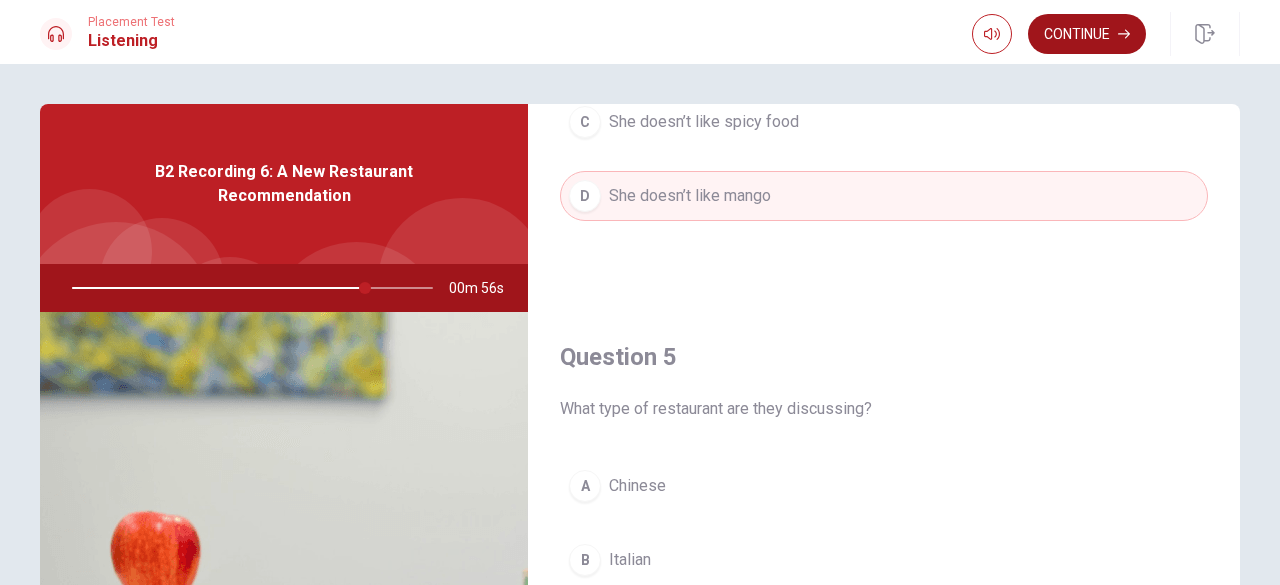 click on "Continue" at bounding box center [1087, 34] 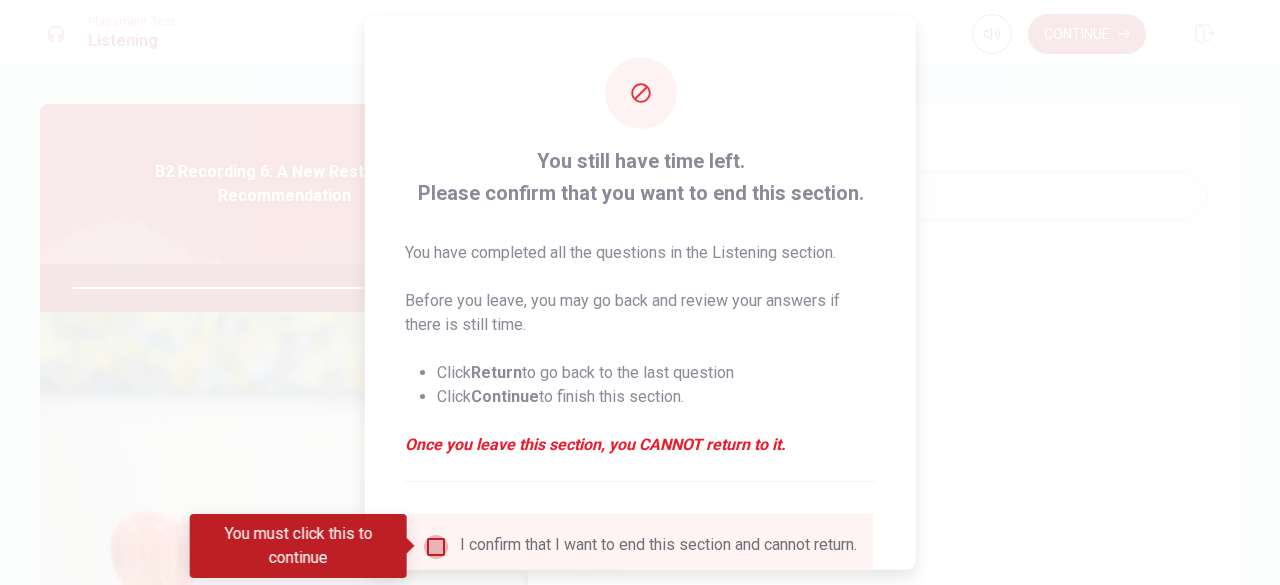 click at bounding box center [436, 546] 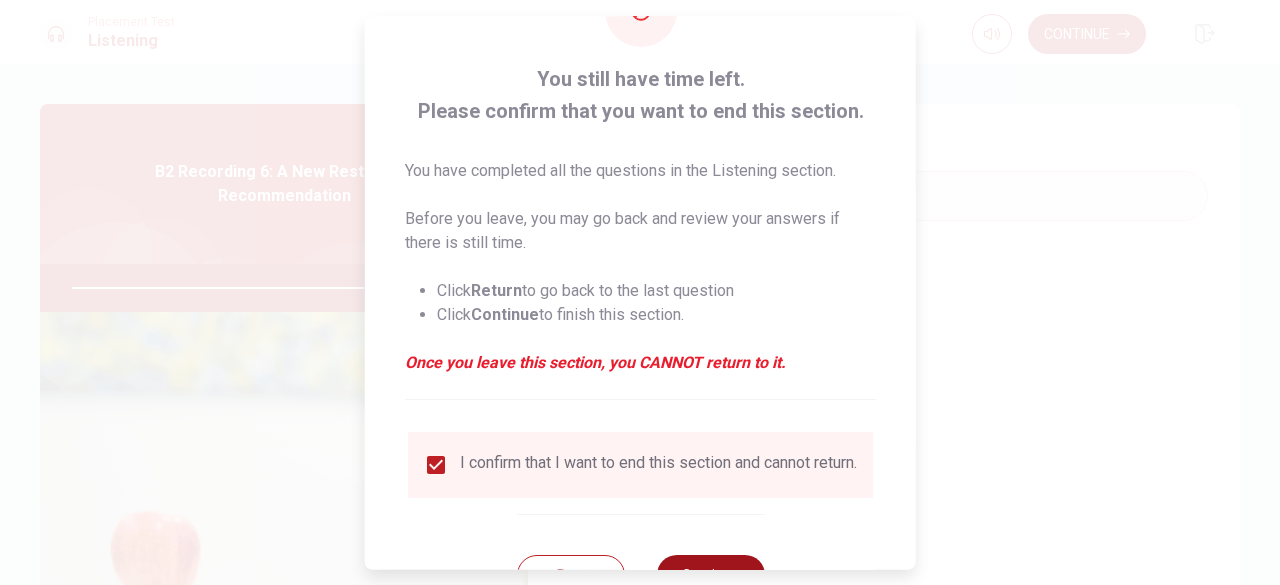 scroll, scrollTop: 160, scrollLeft: 0, axis: vertical 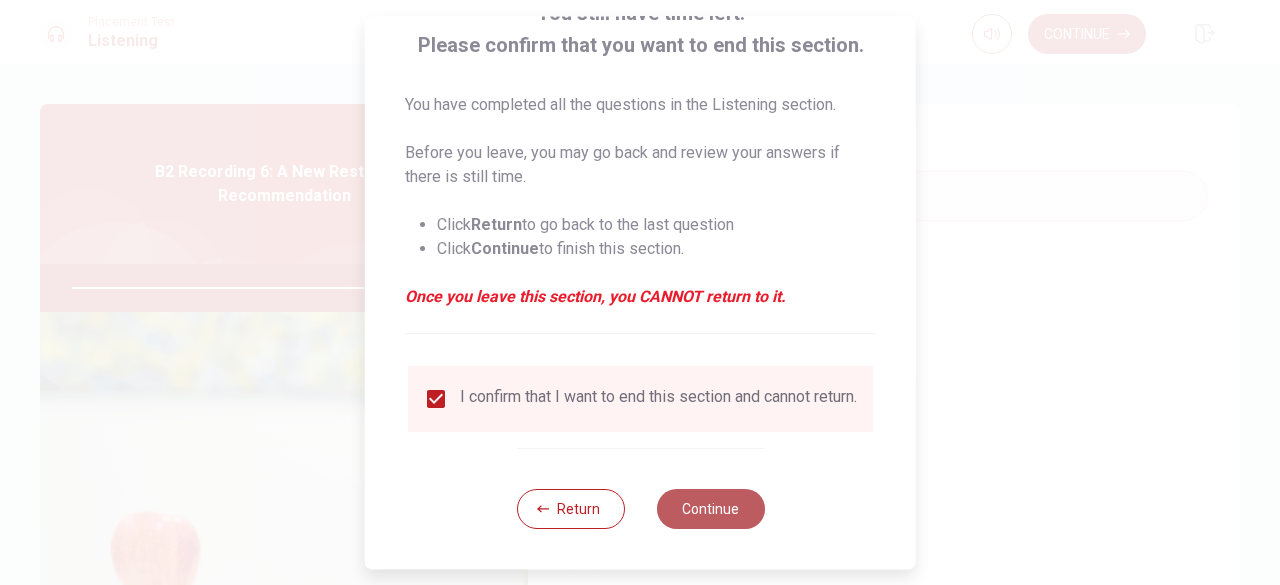 click on "Continue" at bounding box center (710, 509) 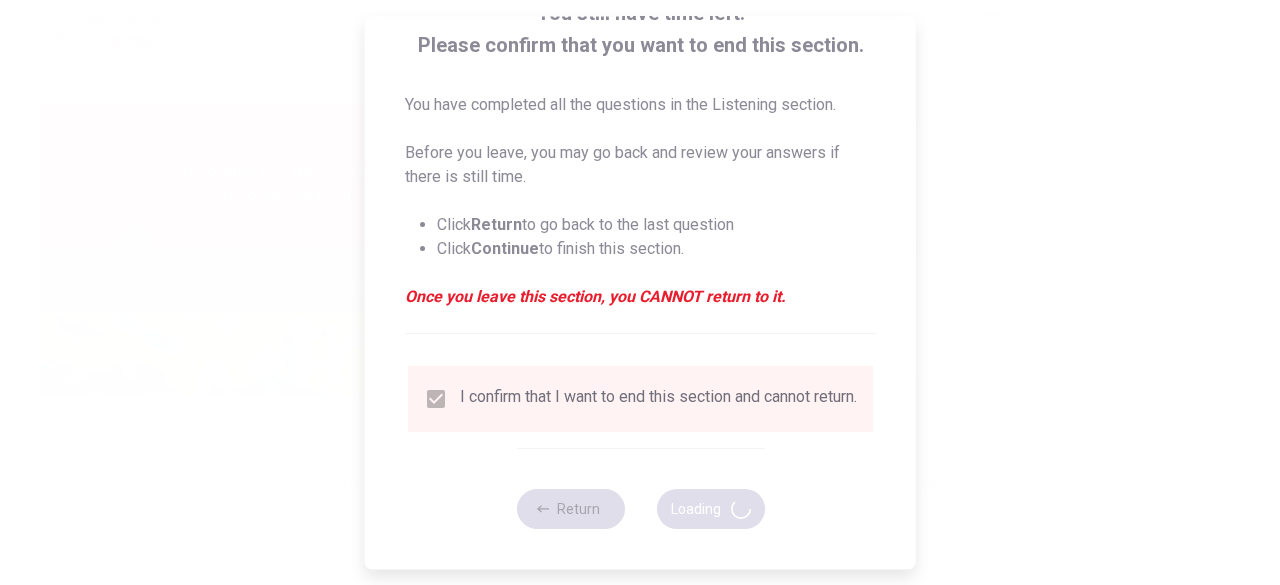 type on "84" 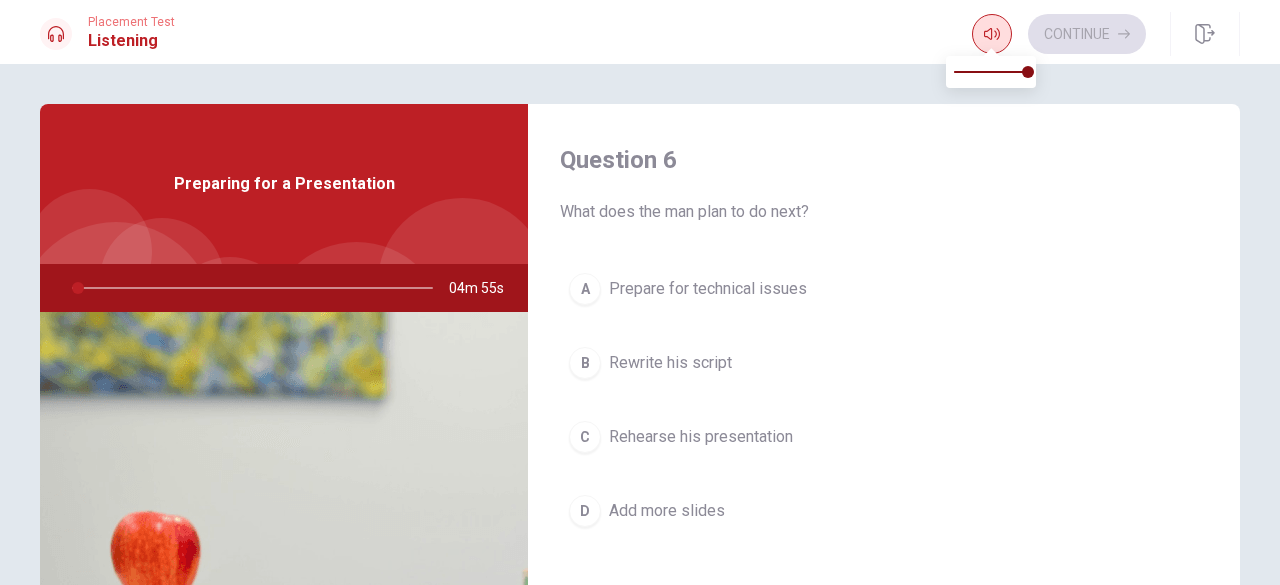 click 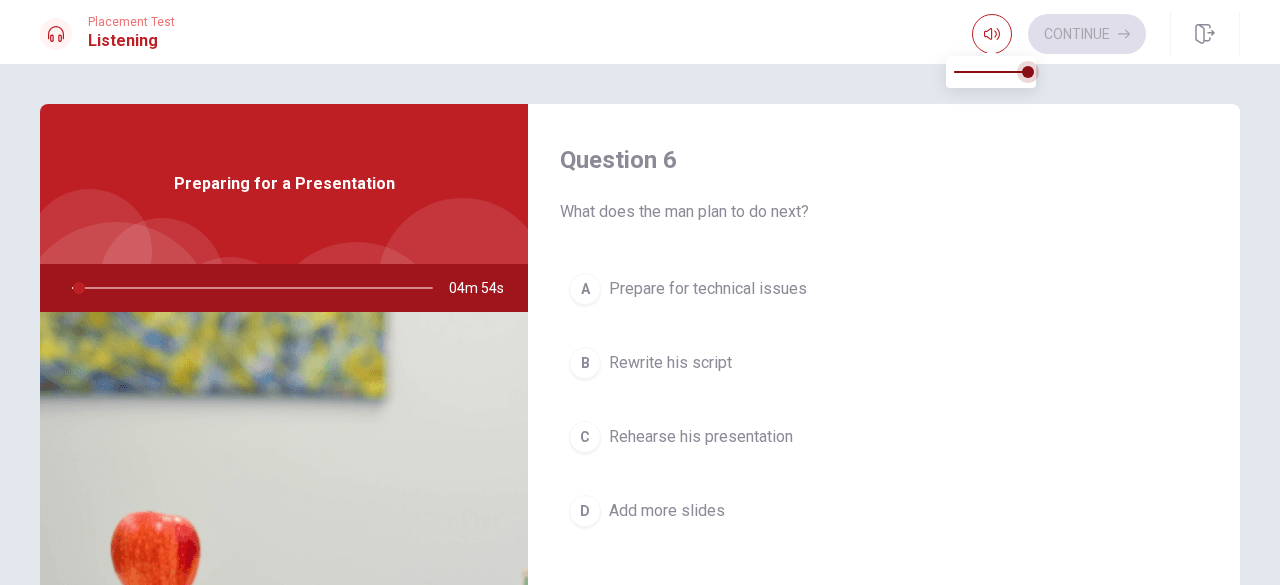 type on "2" 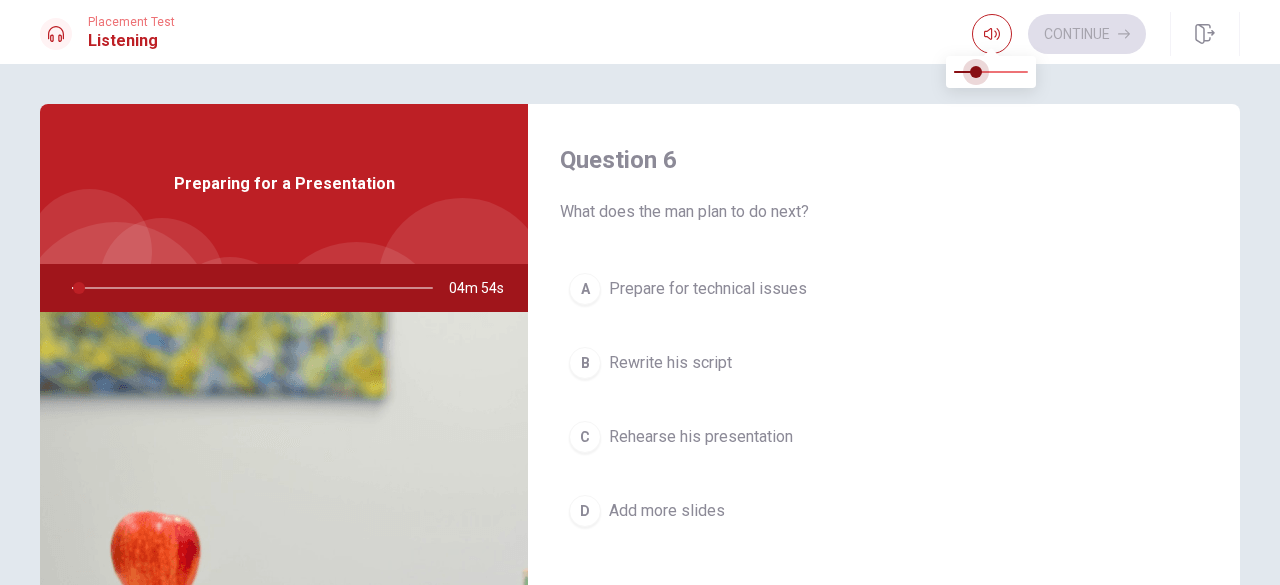 type on "2" 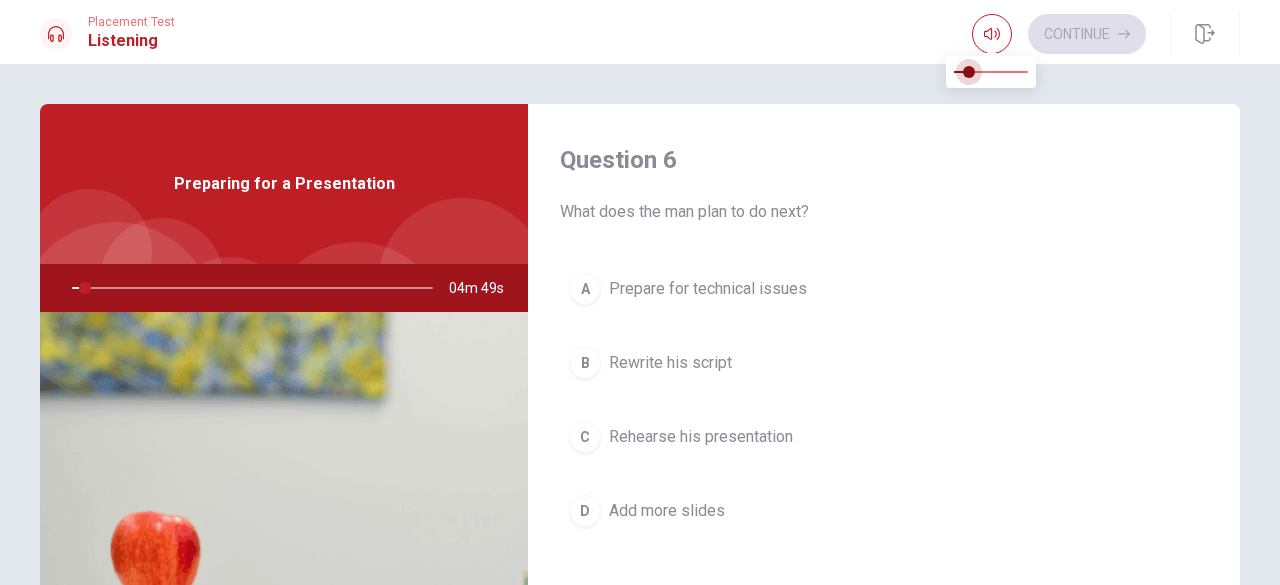 type on "4" 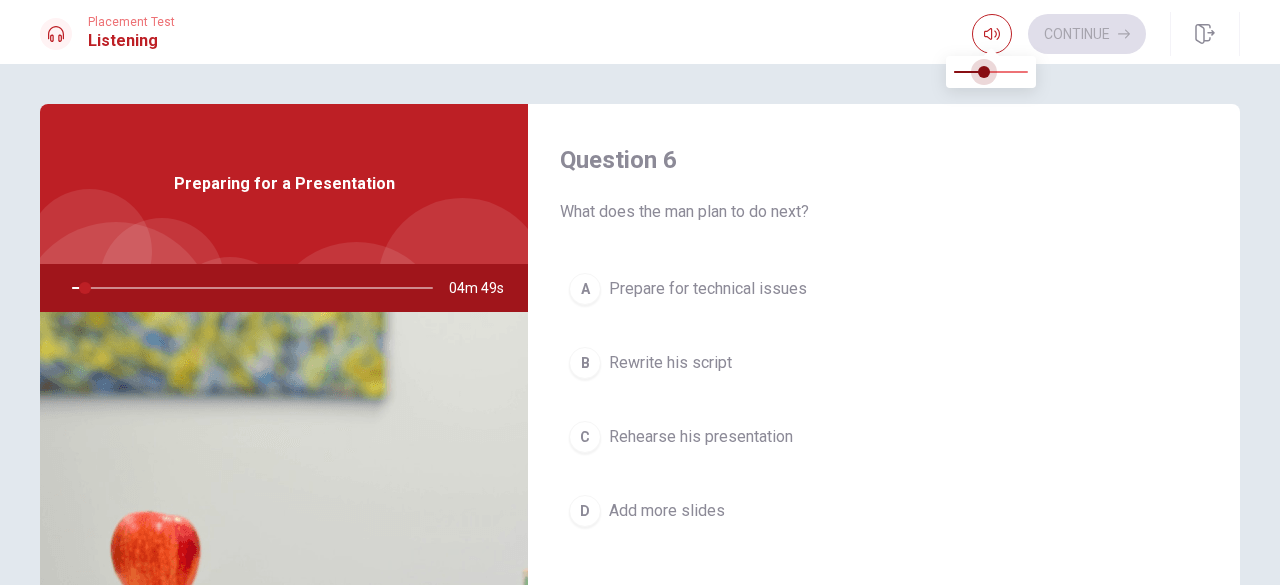 type on "4" 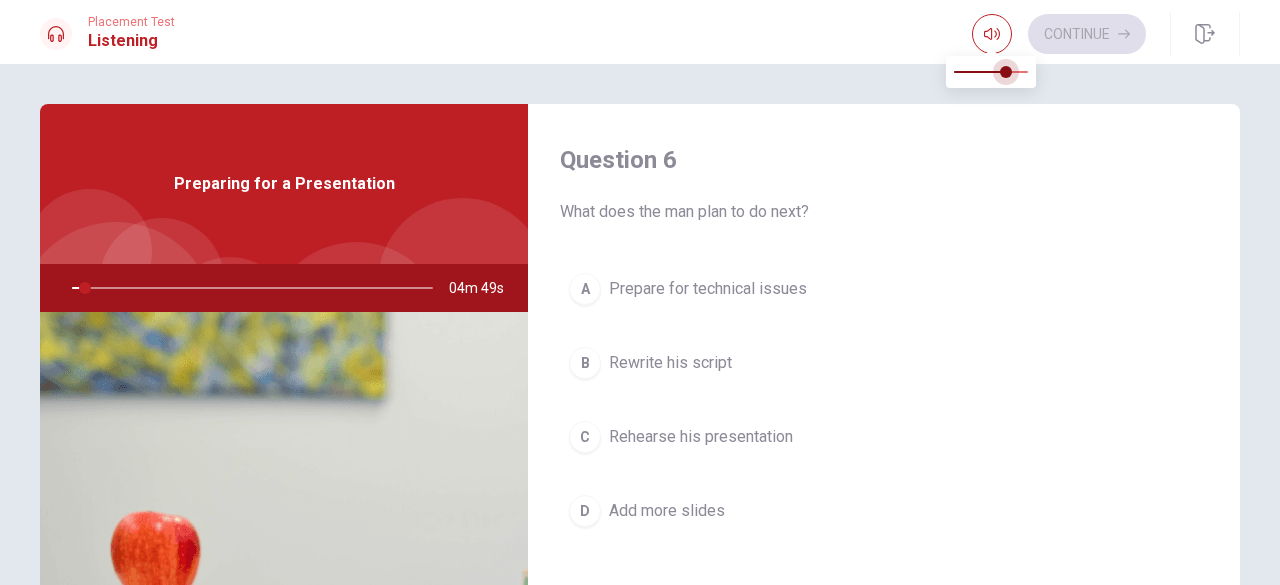 type on "4" 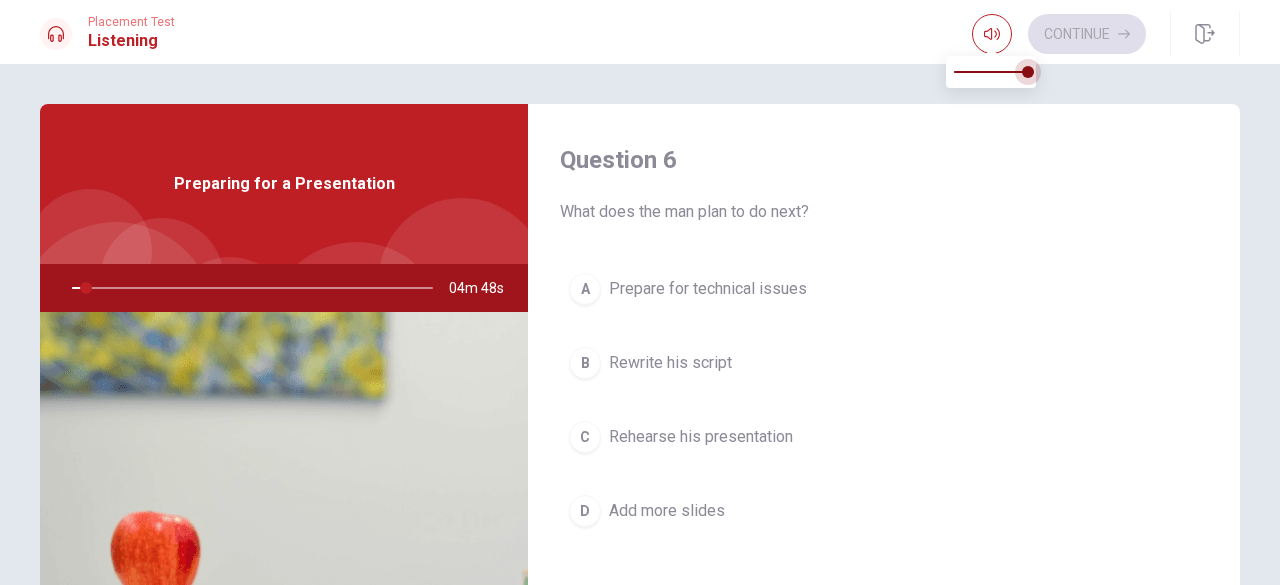 drag, startPoint x: 984, startPoint y: 68, endPoint x: 1052, endPoint y: 68, distance: 68 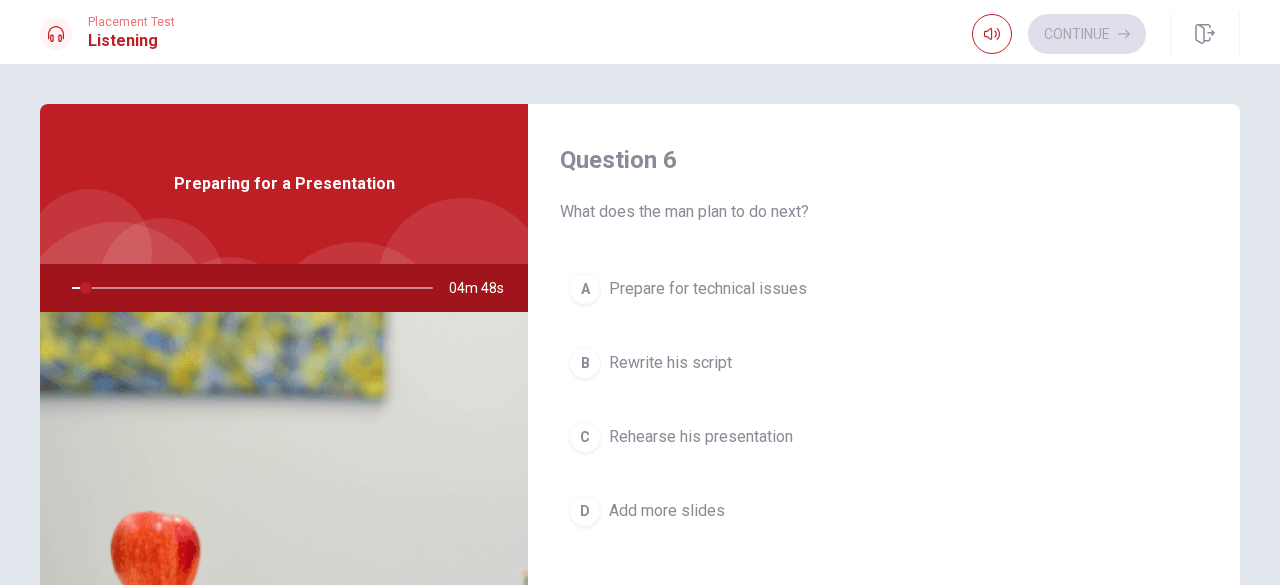 click on "Question 6 What does the man plan to do next? A Prepare for technical issues B Rewrite his script C Rehearse his presentation D Add more slides" at bounding box center [884, 360] 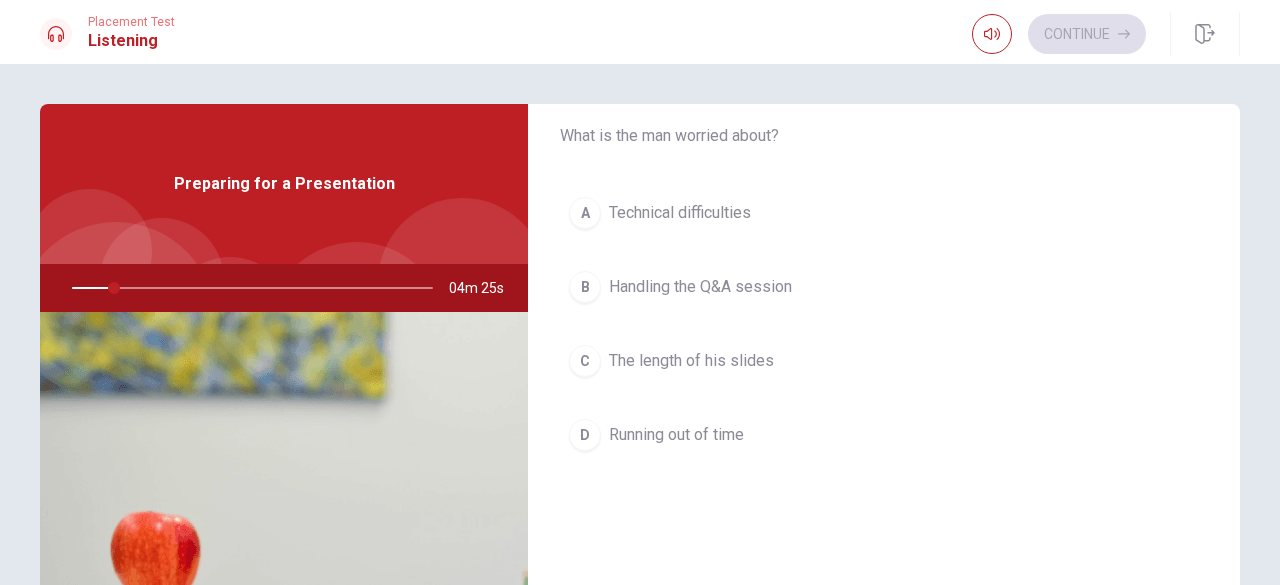 scroll, scrollTop: 1300, scrollLeft: 0, axis: vertical 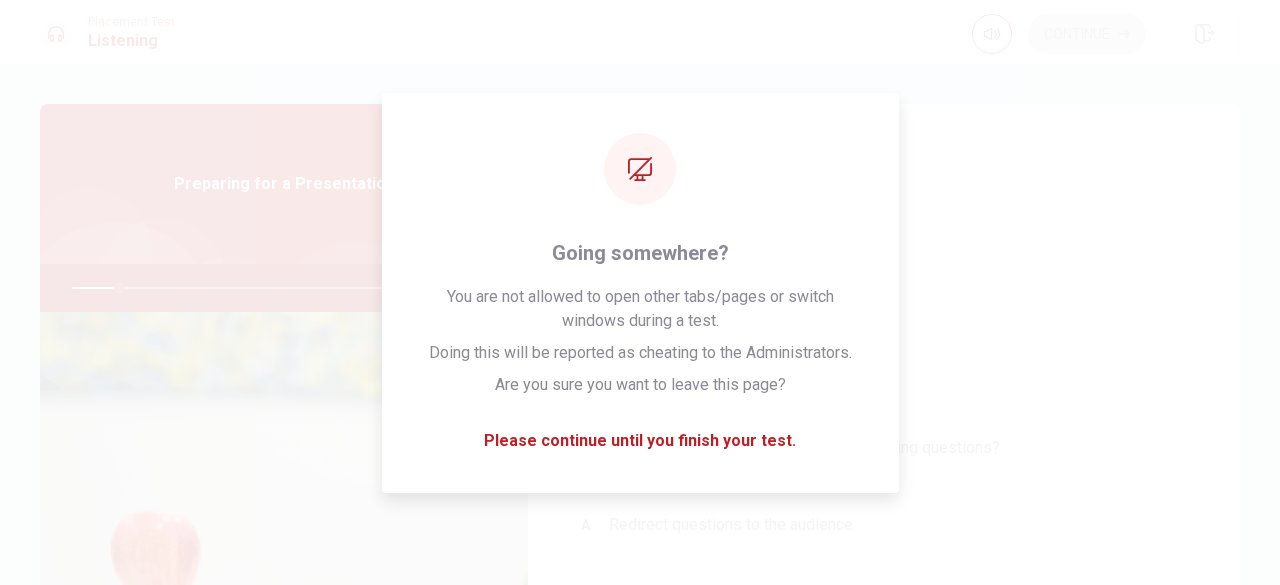 click on "Question 9 What advice does the woman give about answering questions? A Redirect questions to the audience B Provide detailed, technical responses C Be concise and admit if you don’t know the answer D Avoid answering difficult questions" at bounding box center (884, 596) 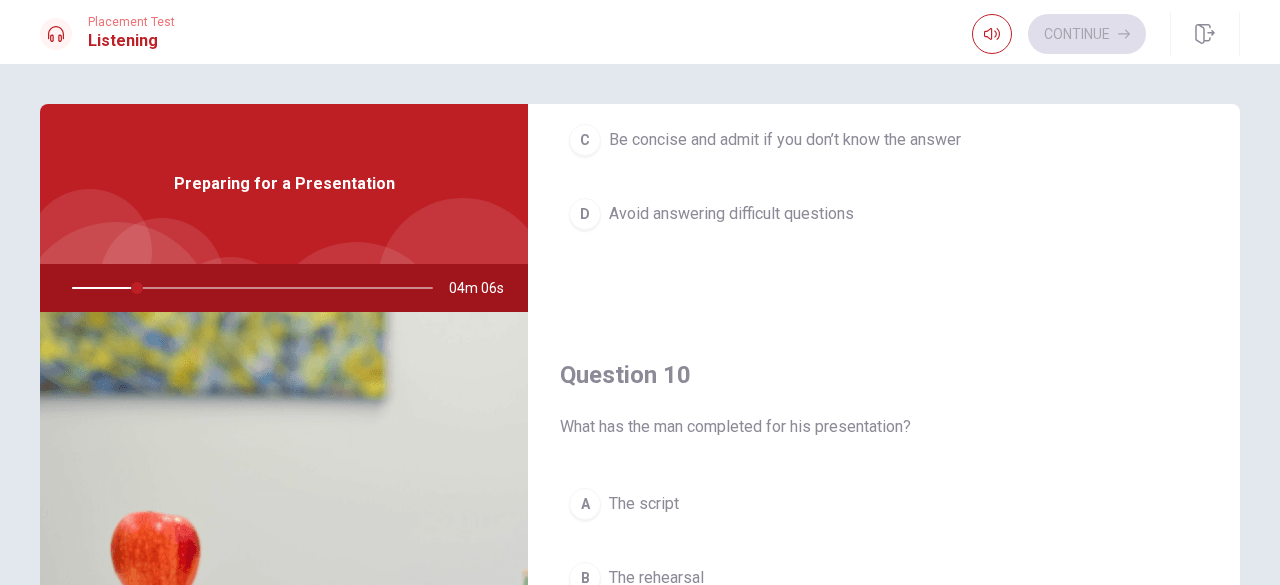 scroll, scrollTop: 1851, scrollLeft: 0, axis: vertical 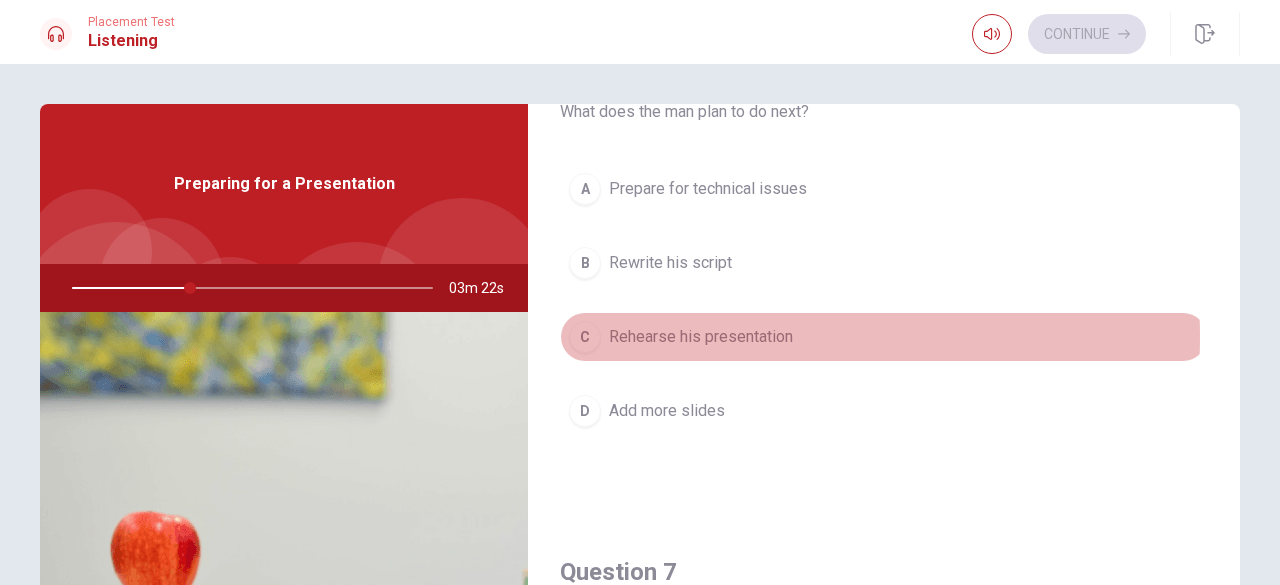 click on "Rehearse his presentation" at bounding box center (701, 337) 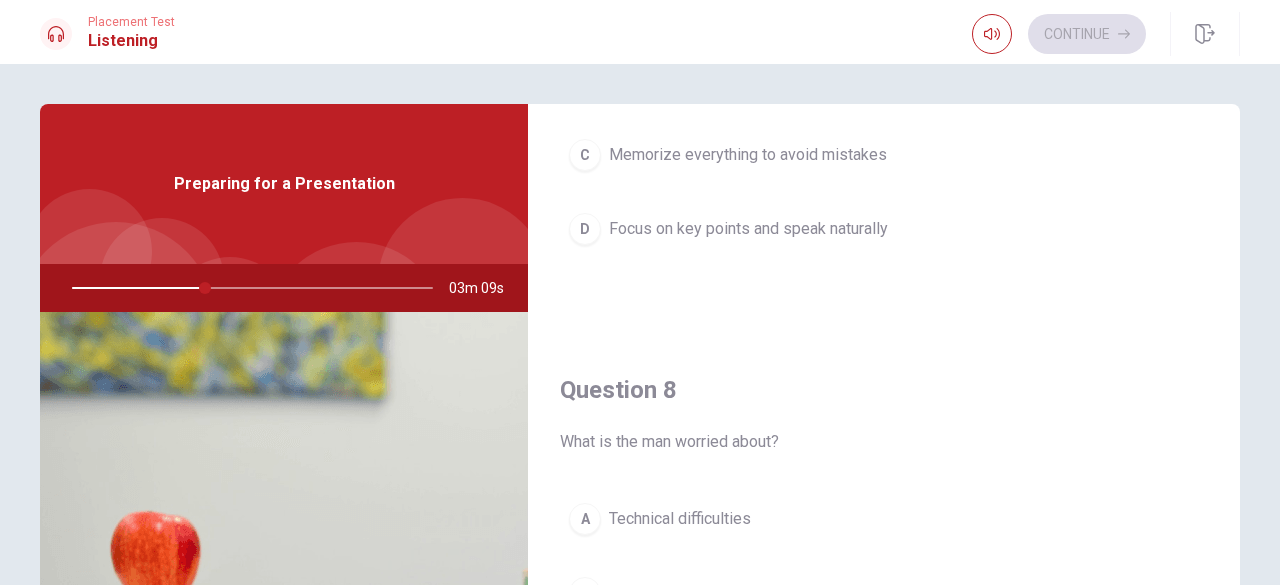 scroll, scrollTop: 800, scrollLeft: 0, axis: vertical 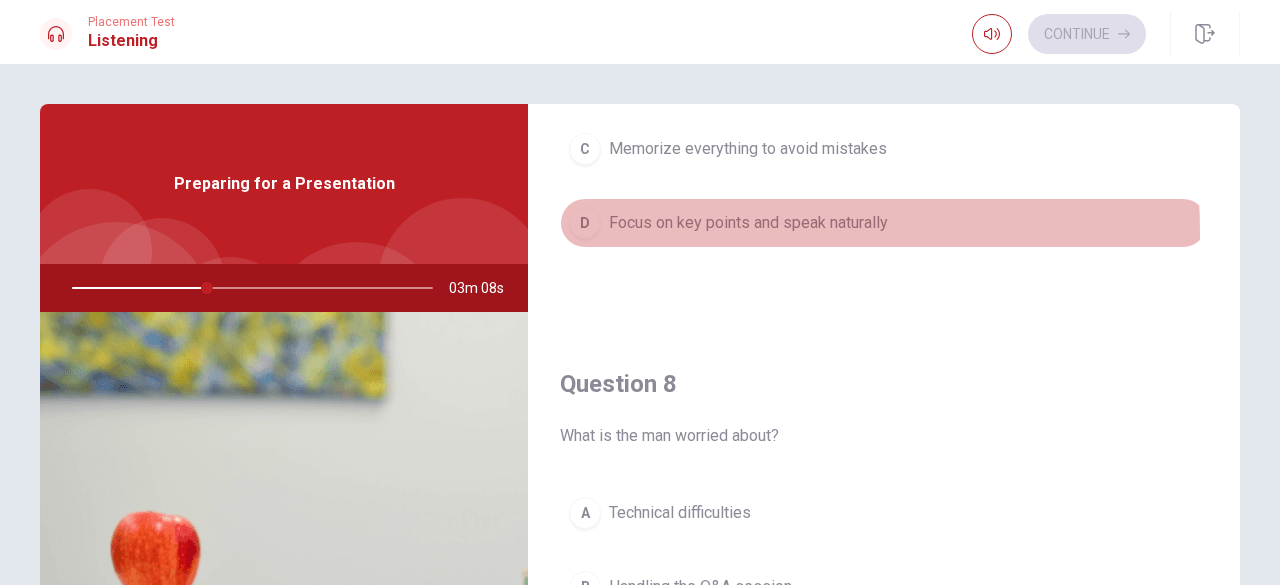 click on "Focus on key points and speak naturally" at bounding box center [748, 223] 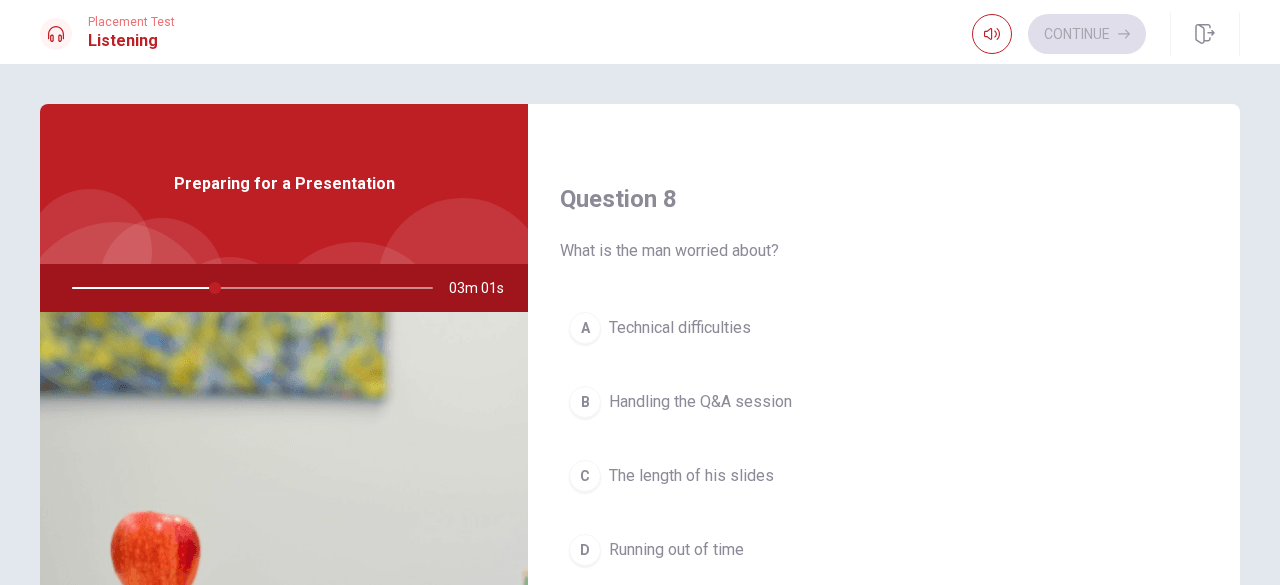scroll, scrollTop: 1000, scrollLeft: 0, axis: vertical 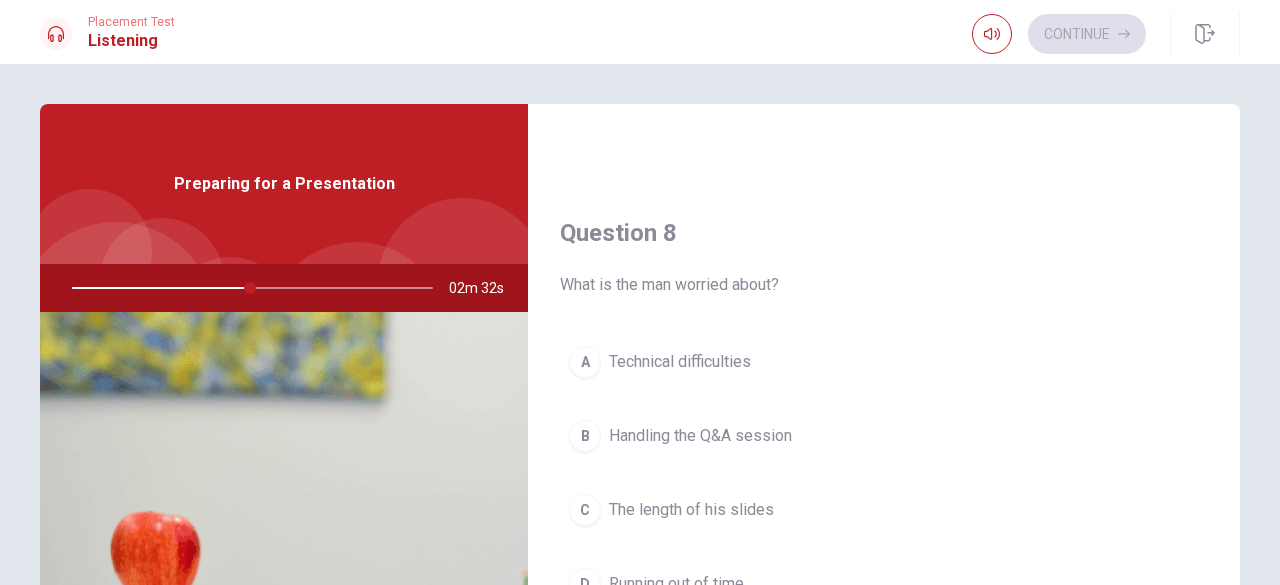 click on "Handling the Q&A session" at bounding box center [700, 436] 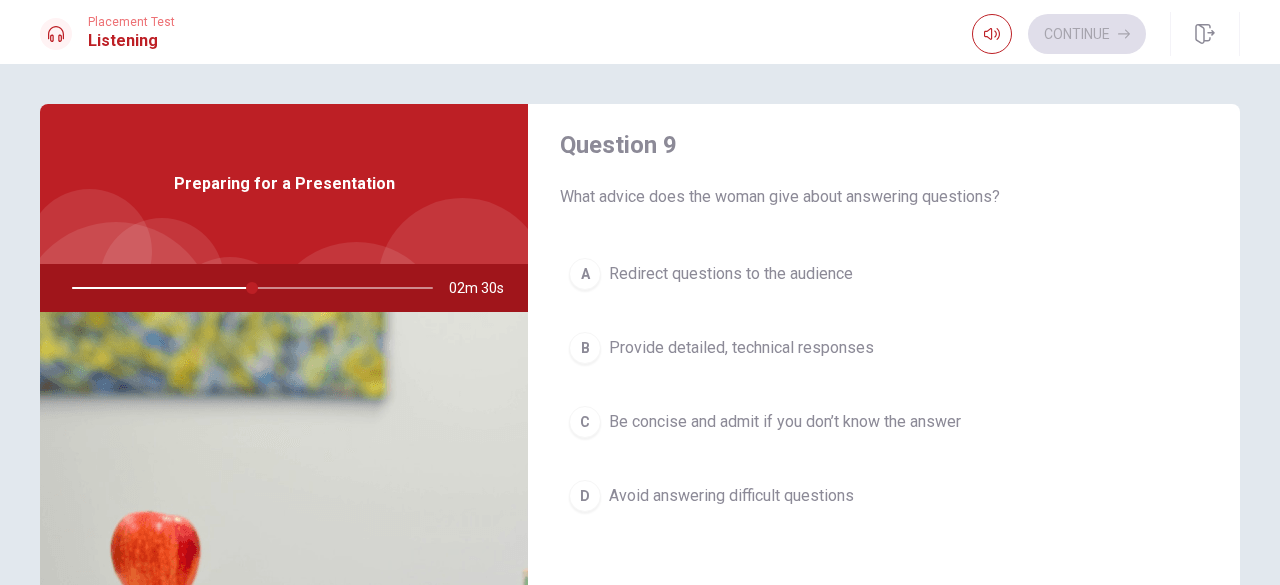 scroll, scrollTop: 1651, scrollLeft: 0, axis: vertical 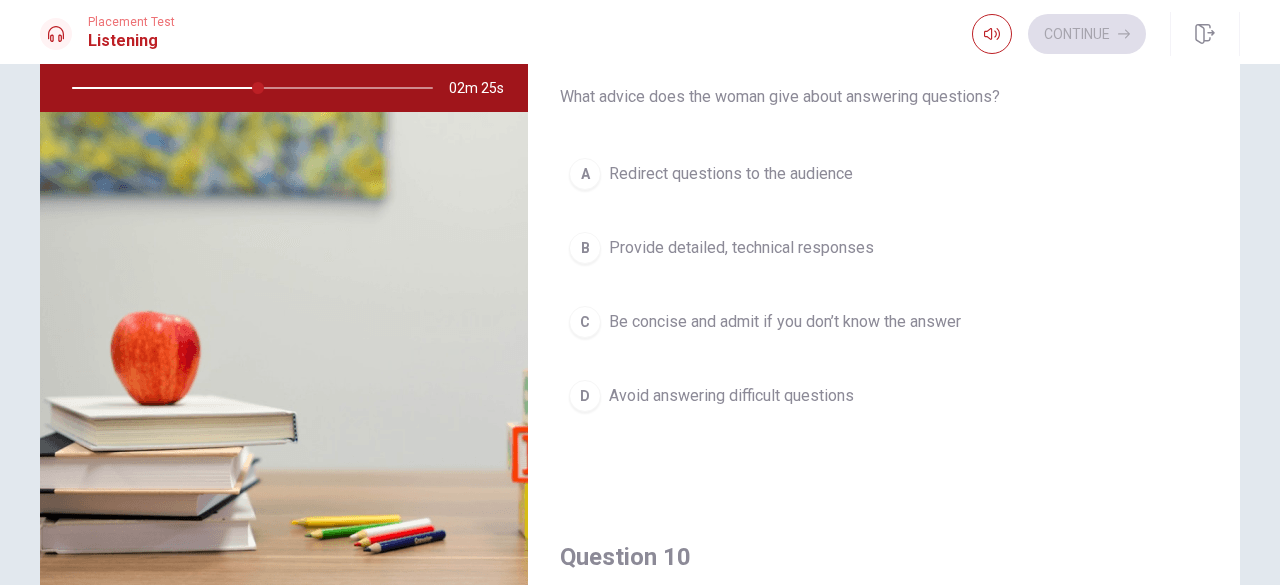 click on "Be concise and admit if you don’t know the answer" at bounding box center [785, 322] 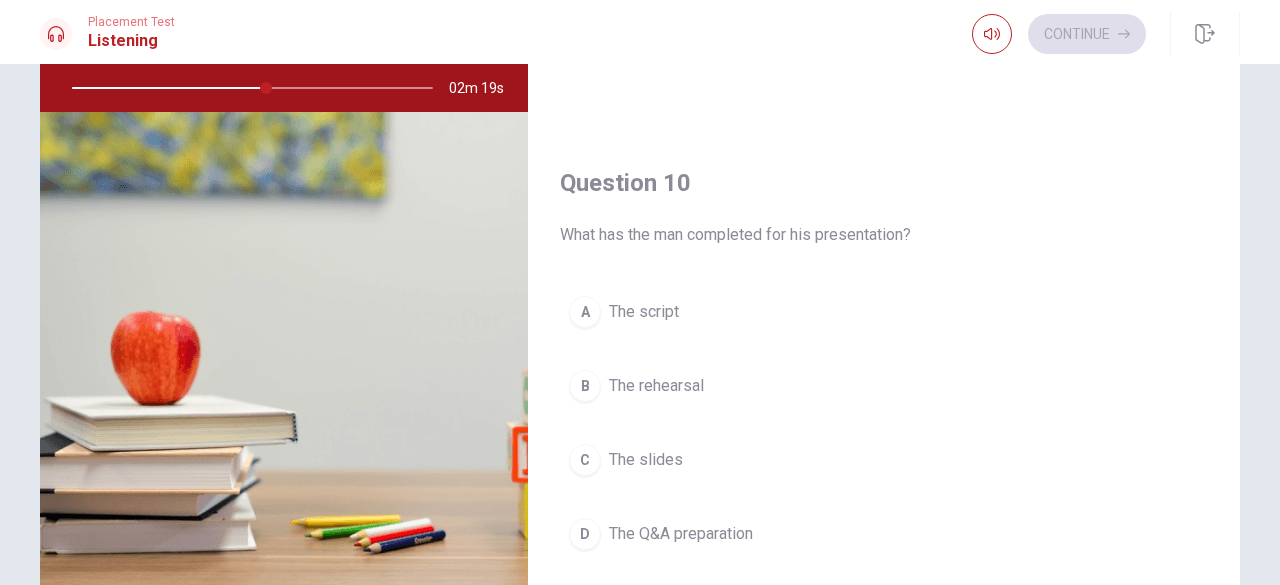 scroll, scrollTop: 1851, scrollLeft: 0, axis: vertical 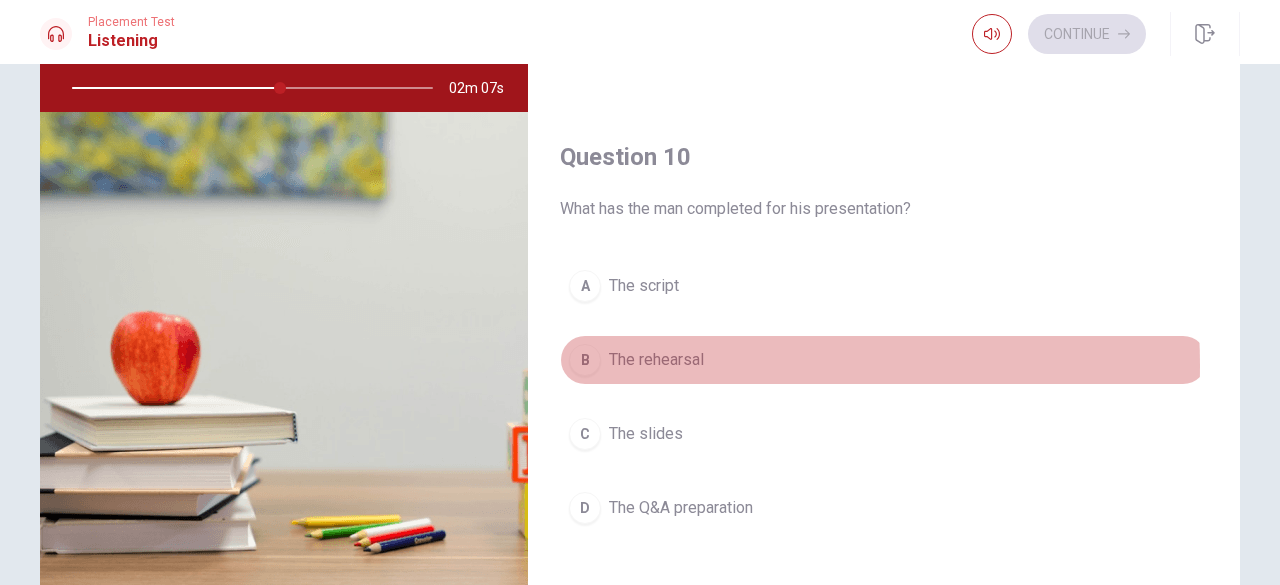 click on "The rehearsal" at bounding box center [656, 360] 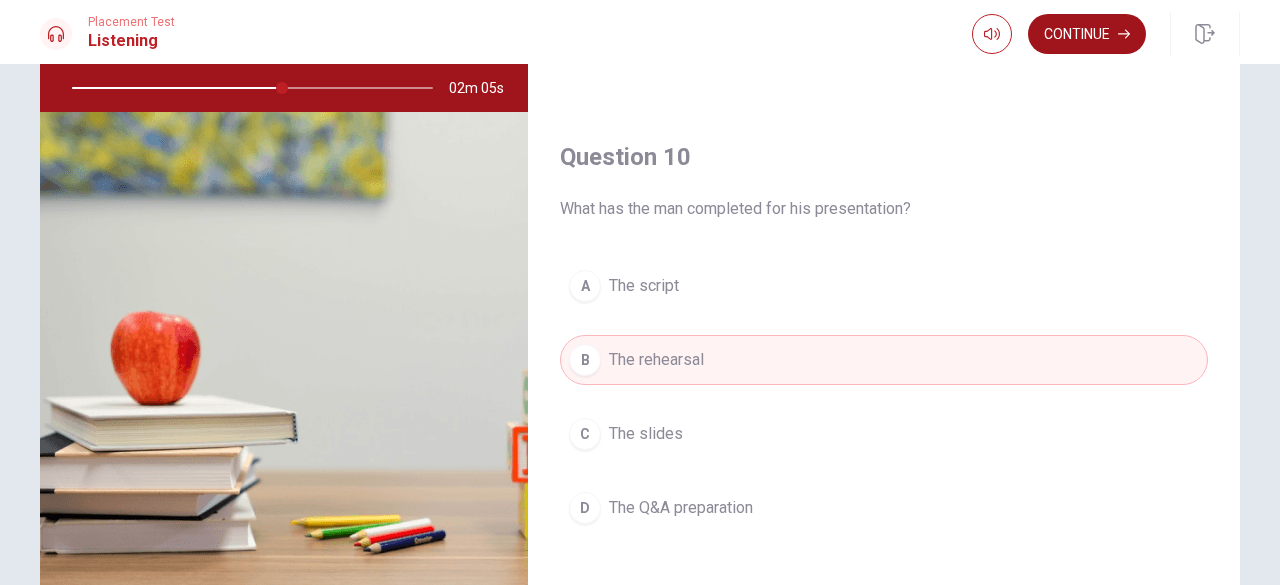 click on "Continue" at bounding box center (1087, 34) 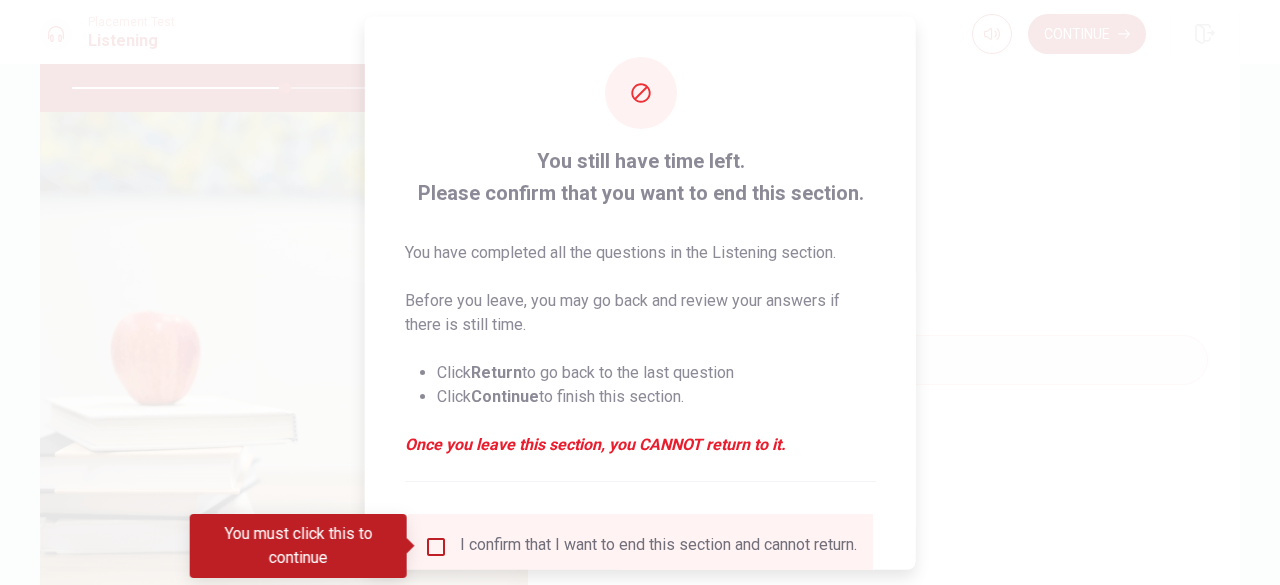 click at bounding box center [436, 546] 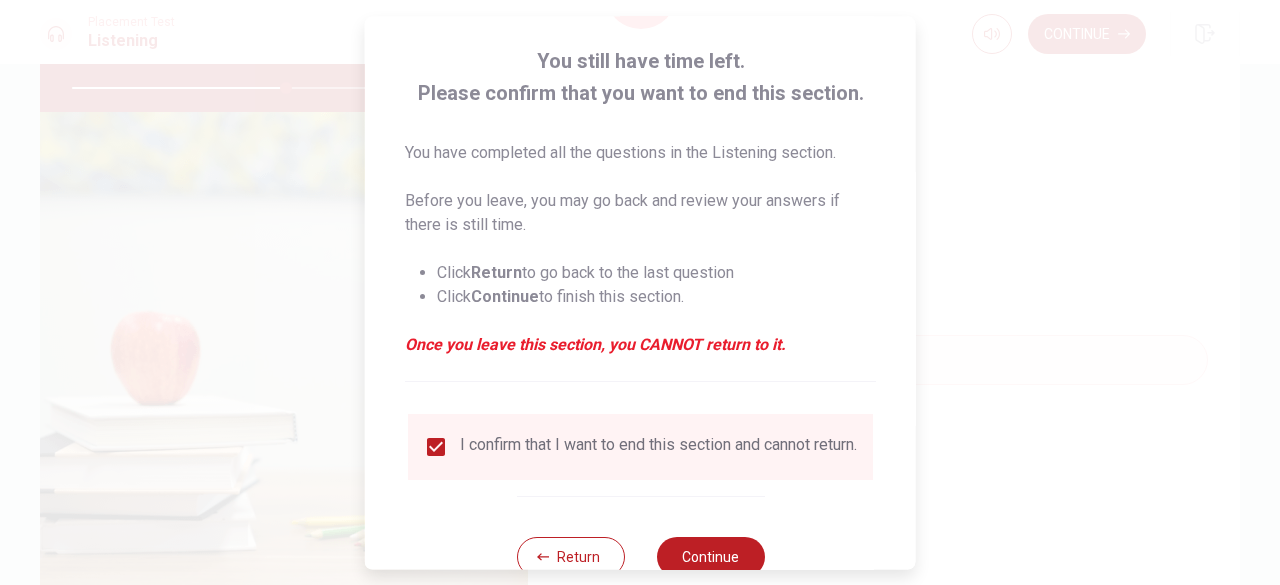 scroll, scrollTop: 160, scrollLeft: 0, axis: vertical 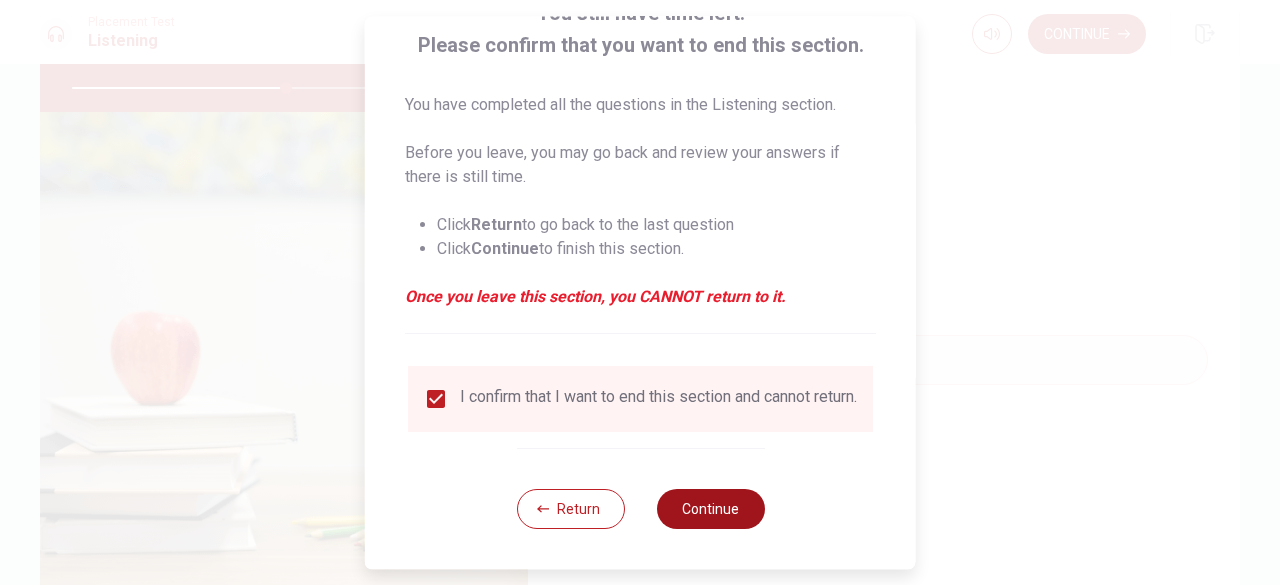 click on "Continue" at bounding box center (710, 509) 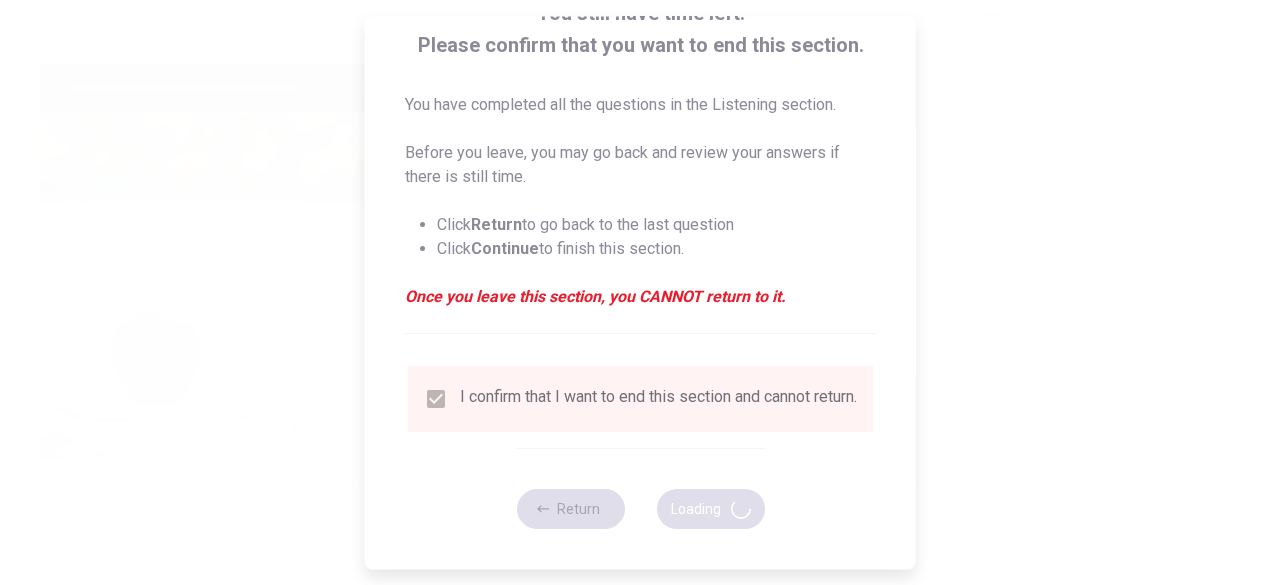 type on "60" 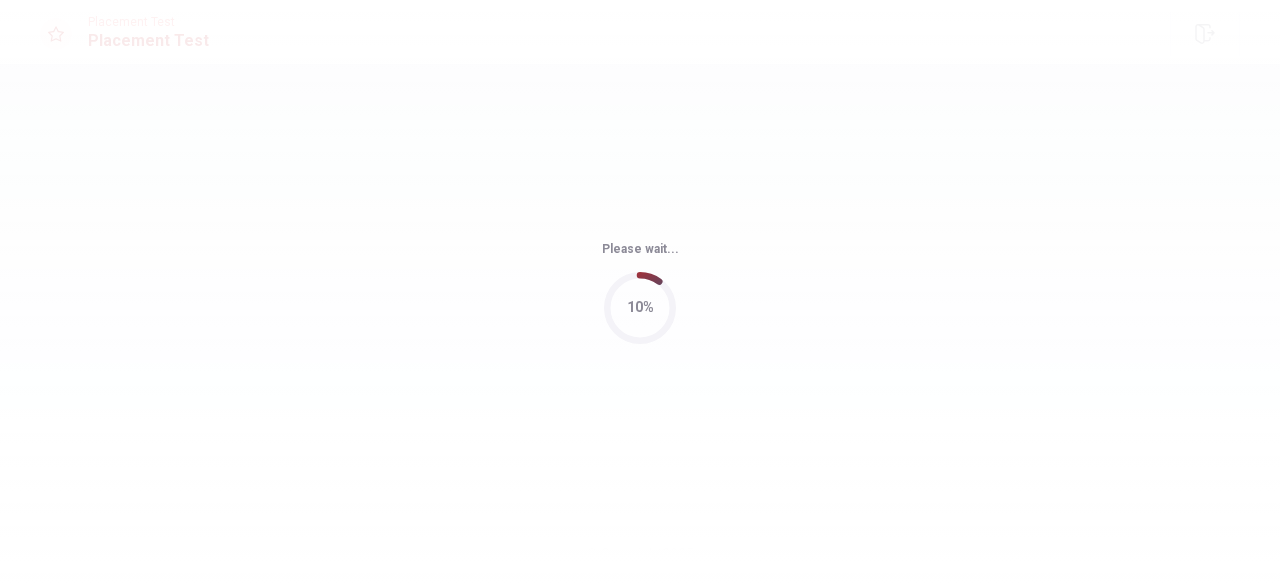 scroll, scrollTop: 0, scrollLeft: 0, axis: both 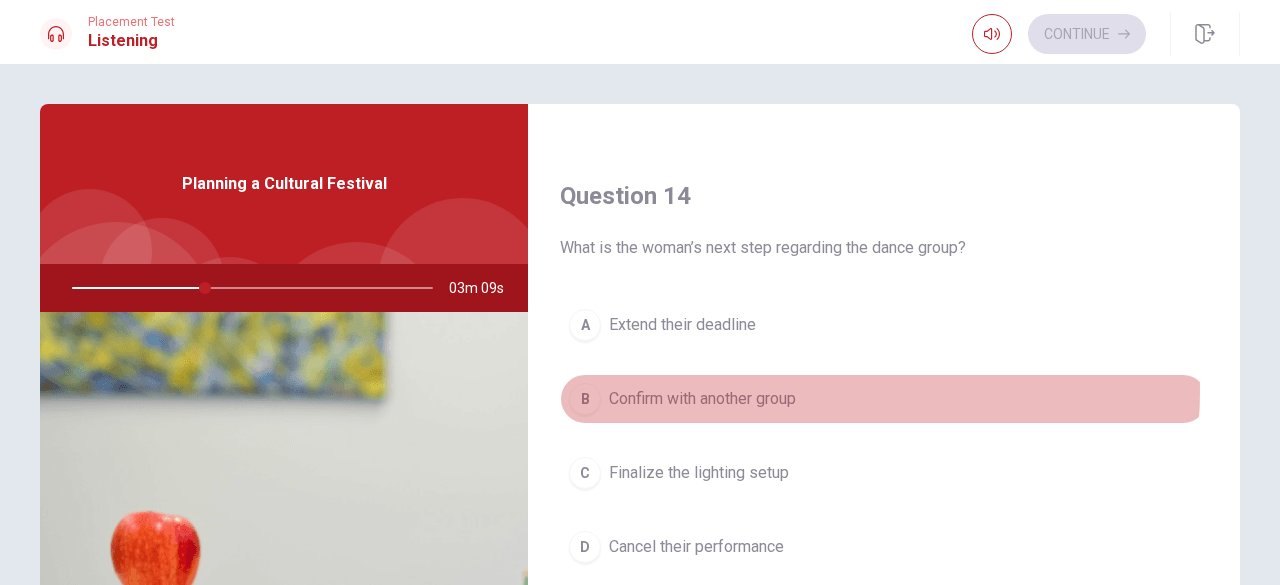 click on "Confirm with another group" at bounding box center (702, 399) 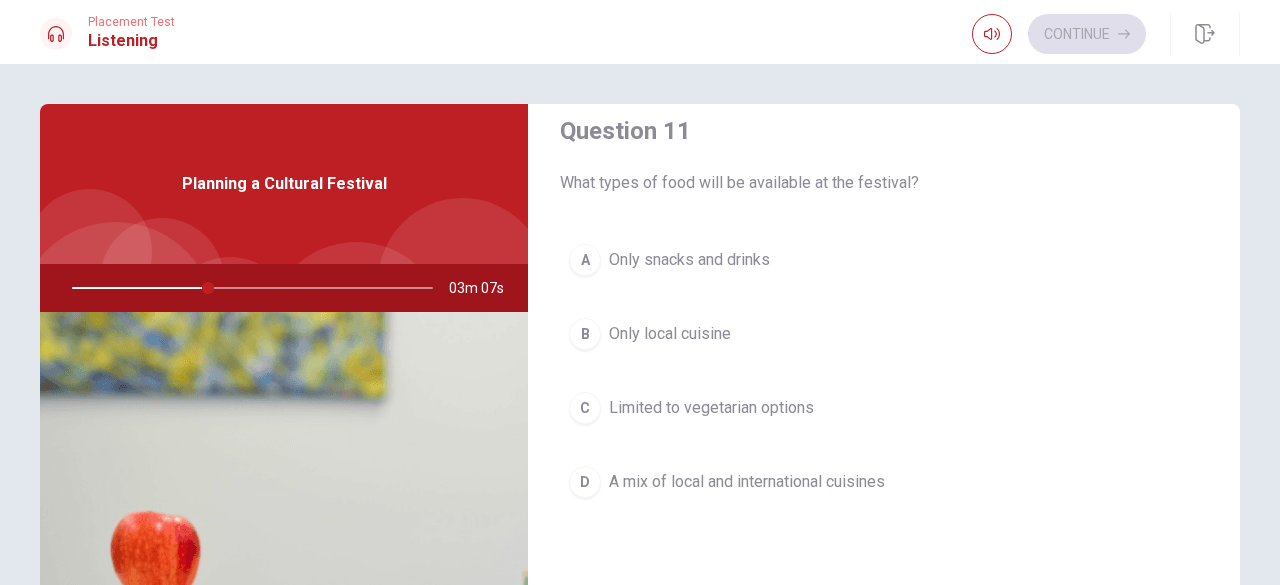 scroll, scrollTop: 0, scrollLeft: 0, axis: both 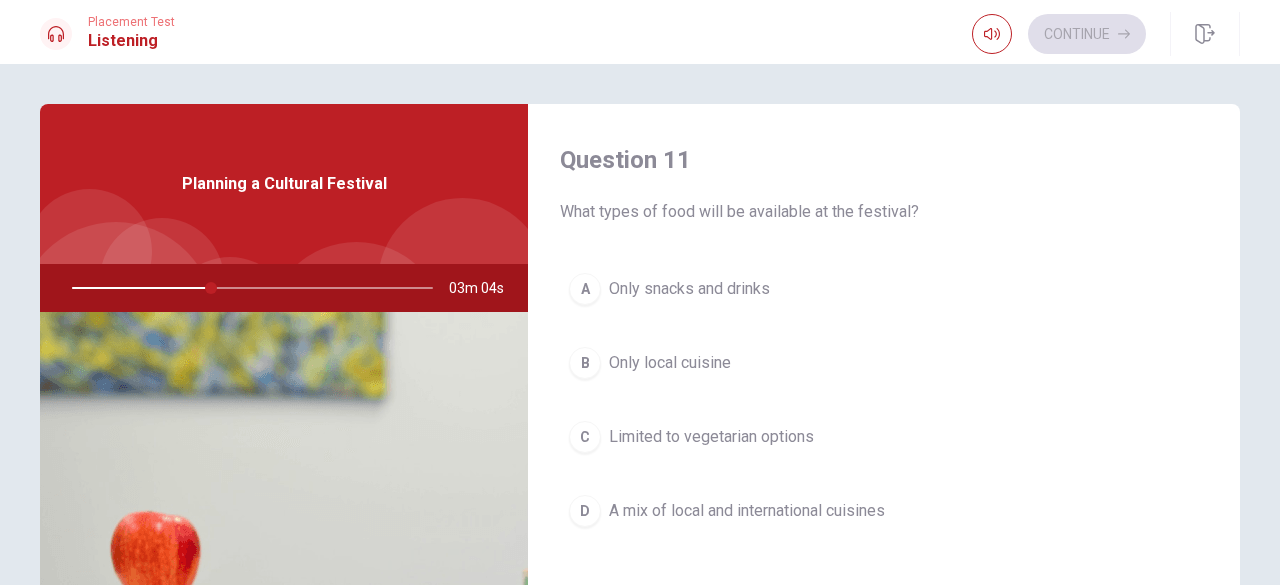 click on "A mix of local and international cuisines" at bounding box center (747, 511) 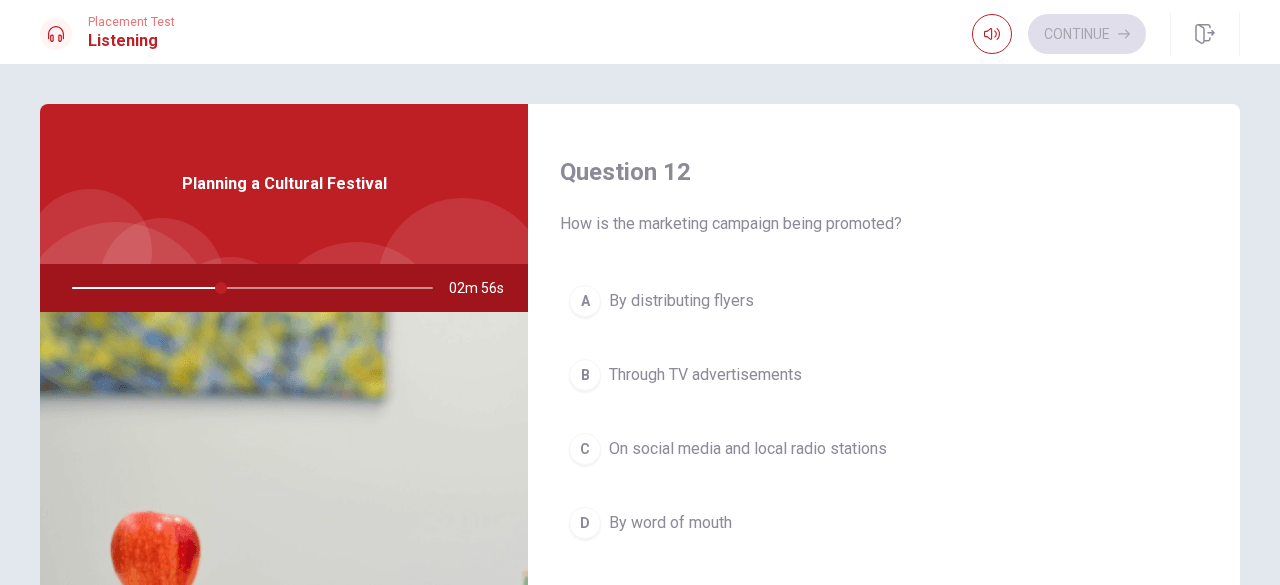 scroll, scrollTop: 600, scrollLeft: 0, axis: vertical 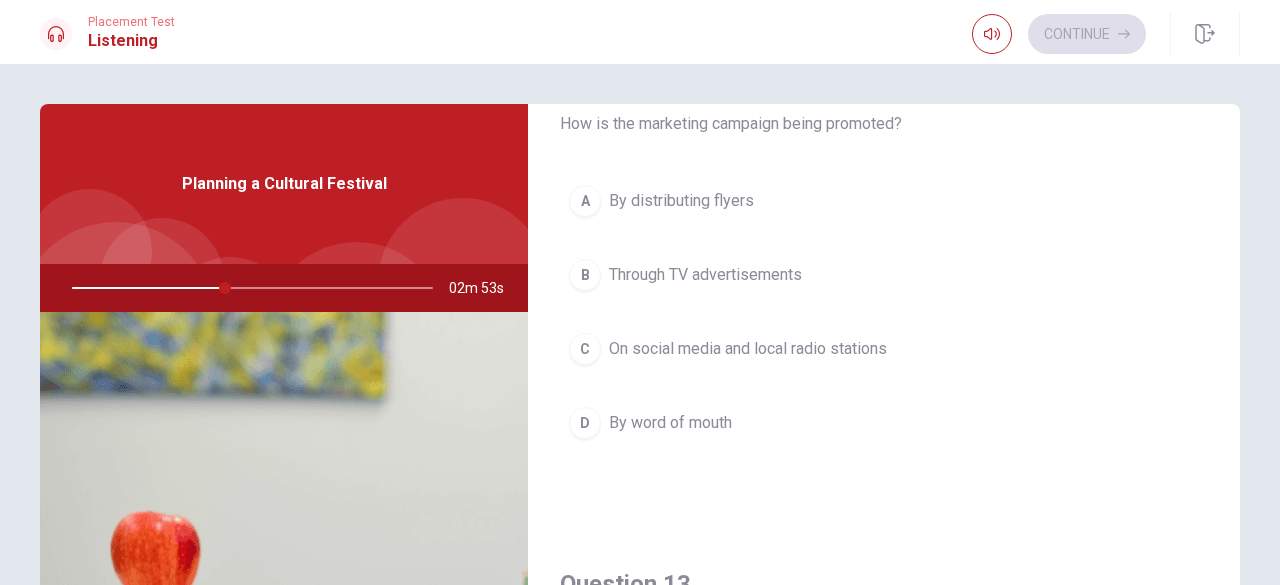 click on "On social media and local radio stations" at bounding box center [748, 349] 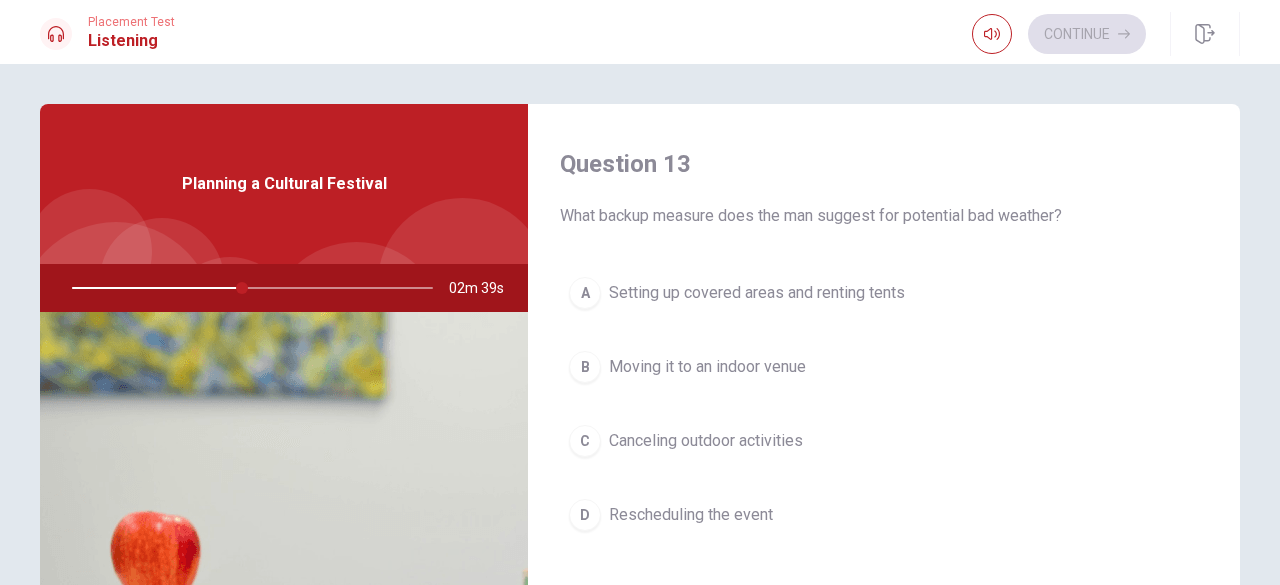 scroll, scrollTop: 1051, scrollLeft: 0, axis: vertical 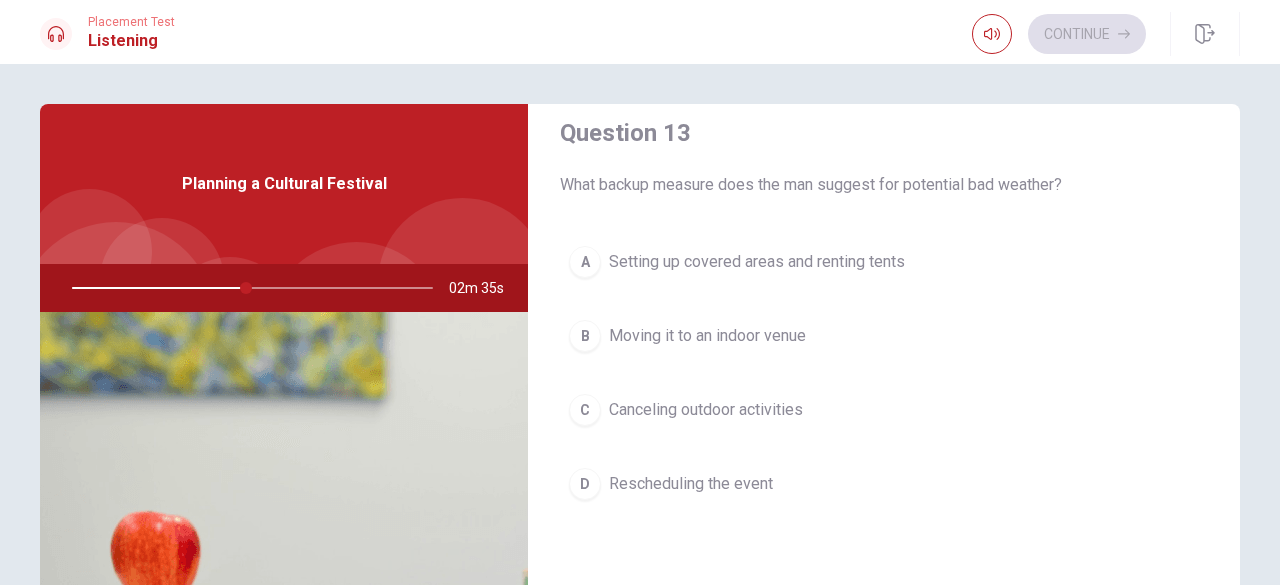 click on "Setting up covered areas and renting tents" at bounding box center (757, 262) 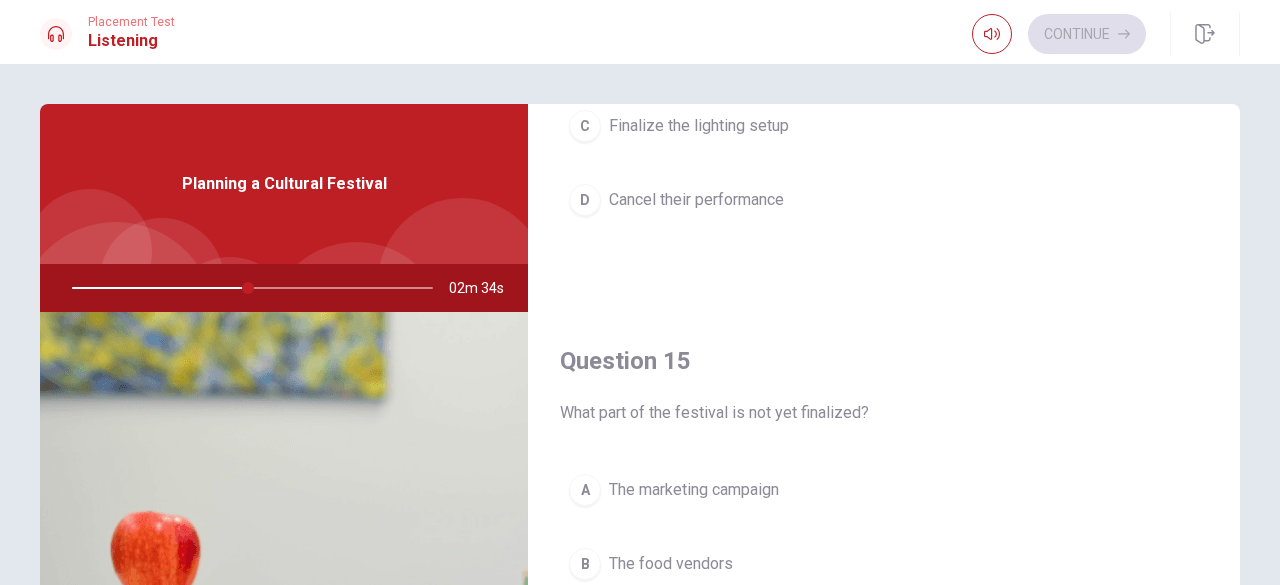 scroll, scrollTop: 1851, scrollLeft: 0, axis: vertical 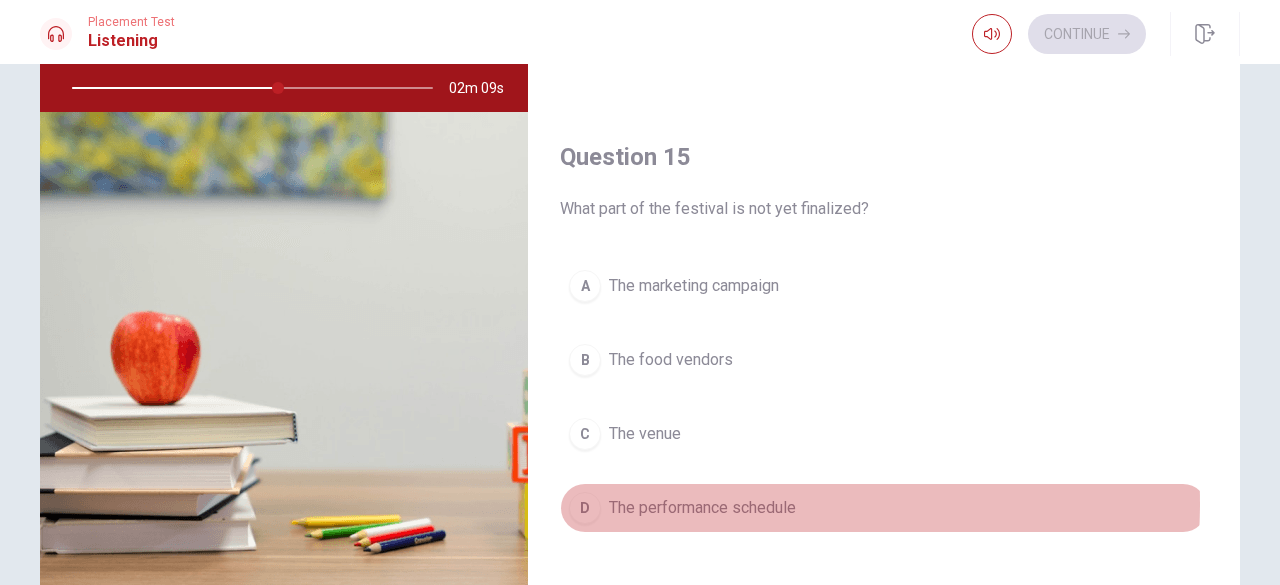click on "The performance schedule" at bounding box center (702, 508) 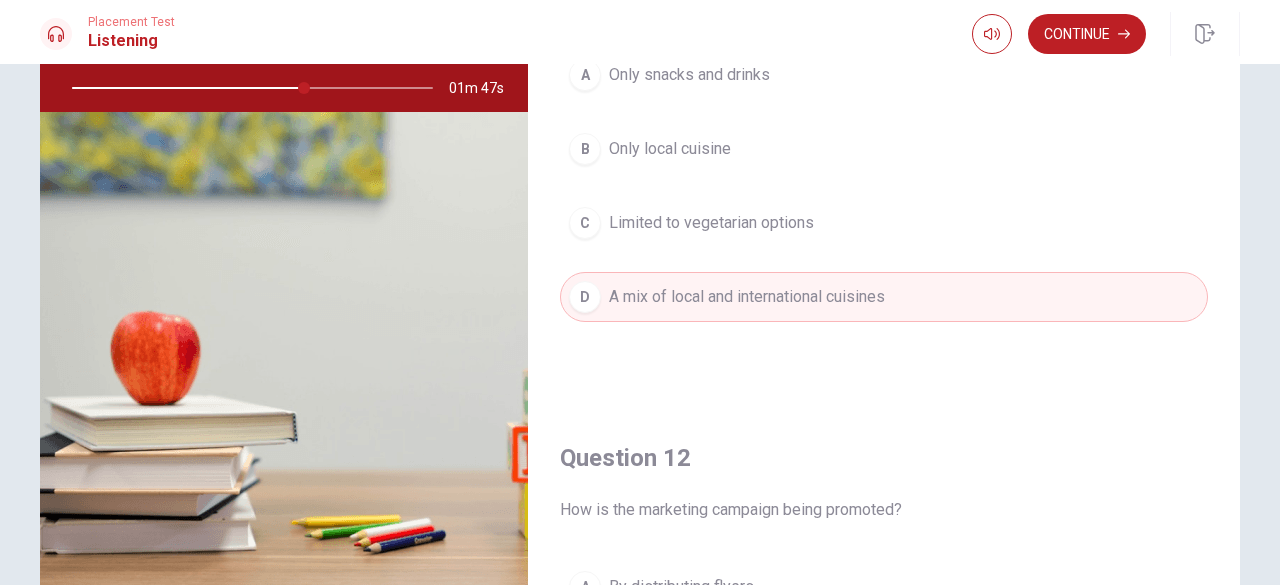 scroll, scrollTop: 0, scrollLeft: 0, axis: both 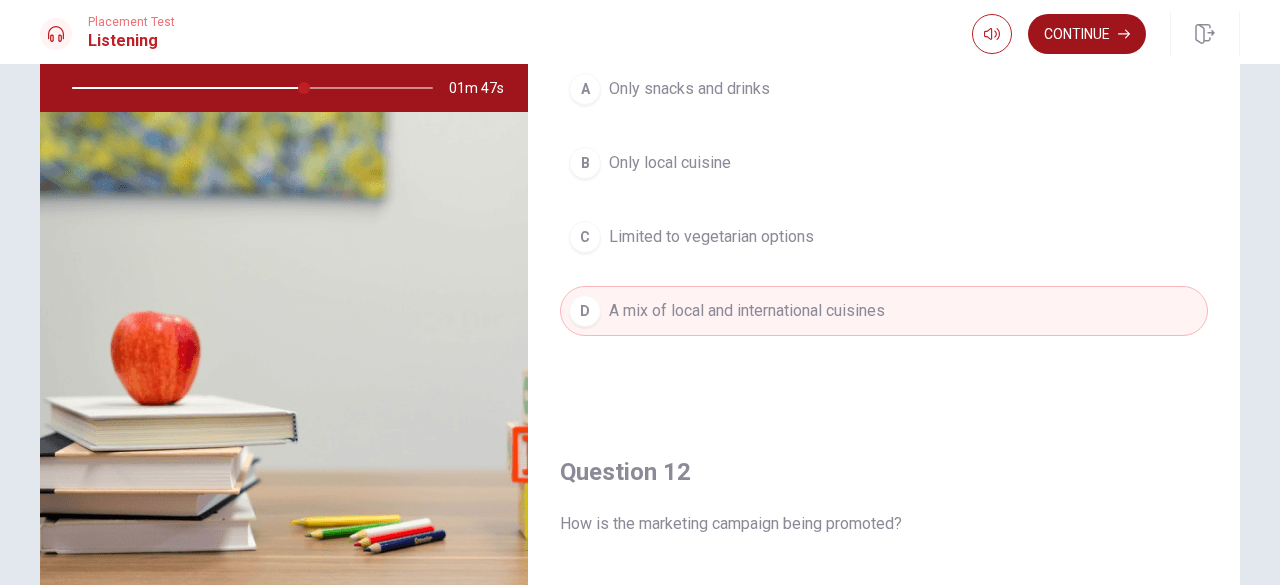 click on "Continue" at bounding box center (1087, 34) 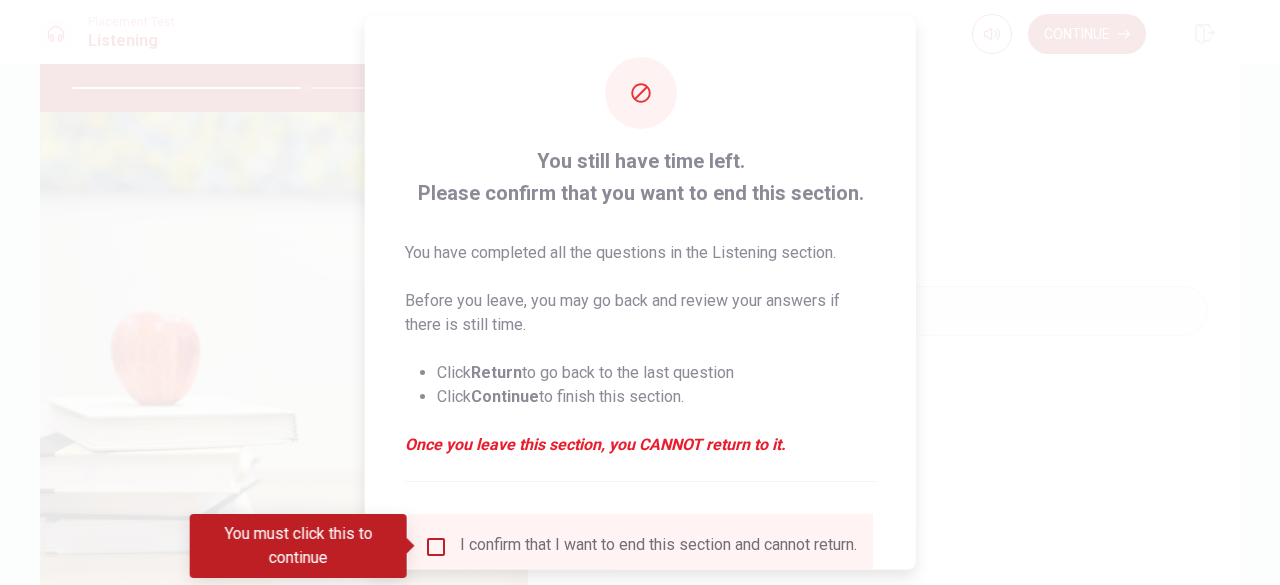 click at bounding box center [436, 546] 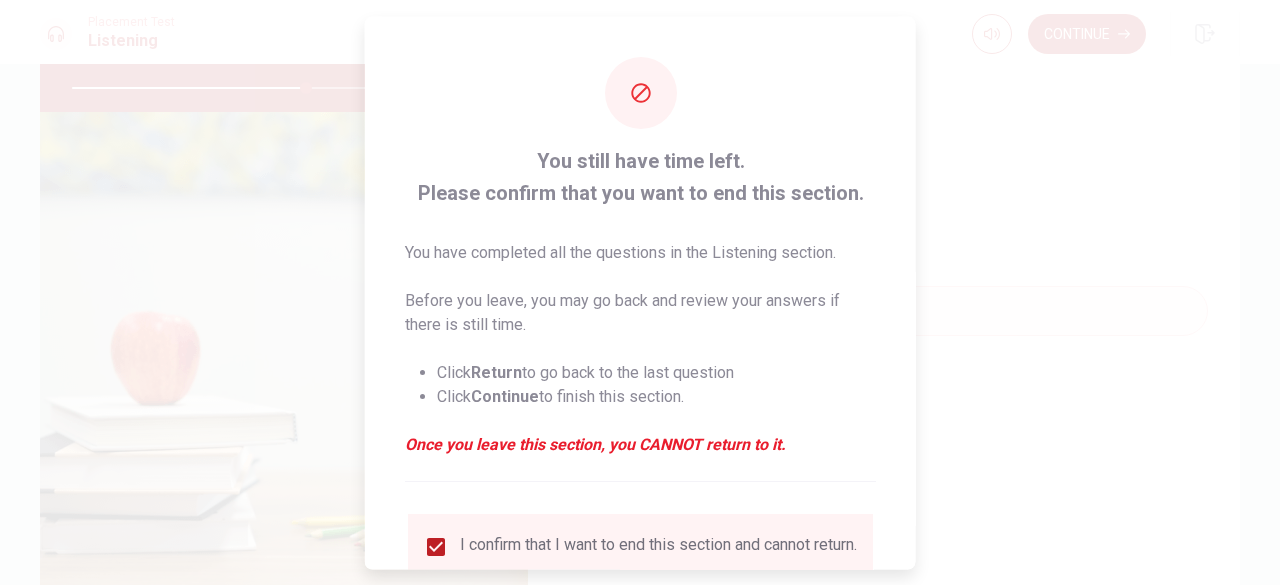 scroll, scrollTop: 160, scrollLeft: 0, axis: vertical 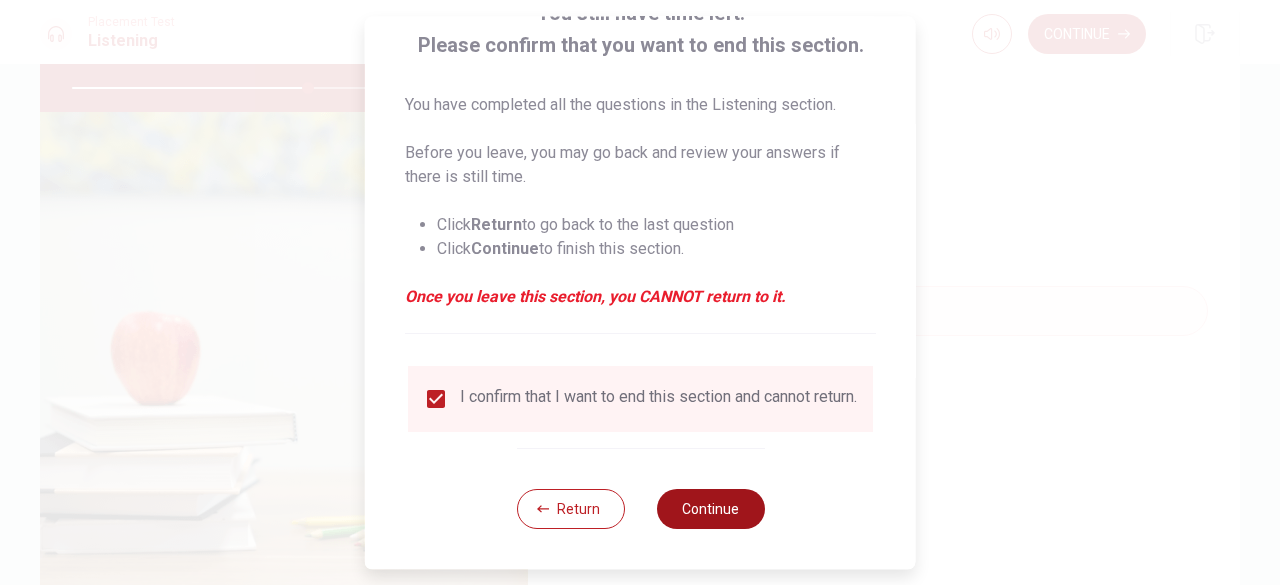 click on "Continue" at bounding box center (710, 509) 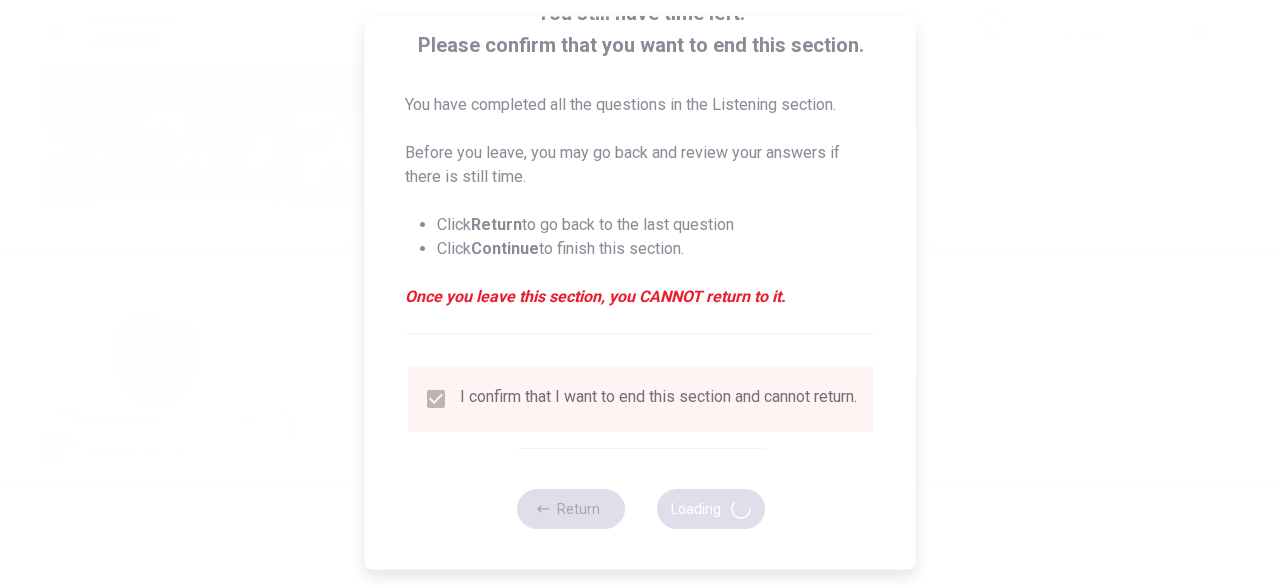 type on "66" 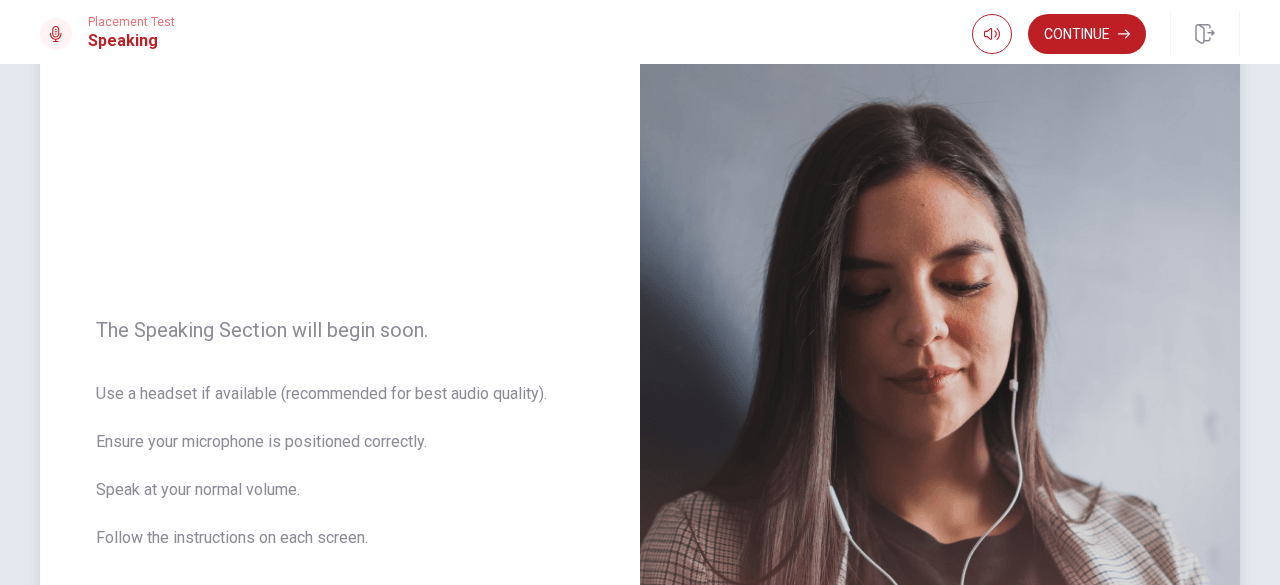 scroll, scrollTop: 0, scrollLeft: 0, axis: both 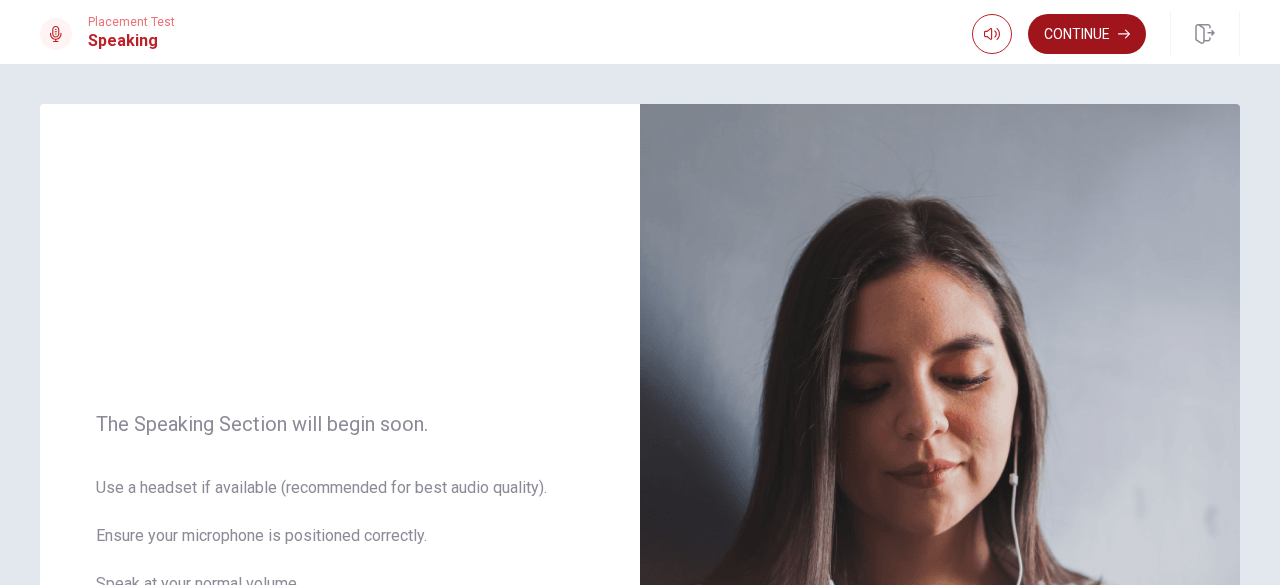 click on "Continue" at bounding box center (1087, 34) 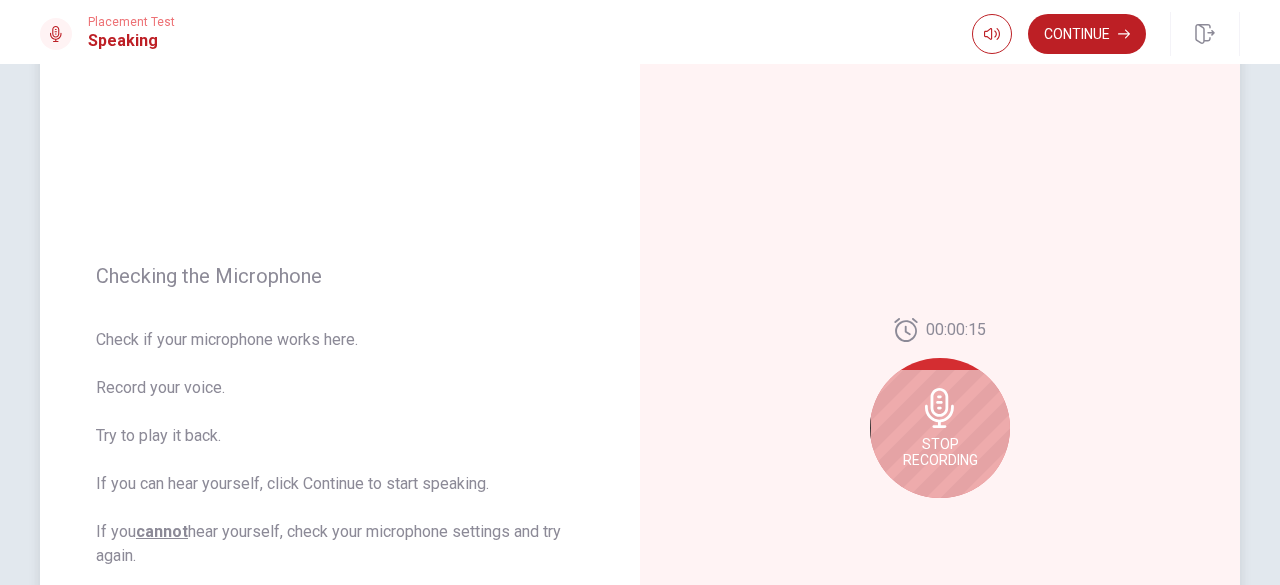 scroll, scrollTop: 200, scrollLeft: 0, axis: vertical 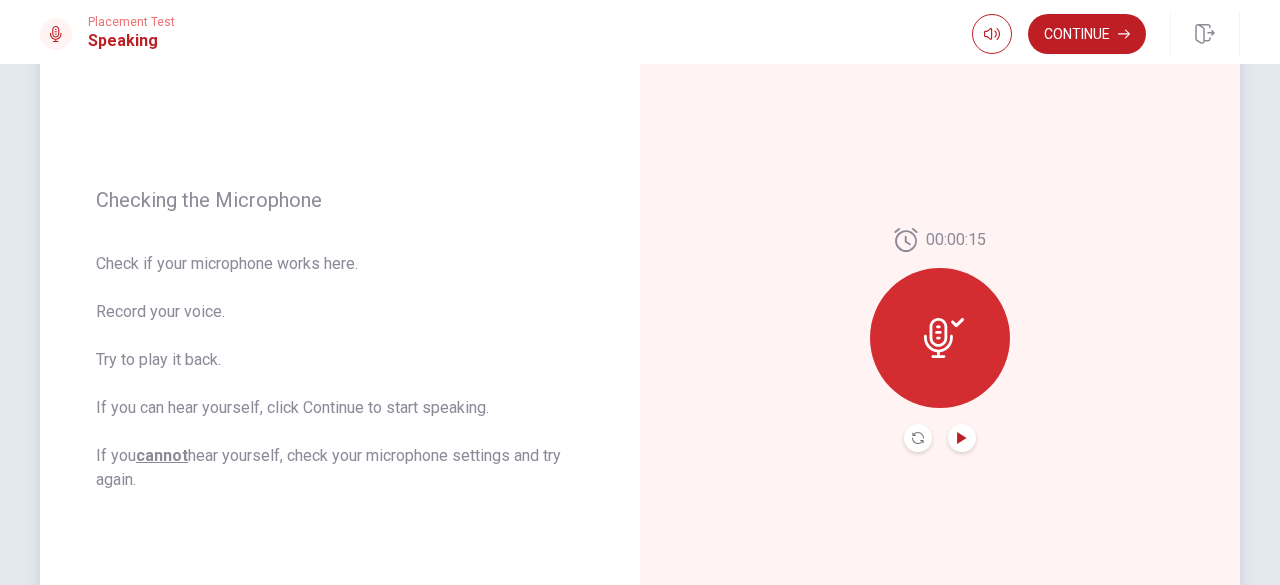 click 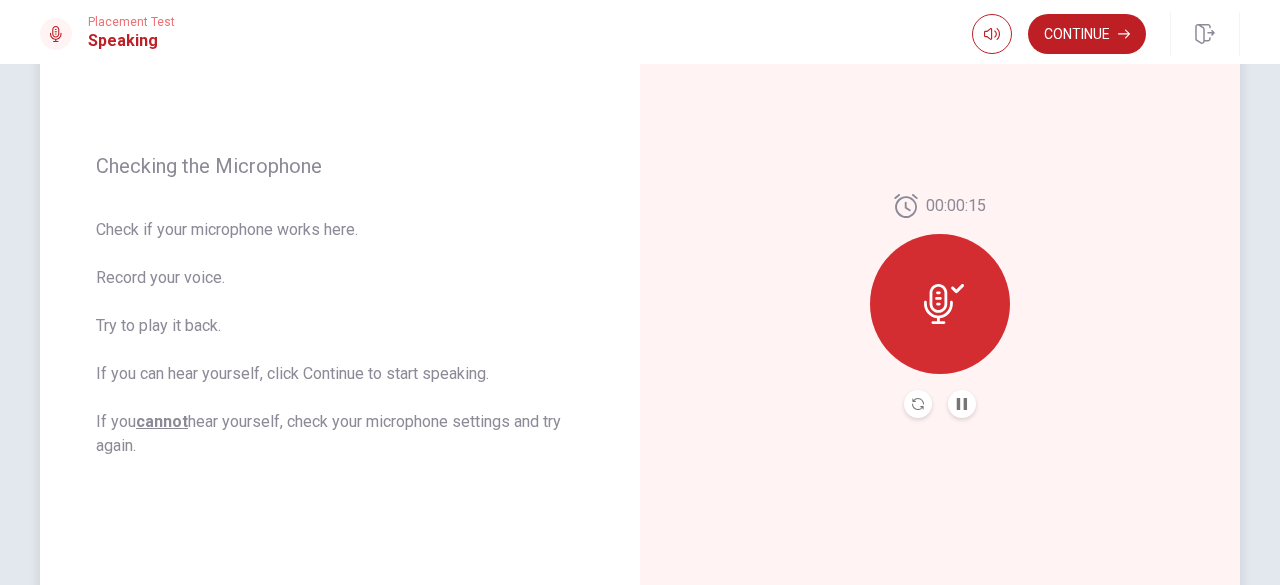 scroll, scrollTop: 194, scrollLeft: 0, axis: vertical 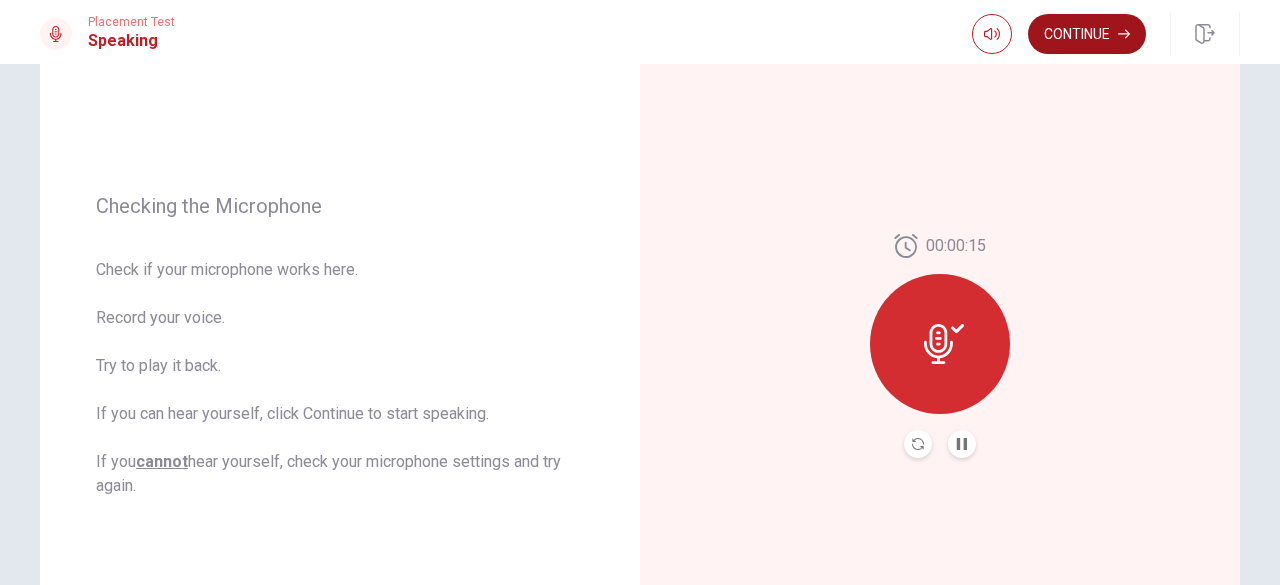 click on "Continue" at bounding box center (1087, 34) 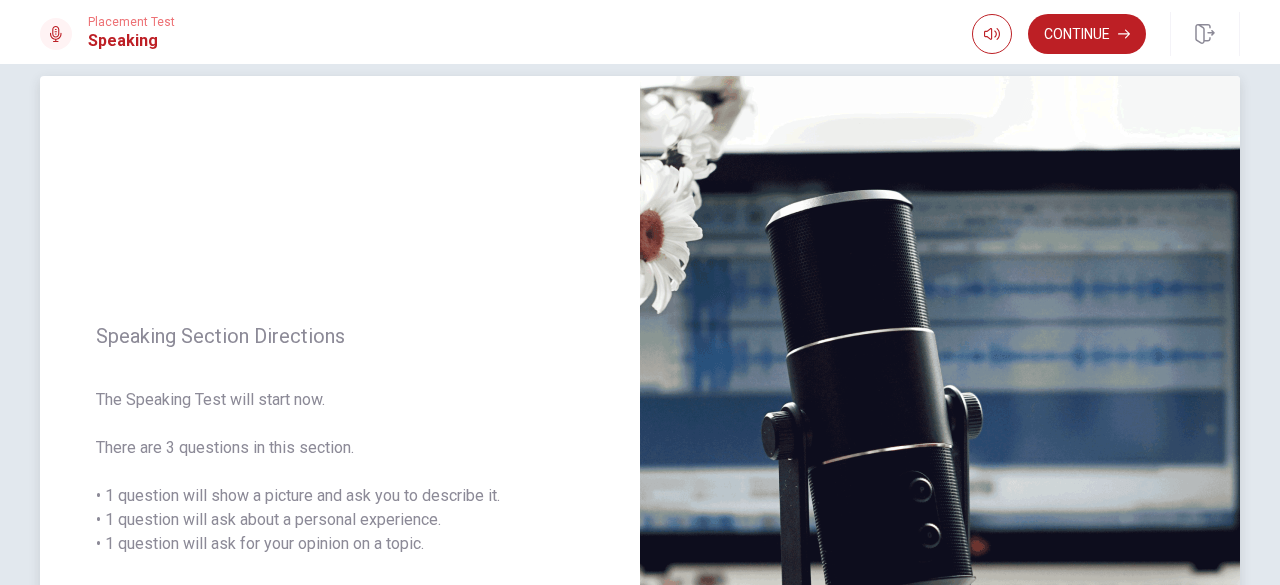 scroll, scrollTop: 0, scrollLeft: 0, axis: both 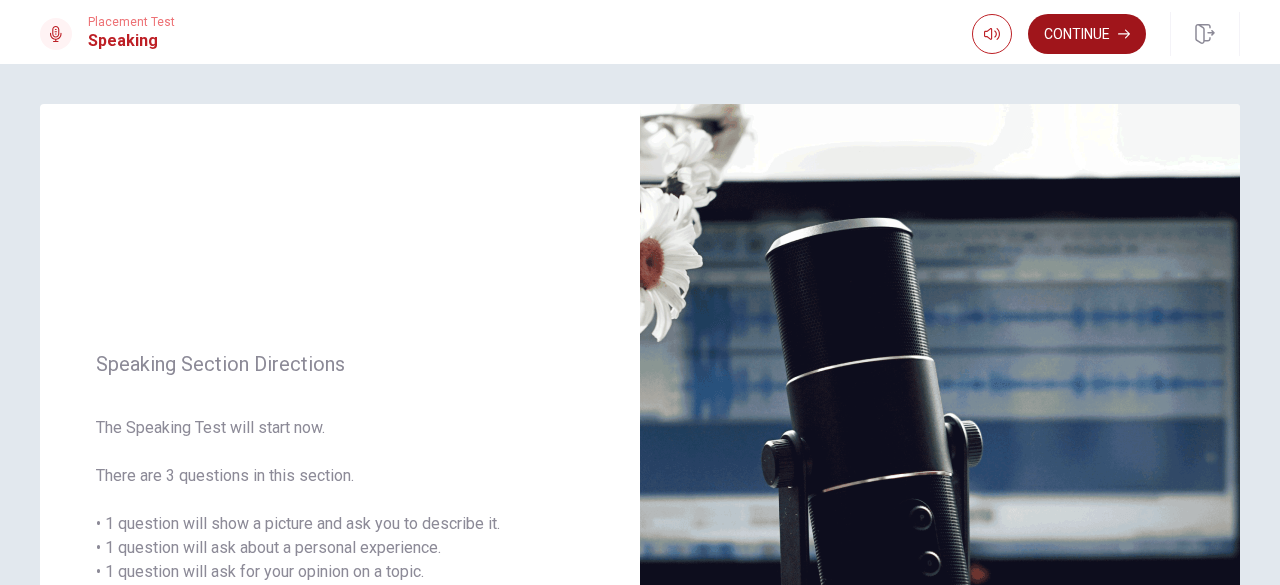 click on "Continue" at bounding box center (1087, 34) 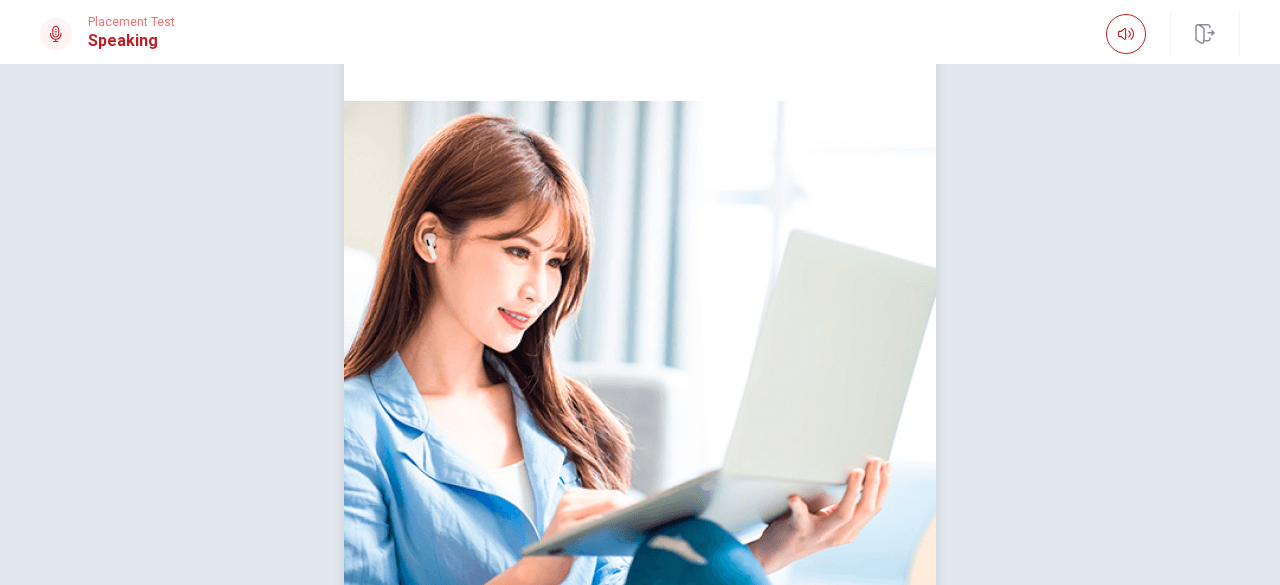 scroll, scrollTop: 92, scrollLeft: 0, axis: vertical 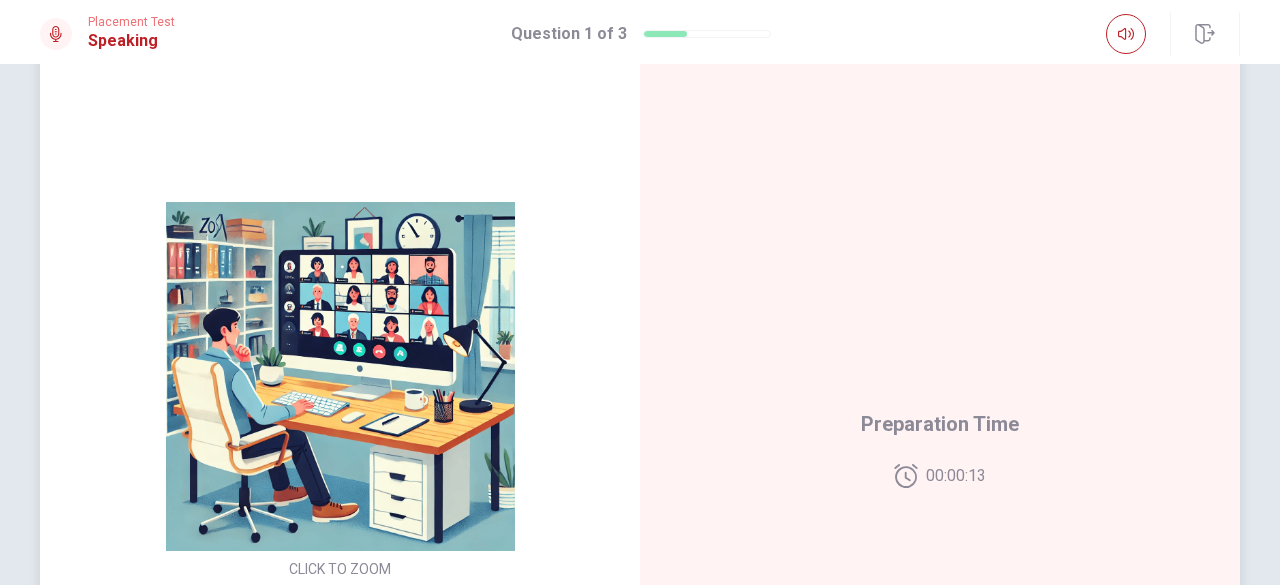 click at bounding box center (340, 376) 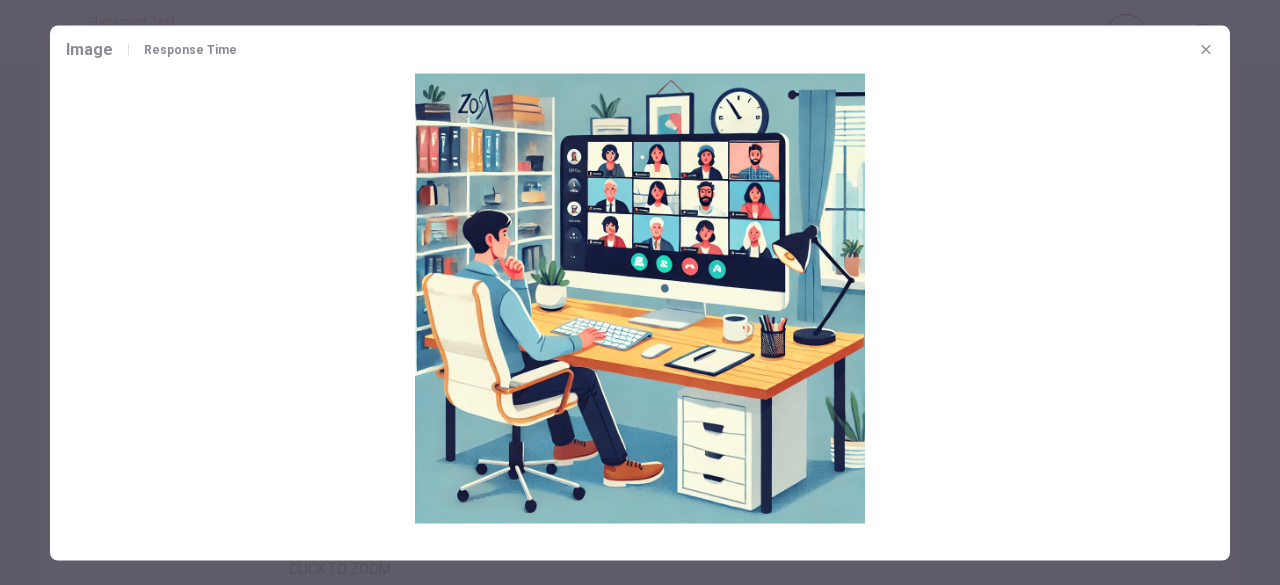 click 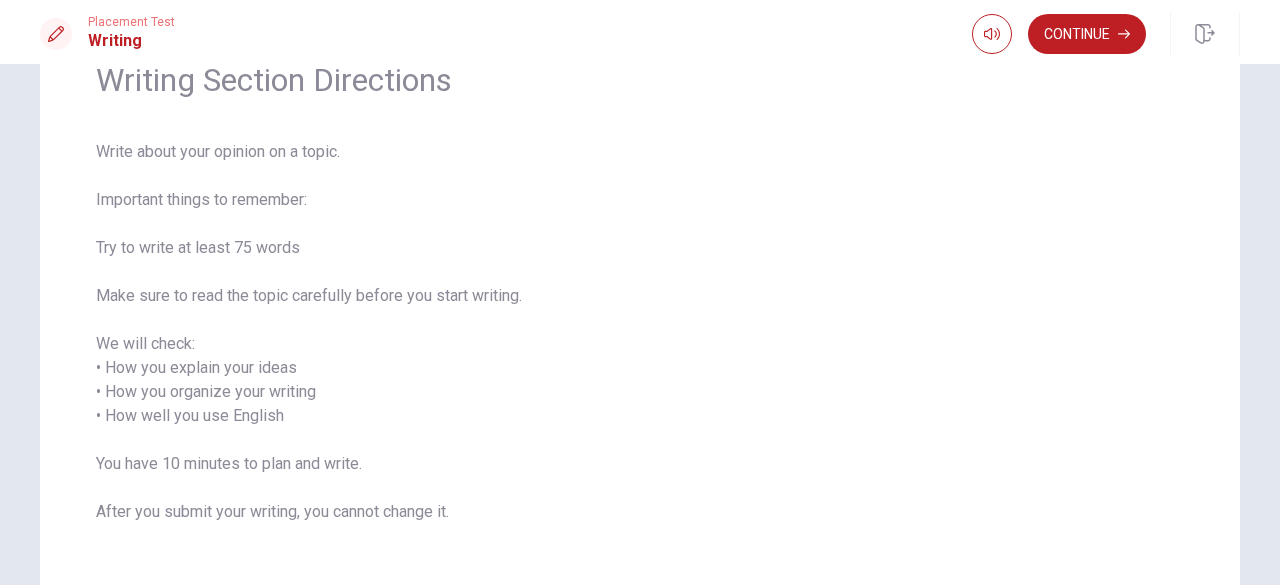 scroll, scrollTop: 0, scrollLeft: 0, axis: both 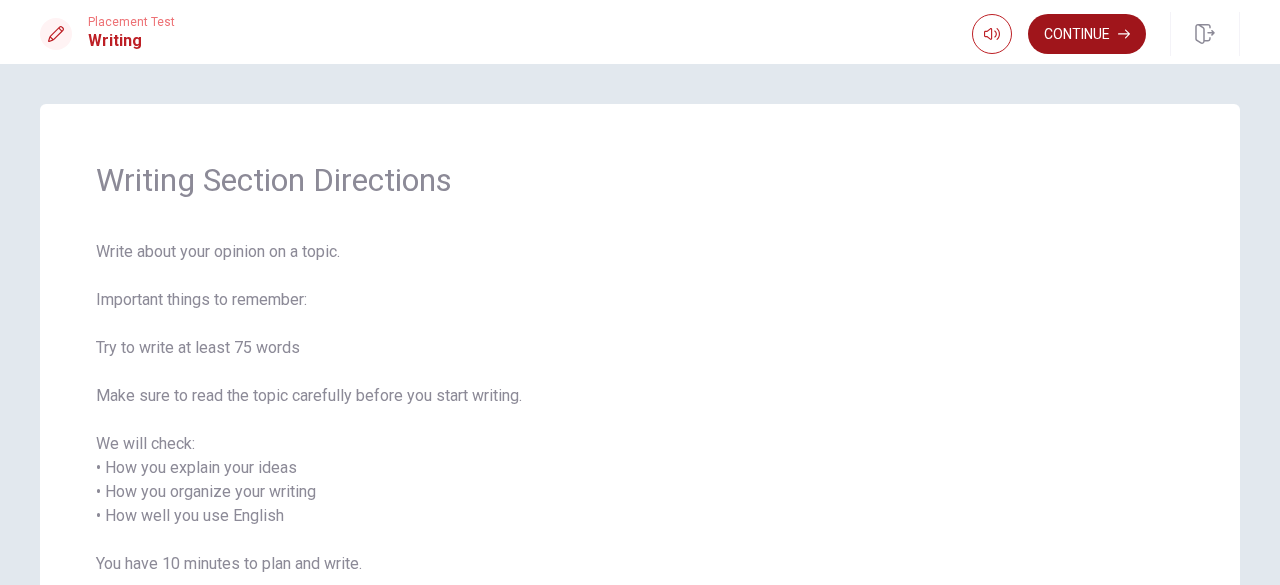 click on "Continue" at bounding box center (1087, 34) 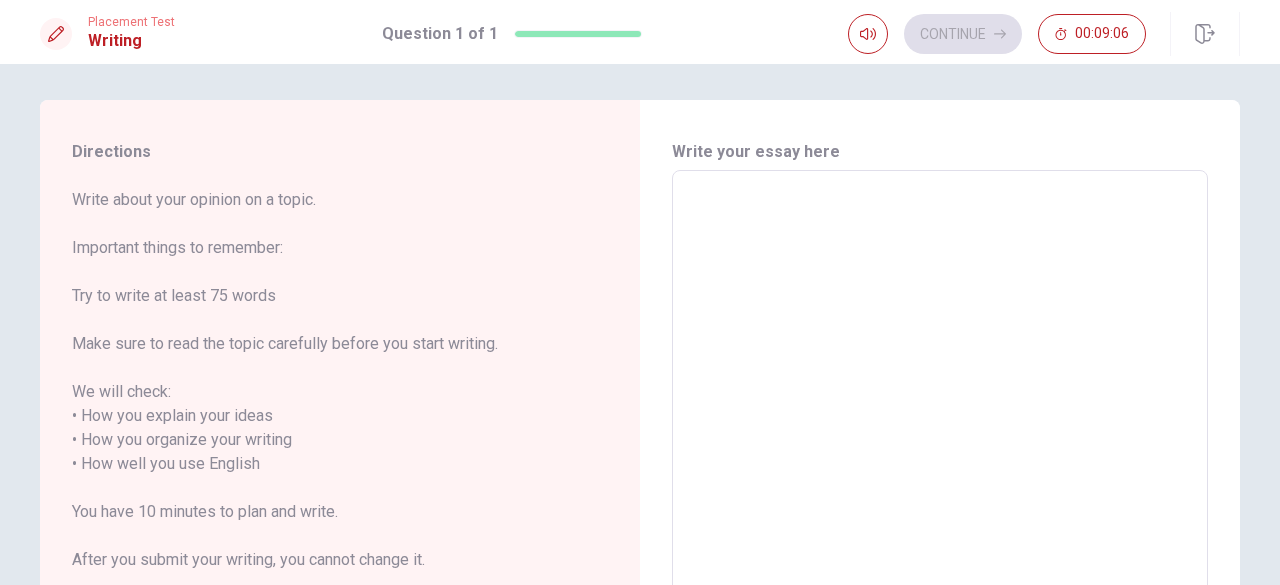scroll, scrollTop: 0, scrollLeft: 0, axis: both 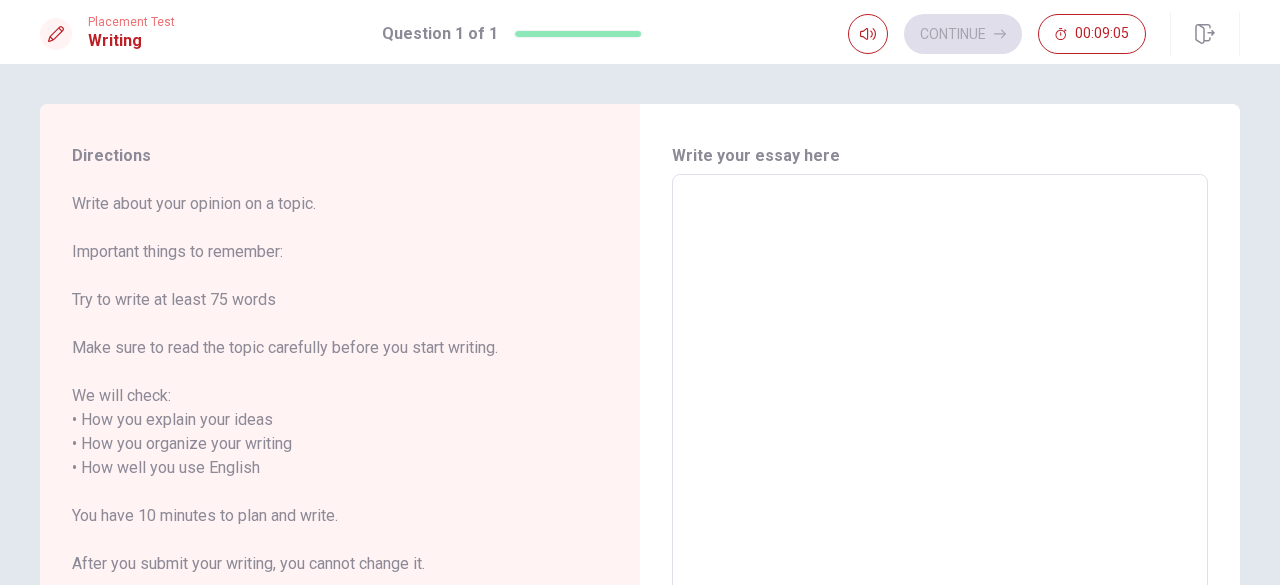 click at bounding box center [940, 456] 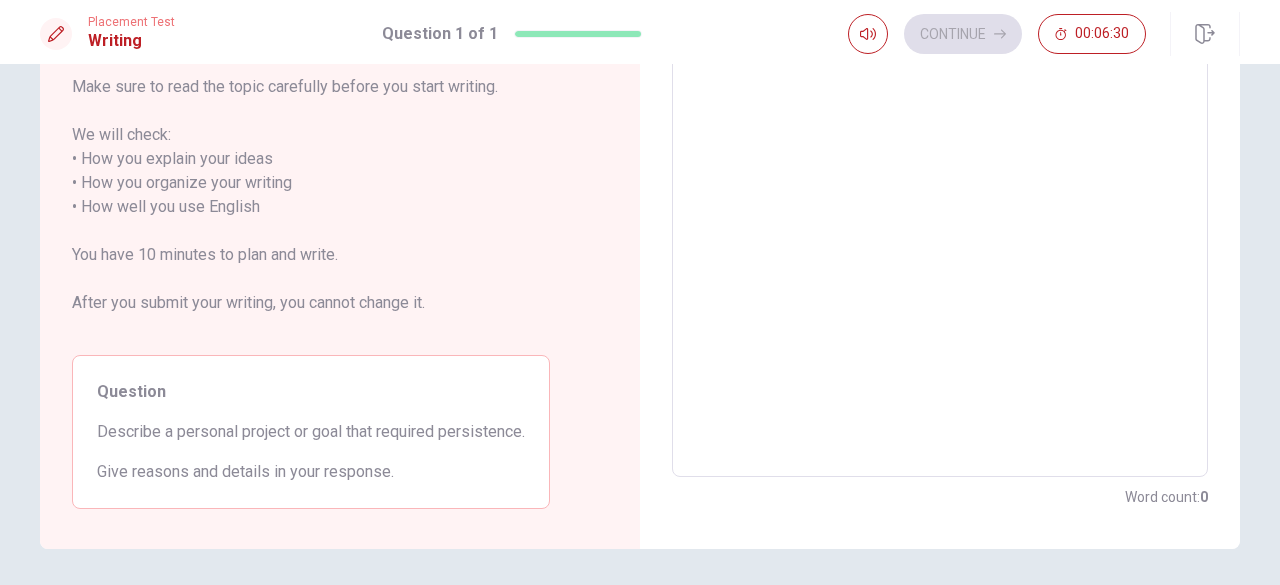 scroll, scrollTop: 0, scrollLeft: 0, axis: both 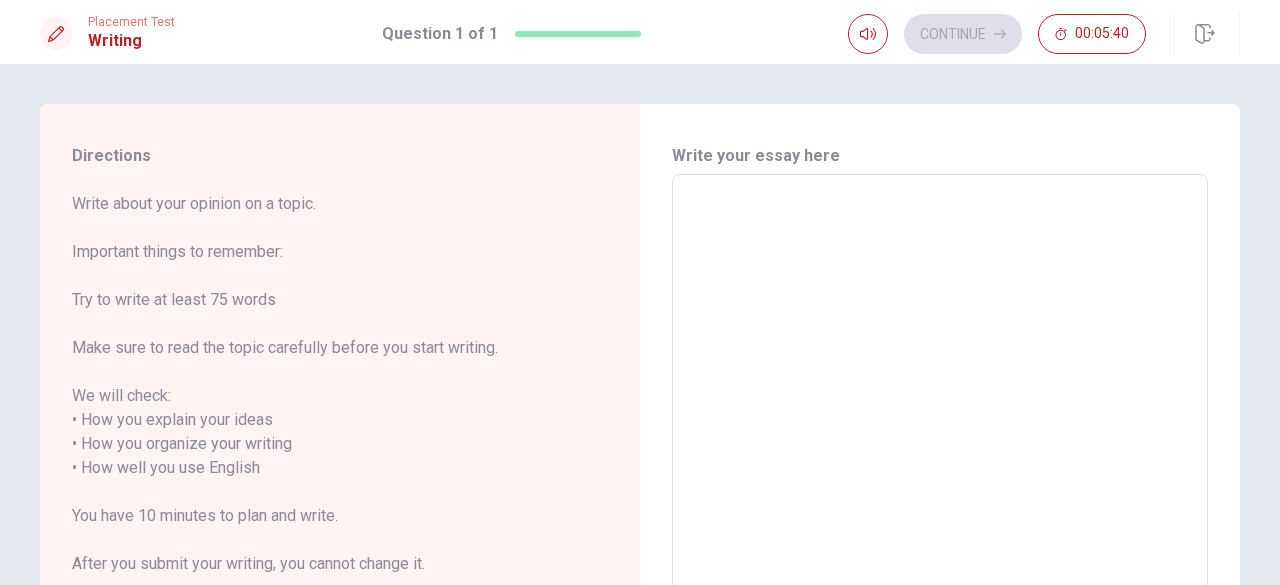 type on "O" 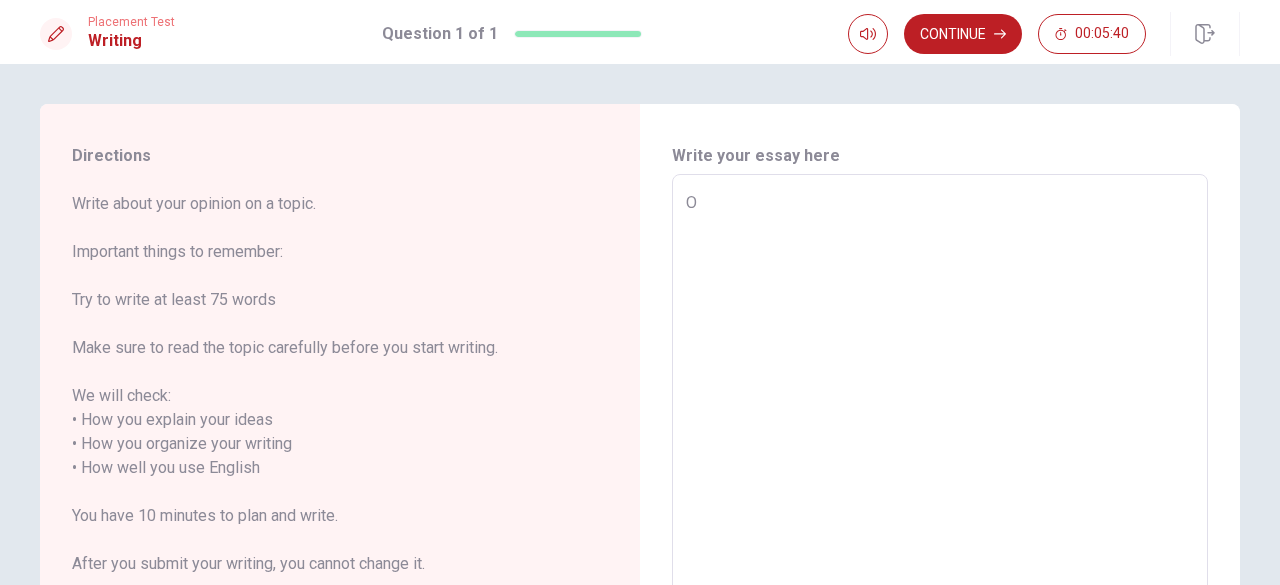 type on "x" 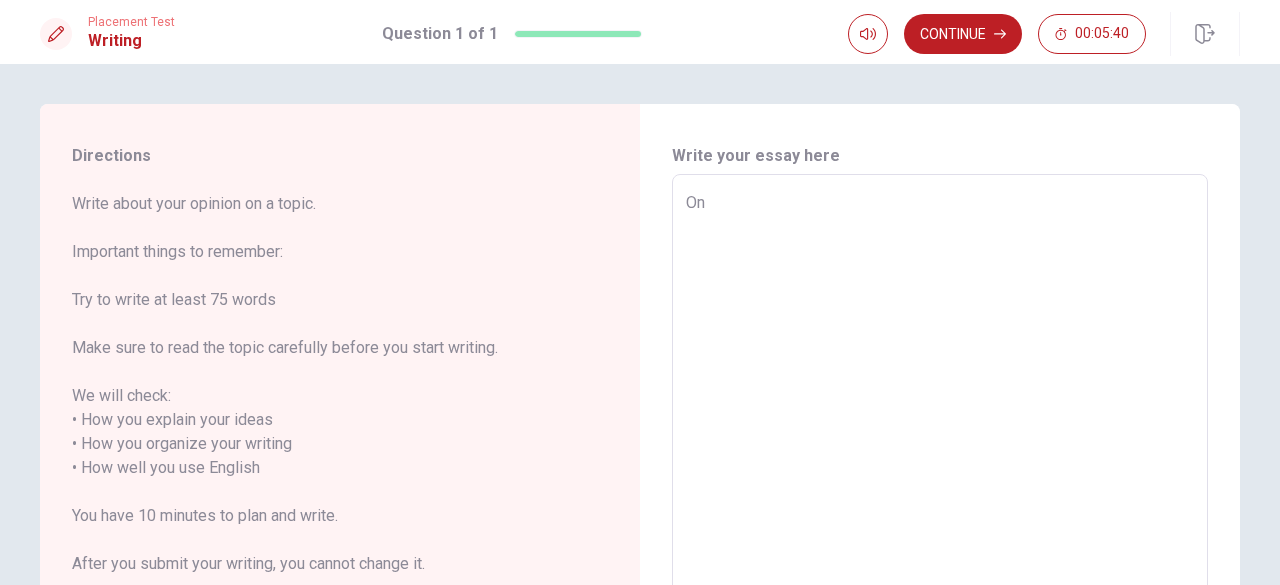 type on "x" 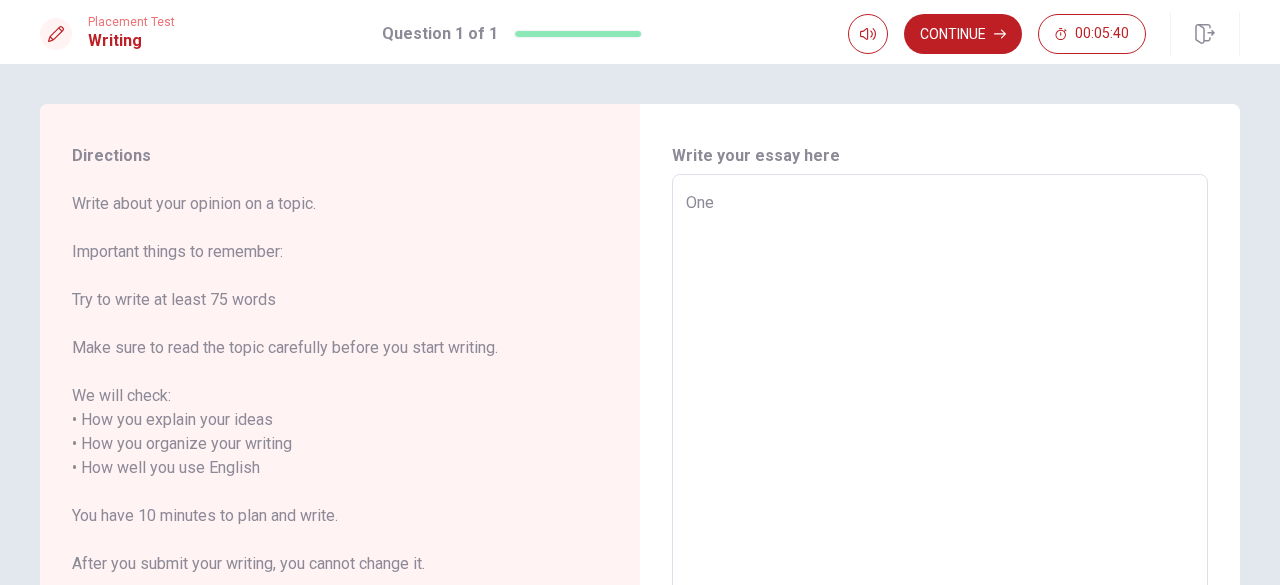 type on "One" 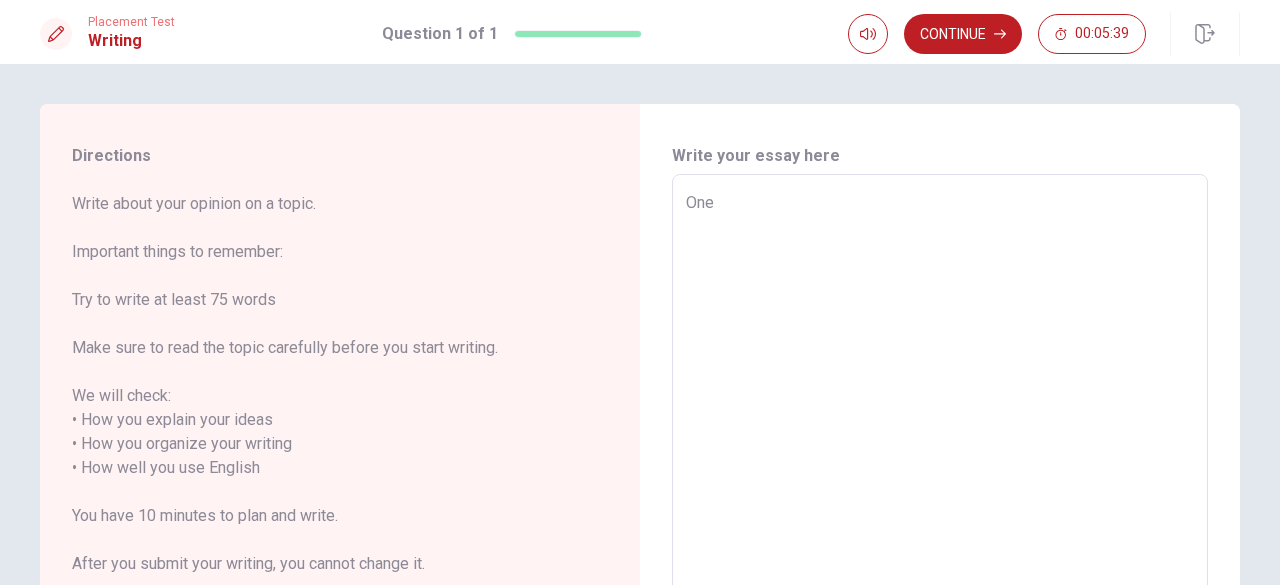 type on "One o" 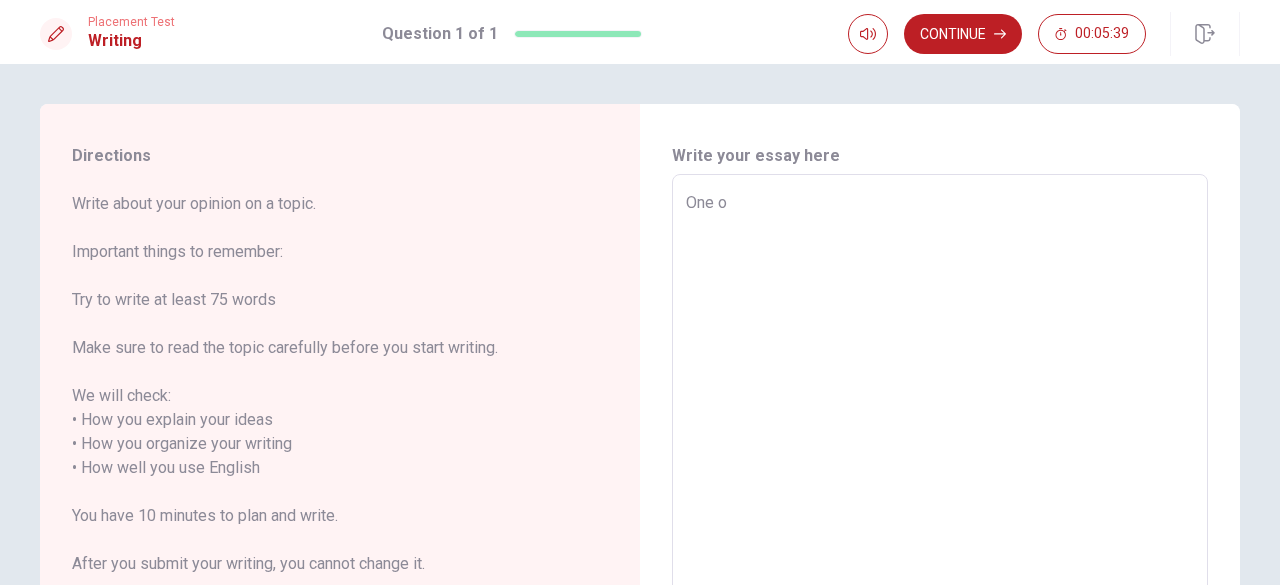 type on "x" 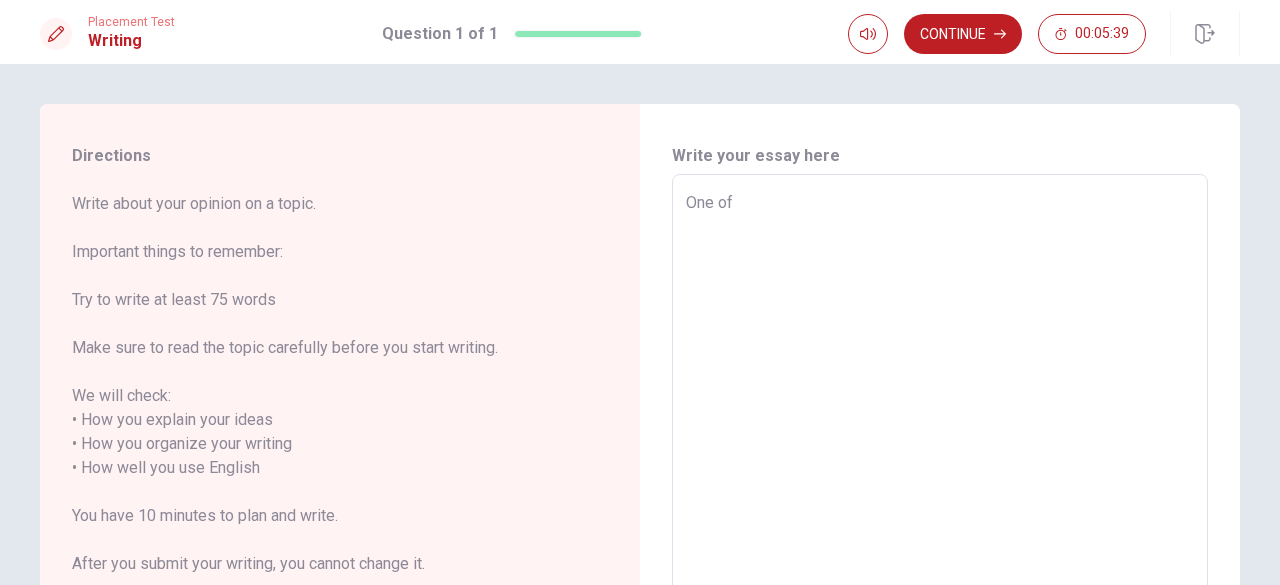 type on "x" 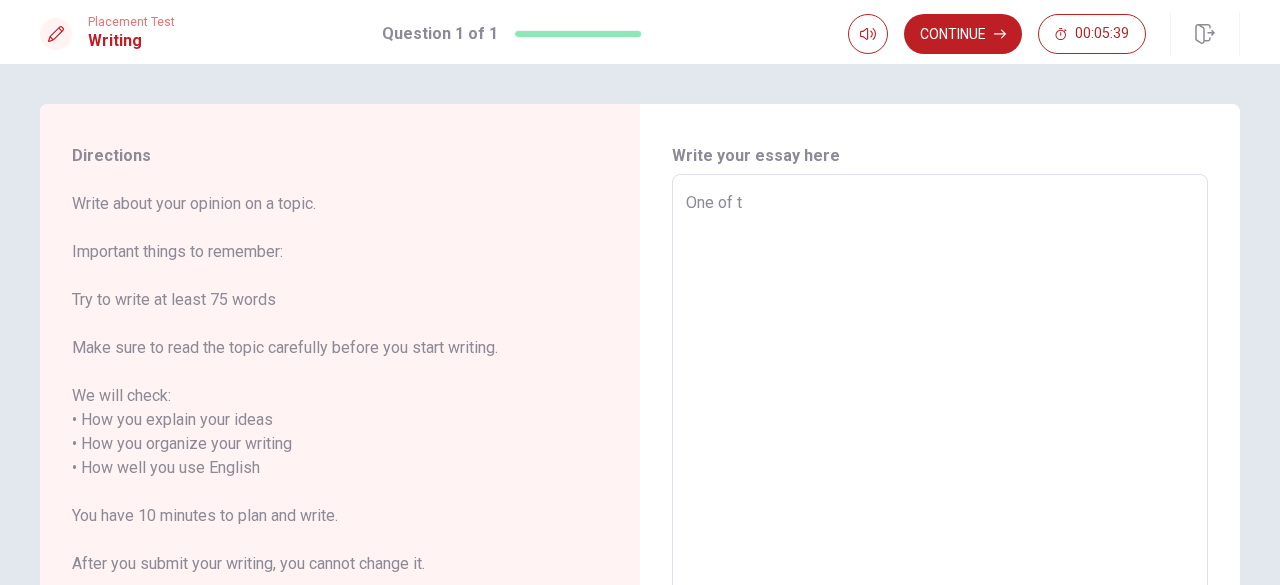 type on "x" 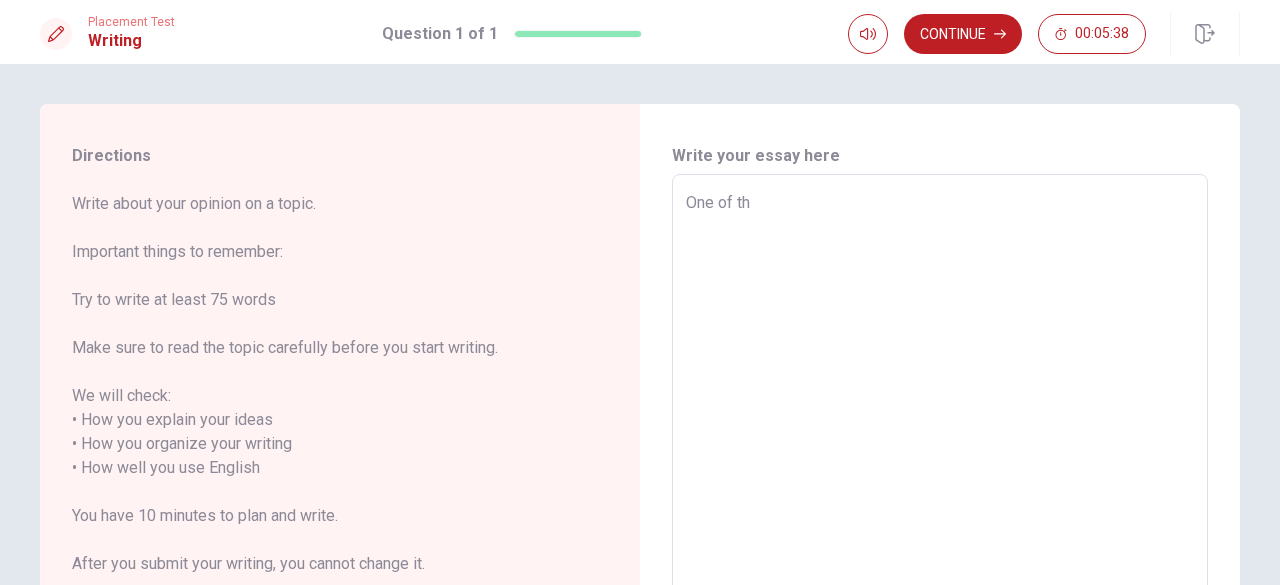 type on "x" 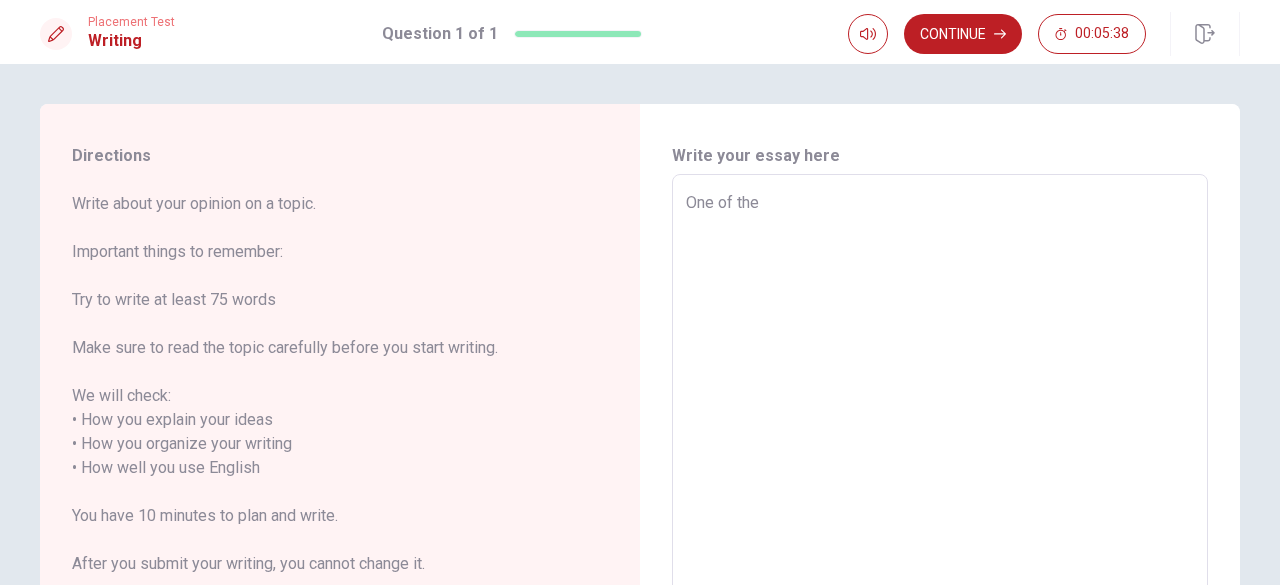 type on "x" 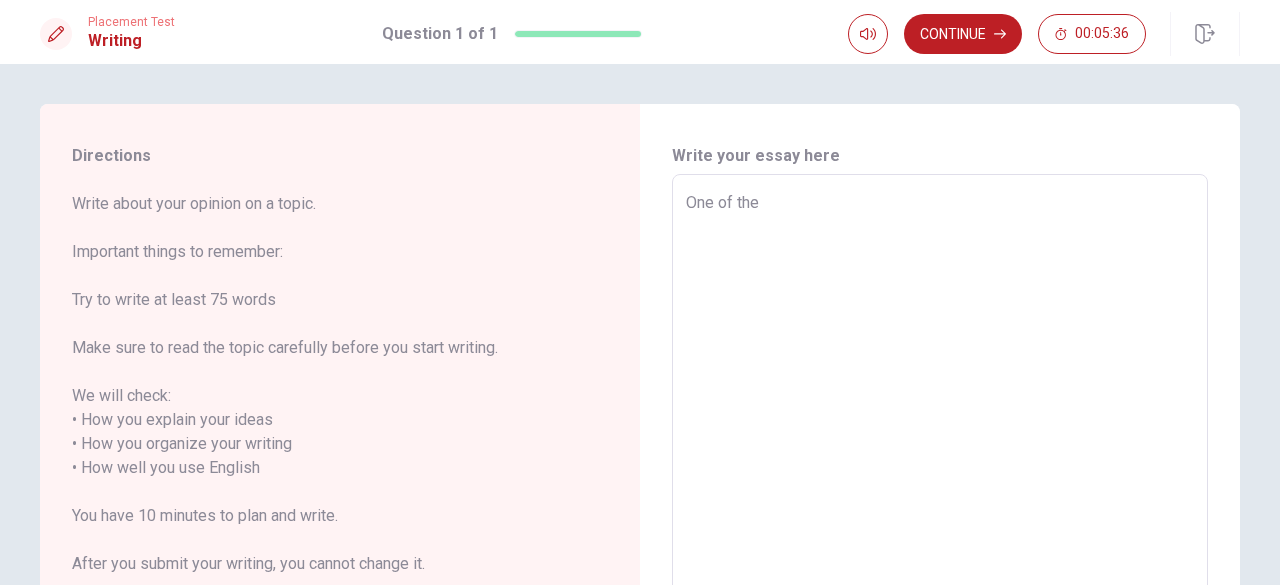 type on "x" 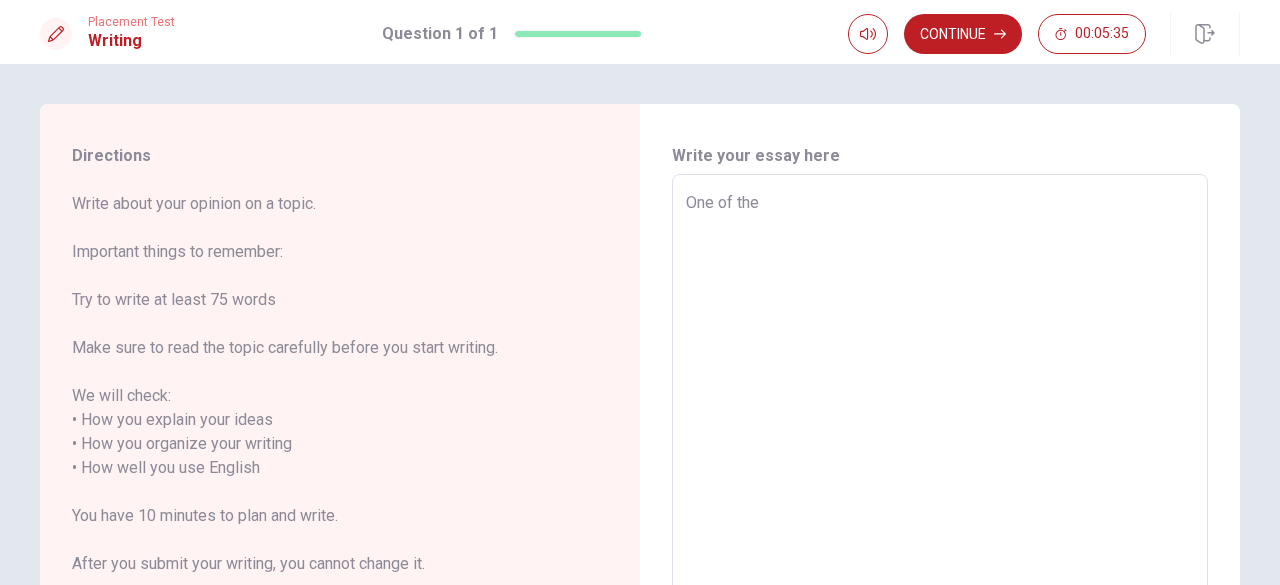 type on "One of the g" 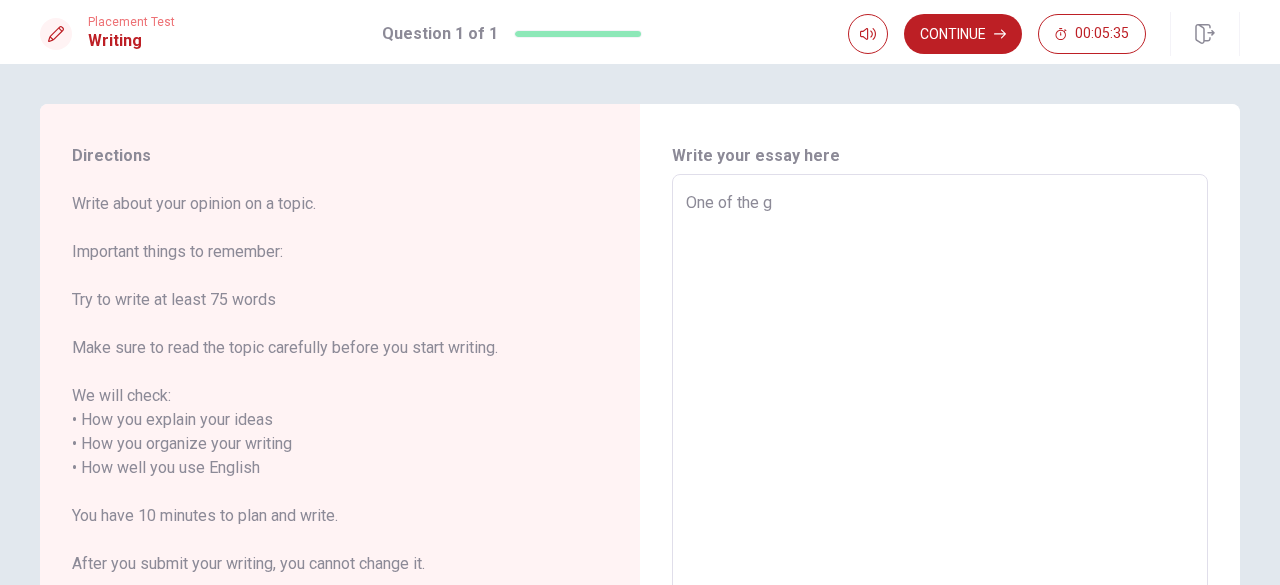 type on "x" 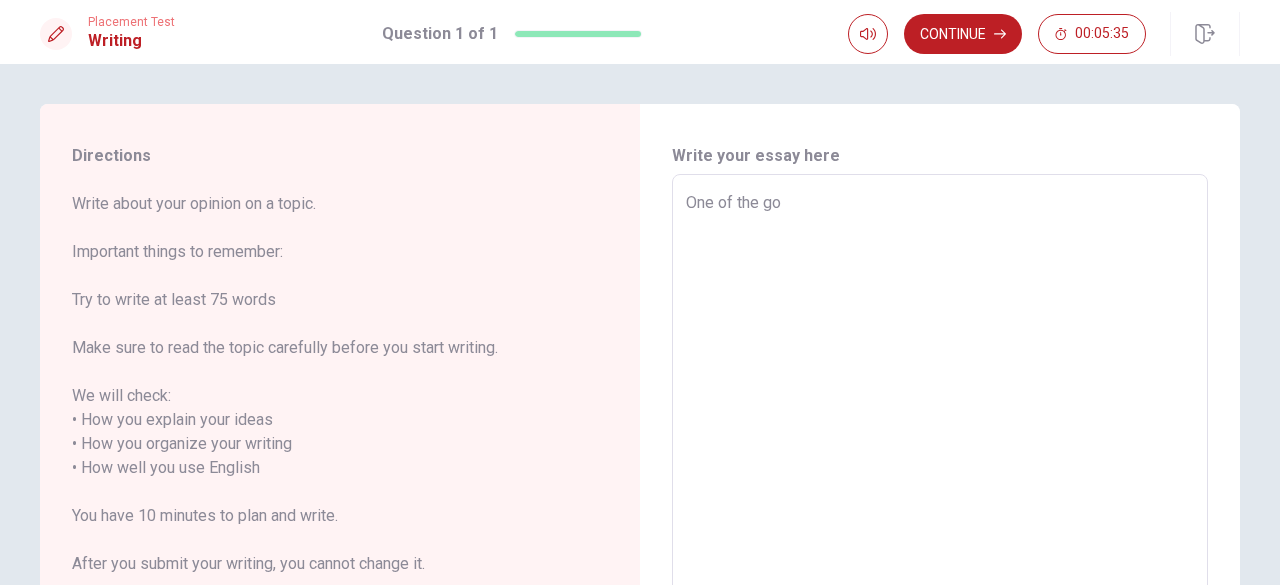 type on "One of the goa" 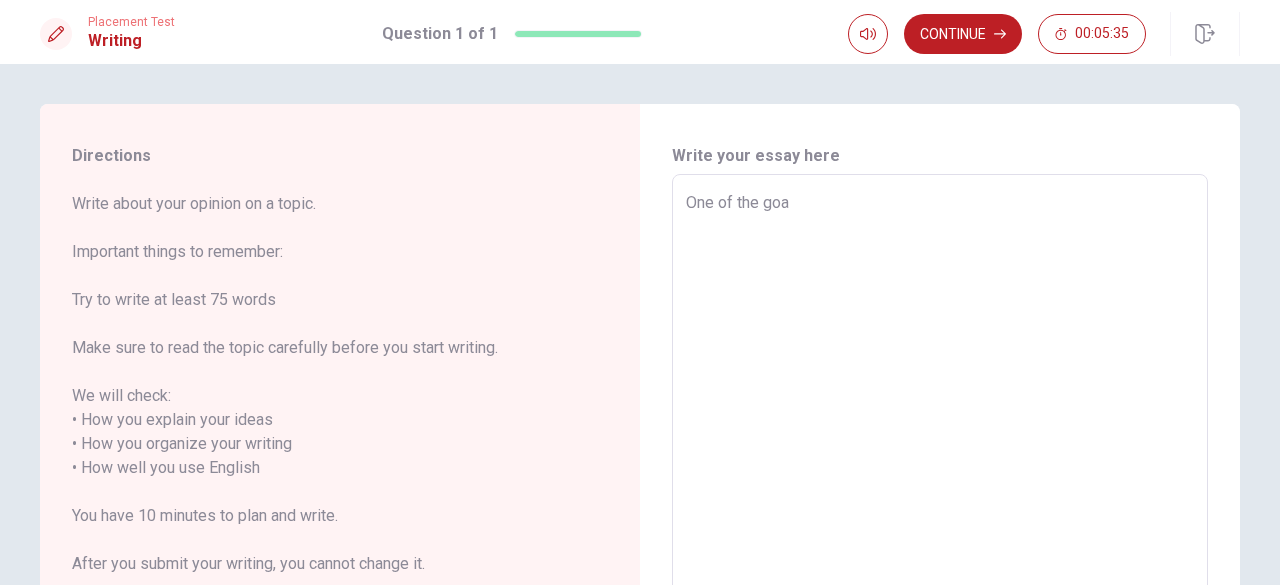 type on "x" 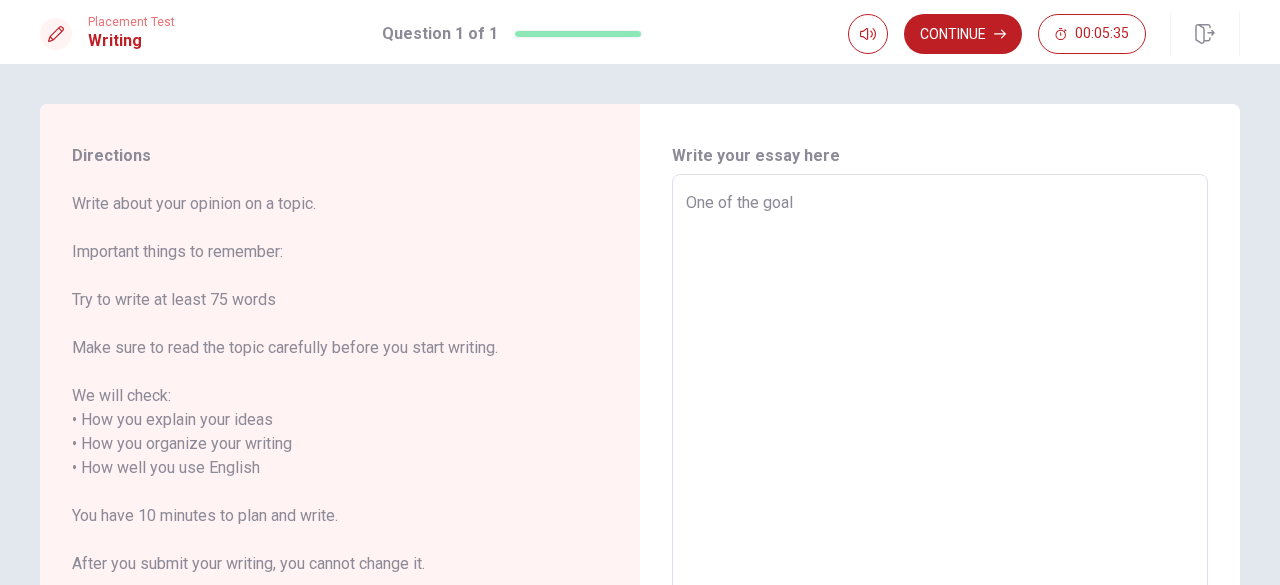 type on "x" 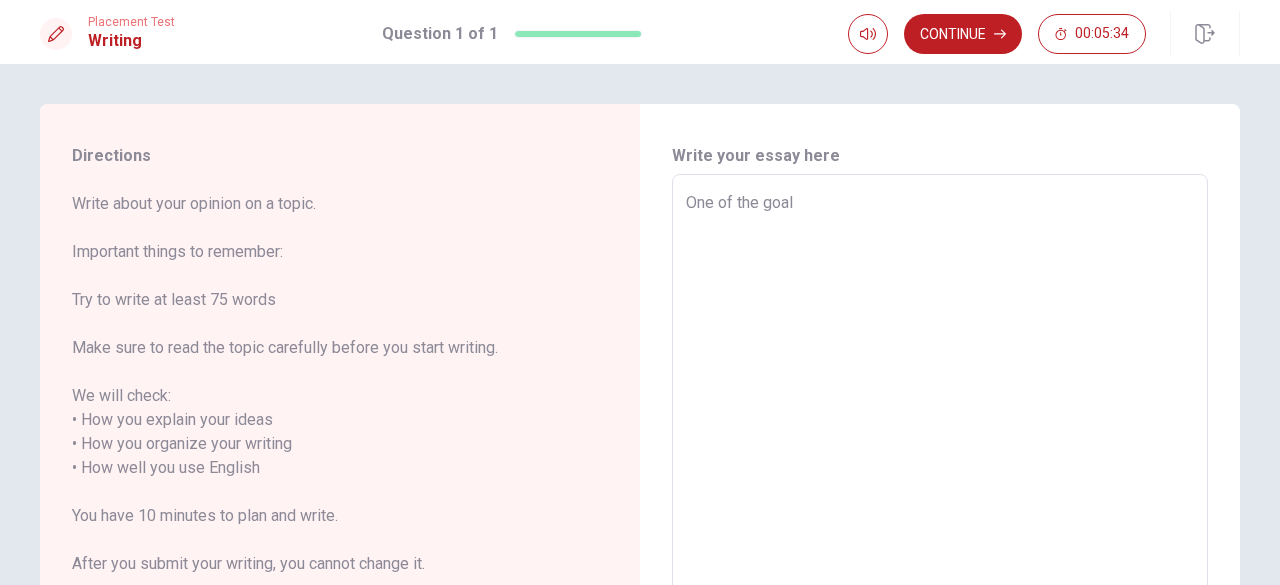 type on "One of the goals" 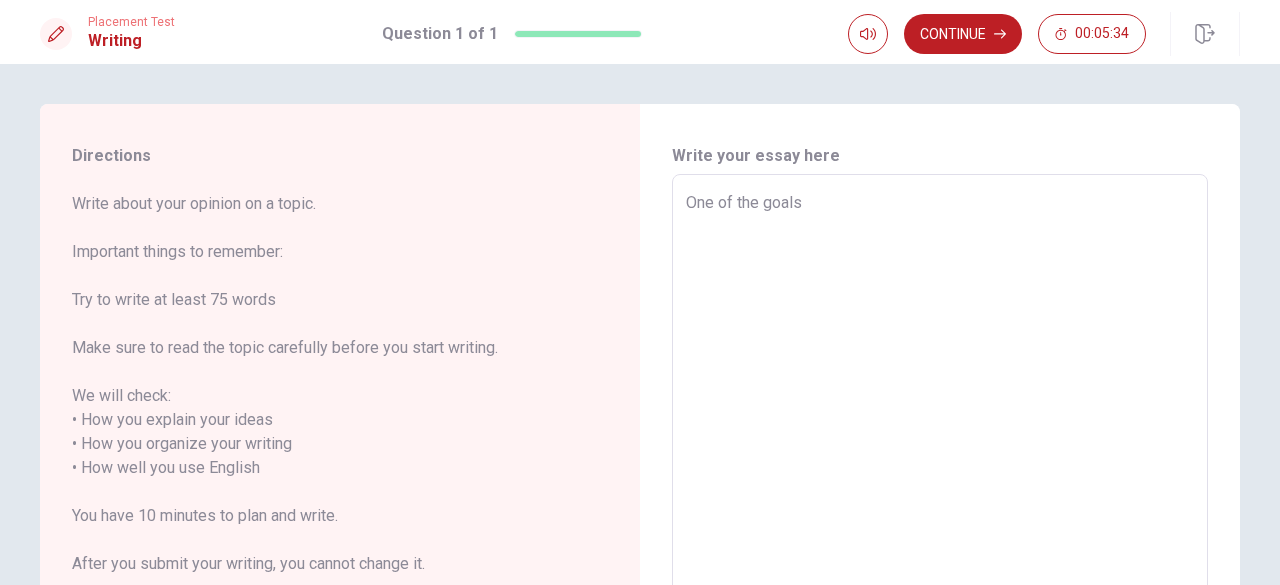 type on "x" 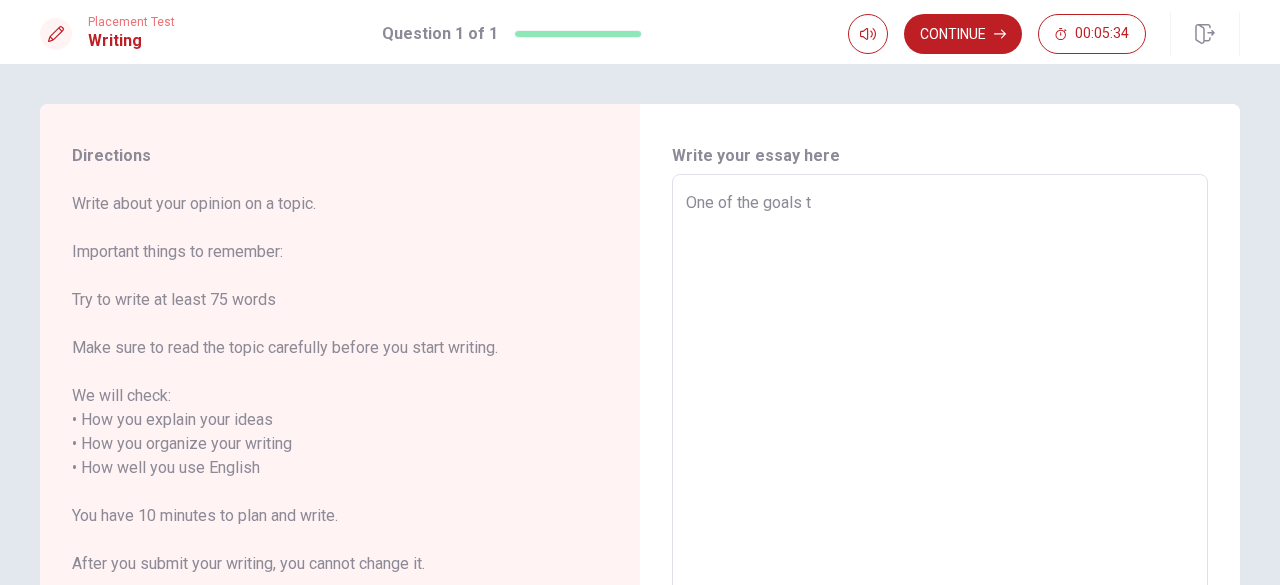 type on "x" 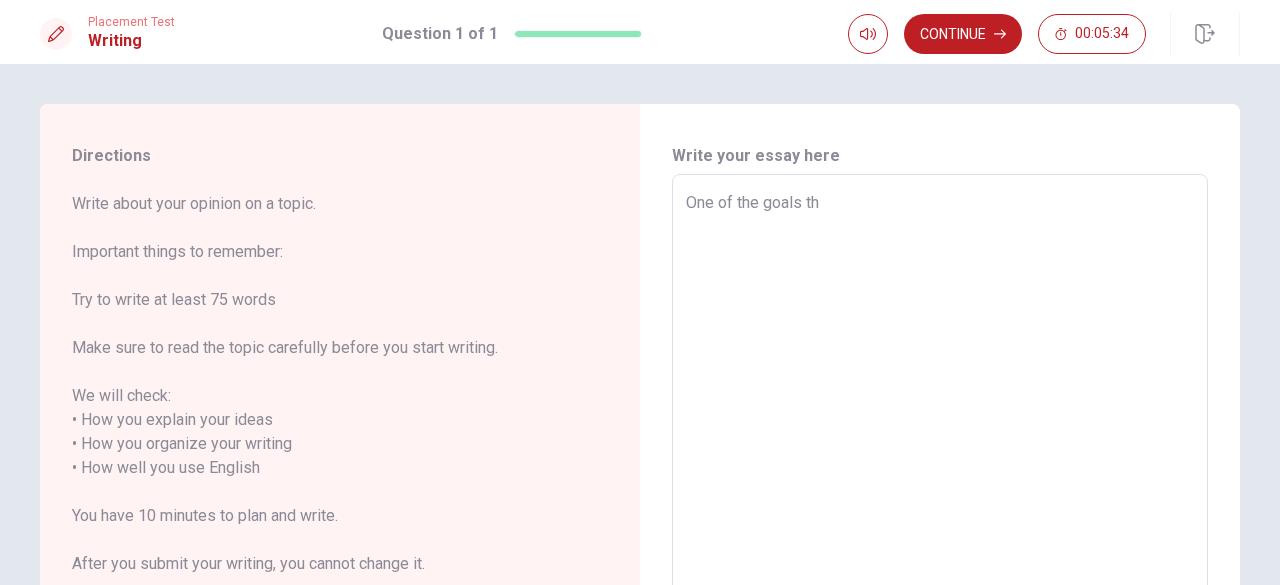 type on "x" 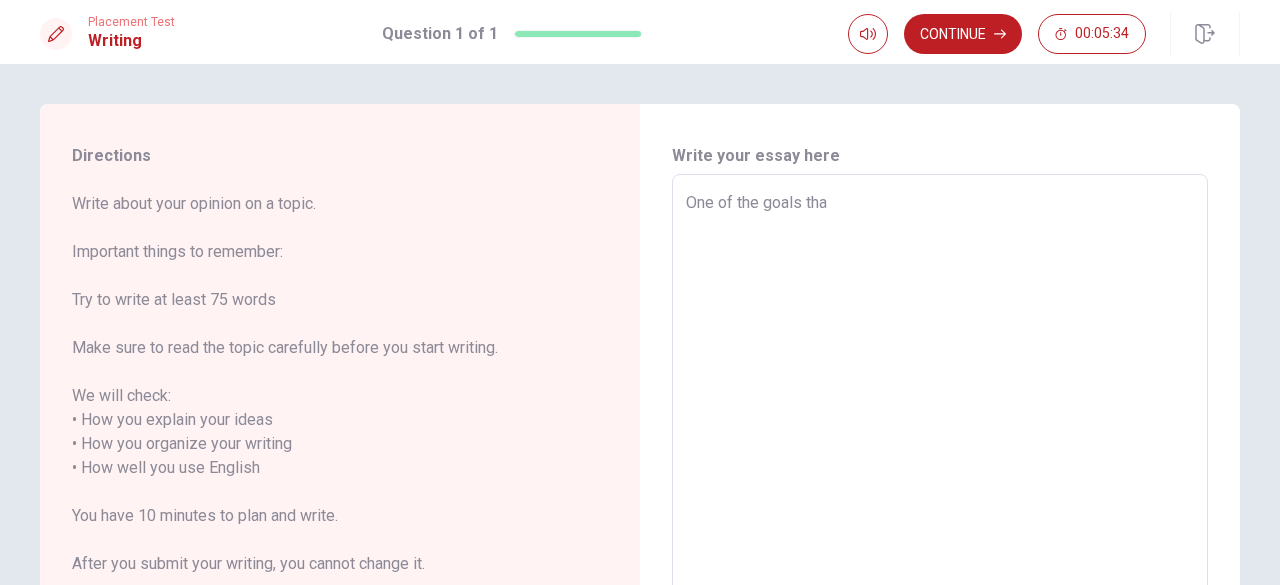 type on "x" 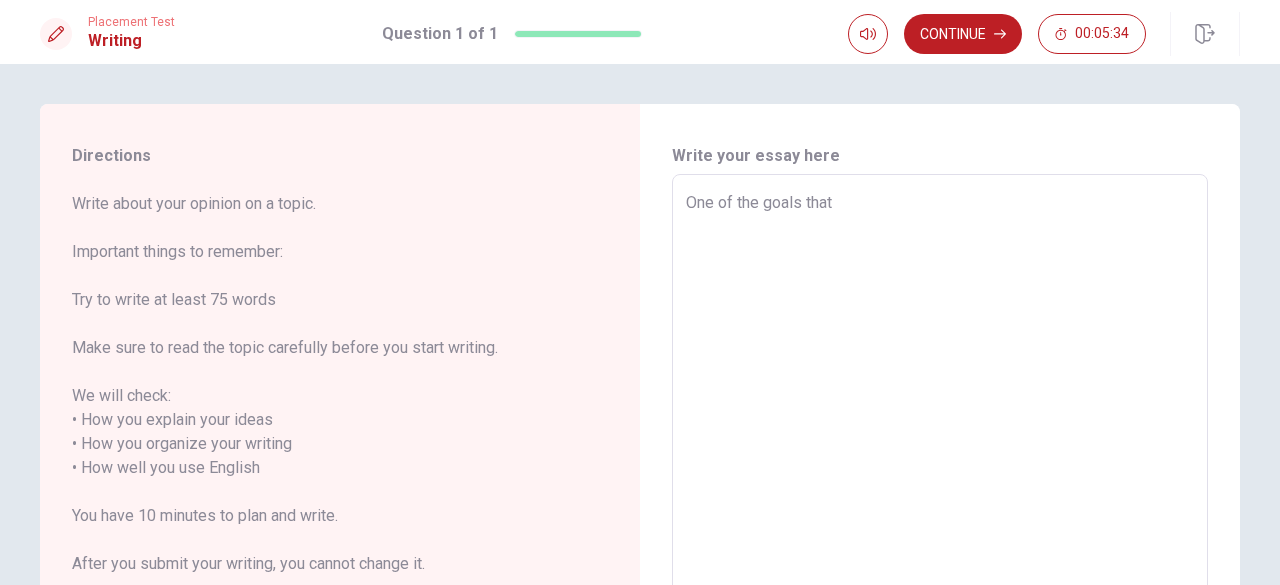type on "x" 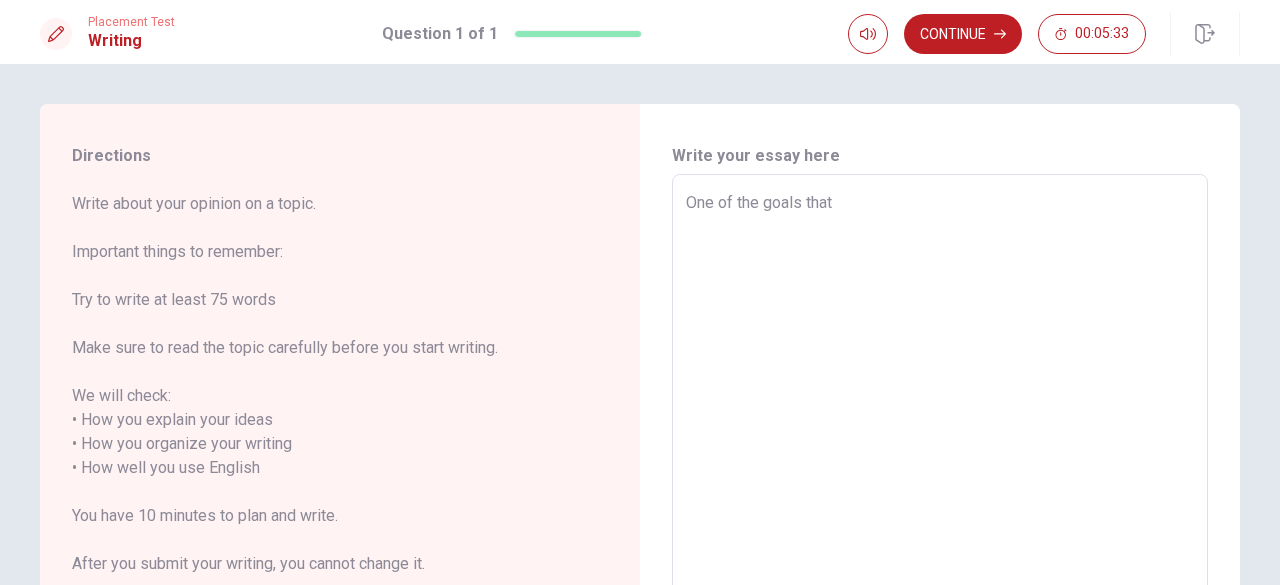 type on "One of the goals that" 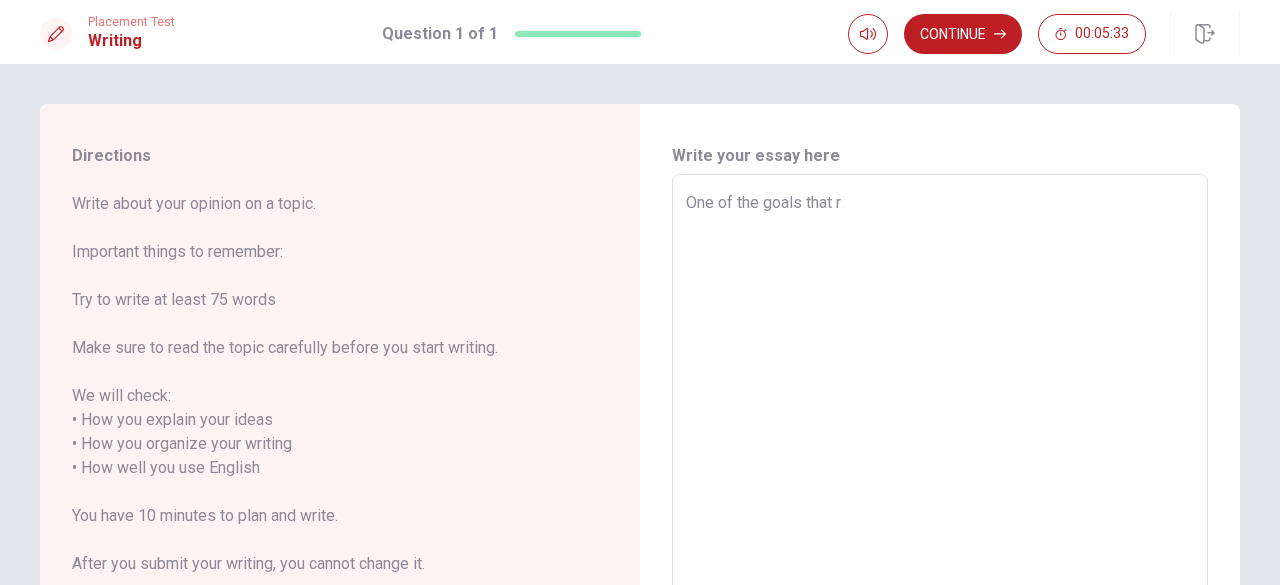 type on "x" 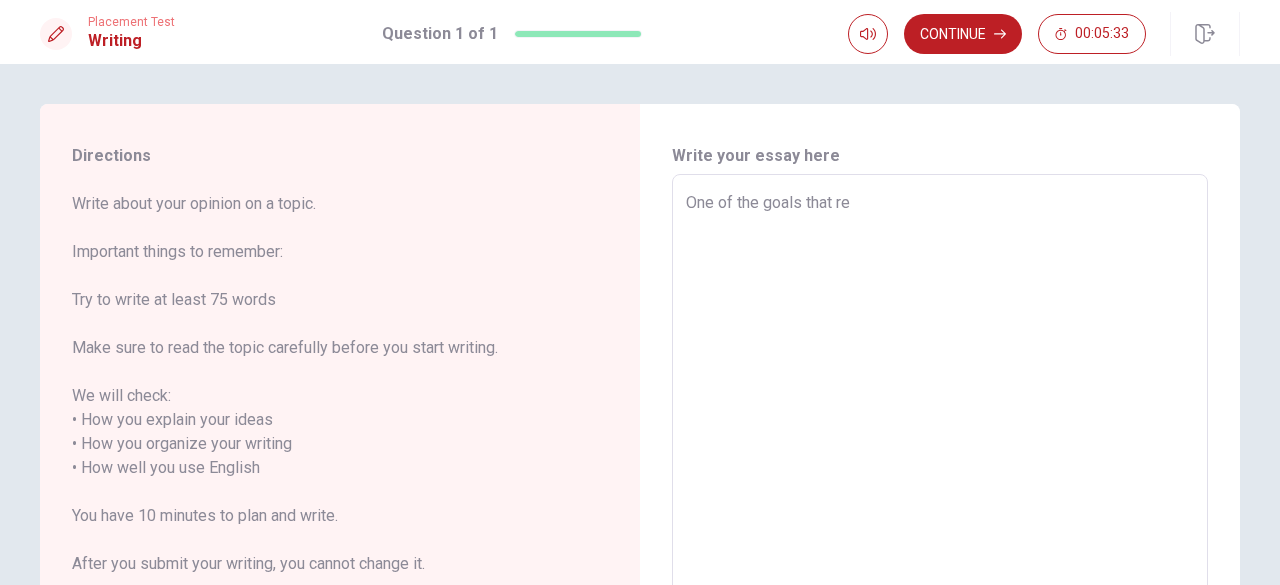 type on "x" 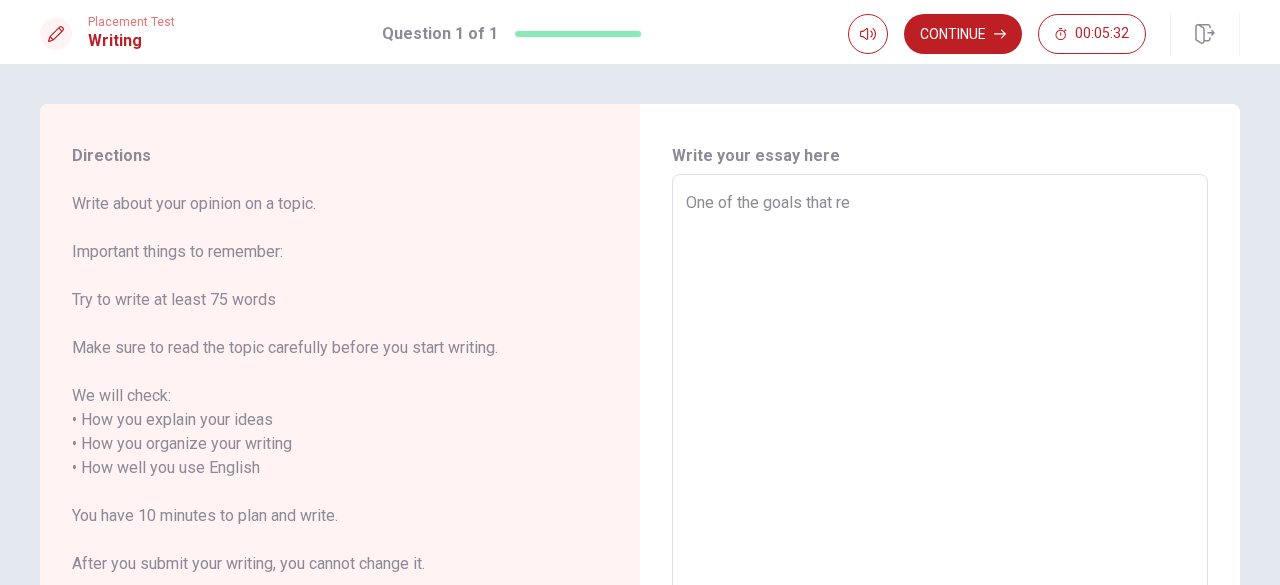 type on "One of the goals that req" 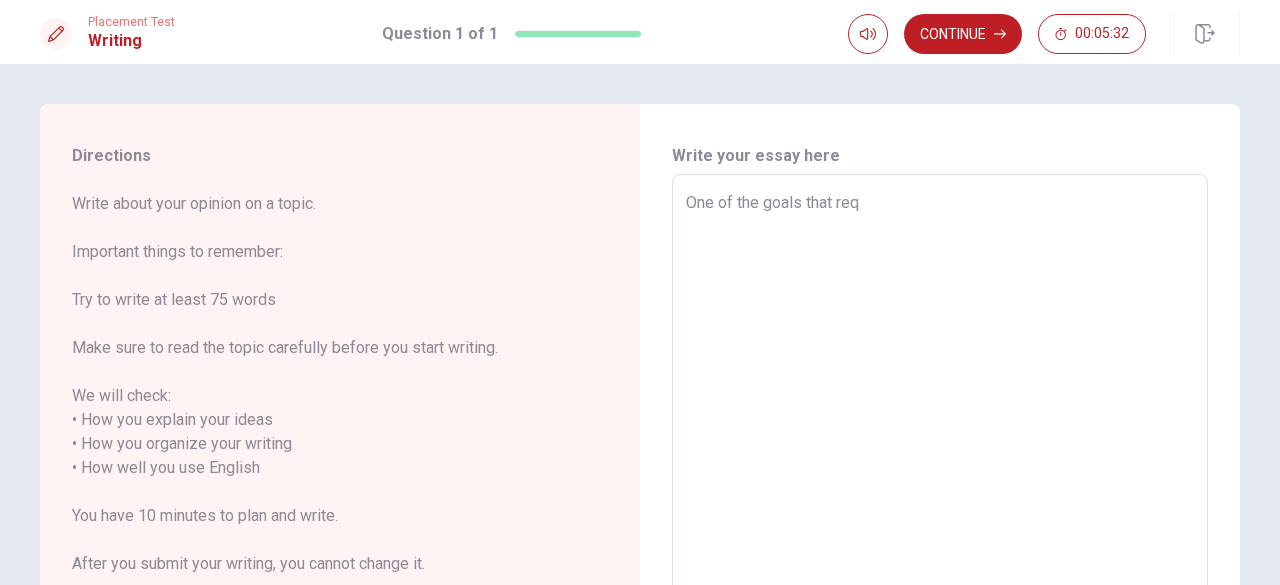 type on "x" 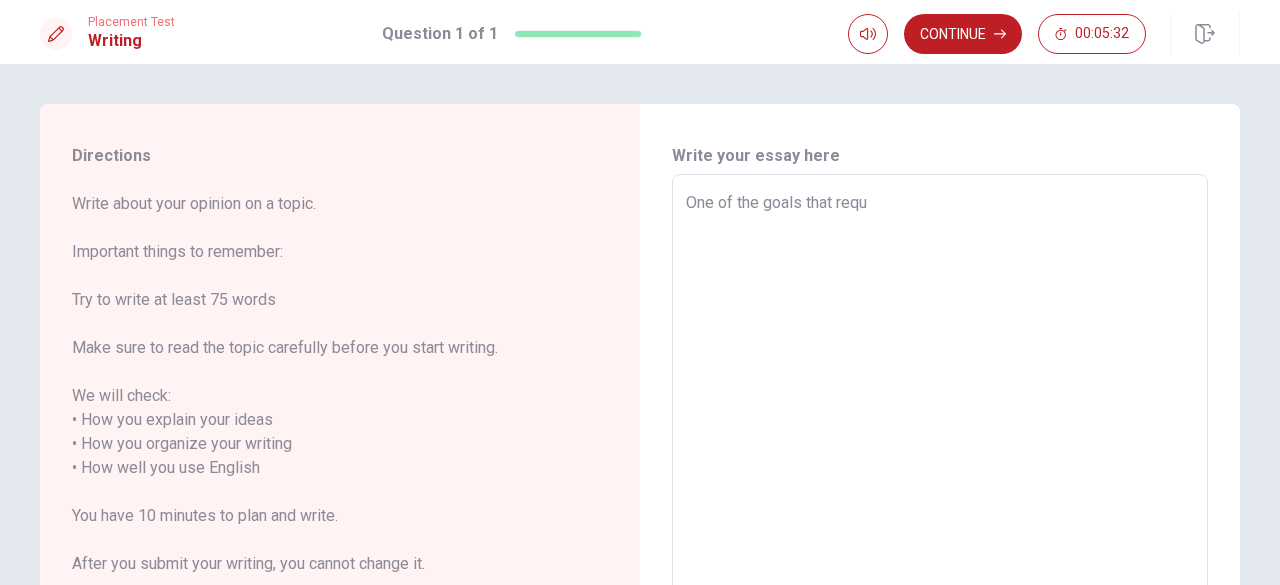 type on "One of the goals that requi" 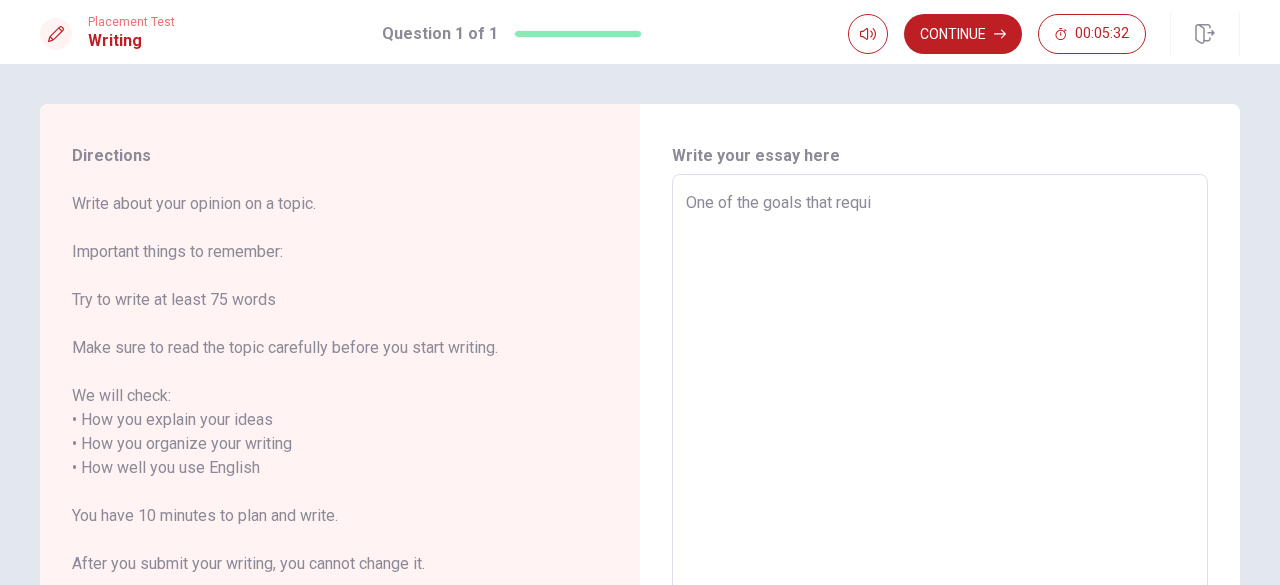 type on "x" 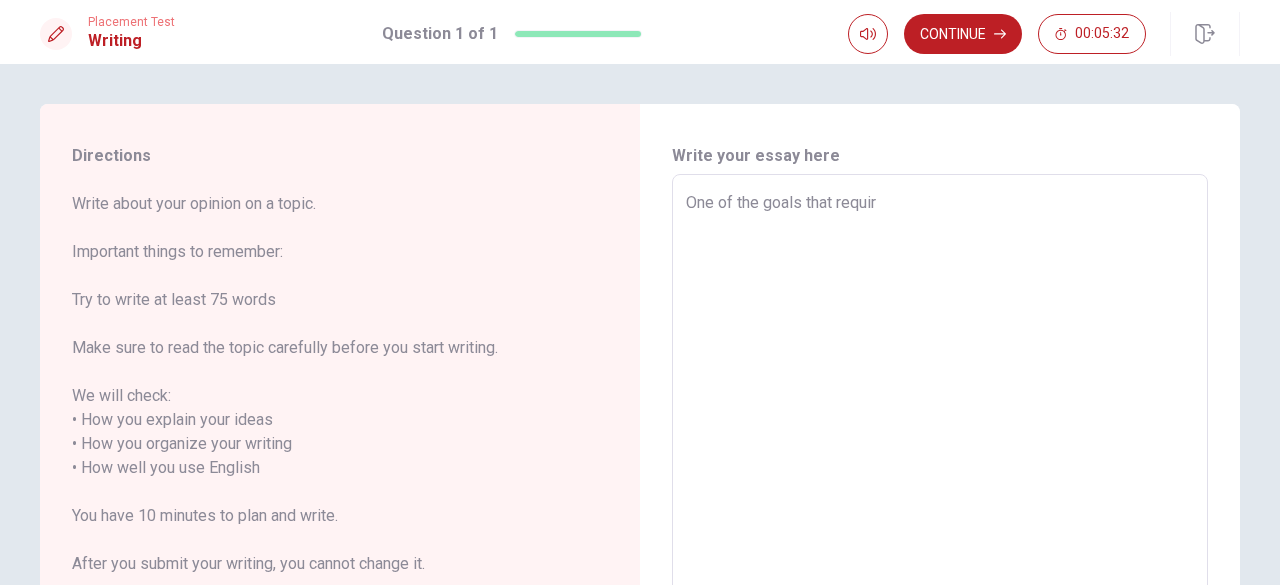 type on "x" 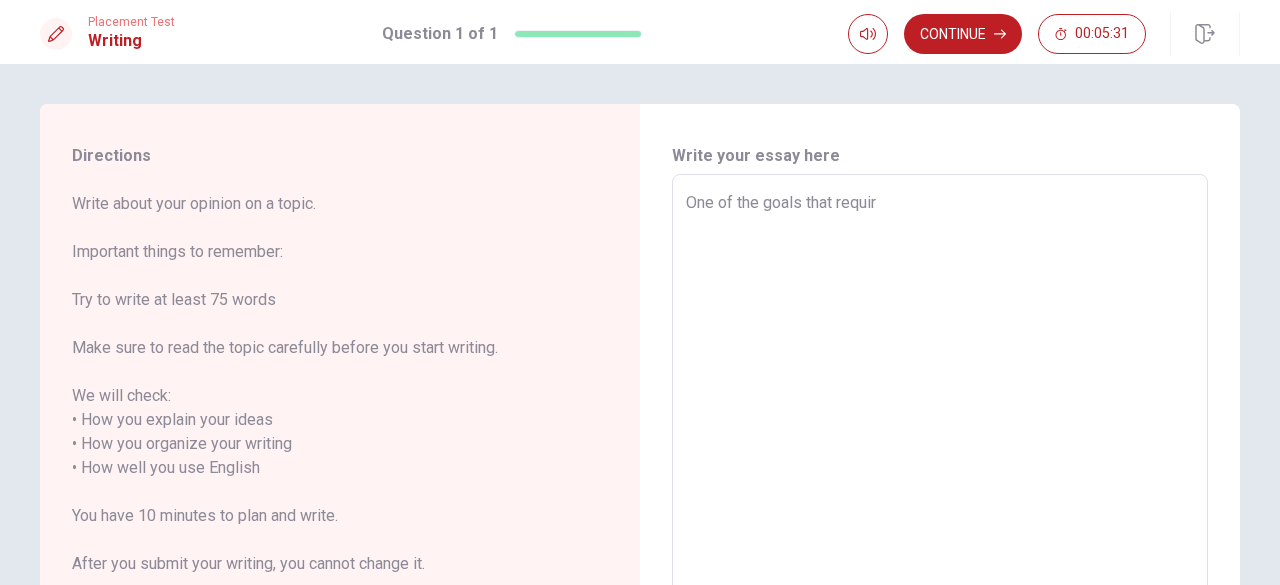 type on "One of the goals that require" 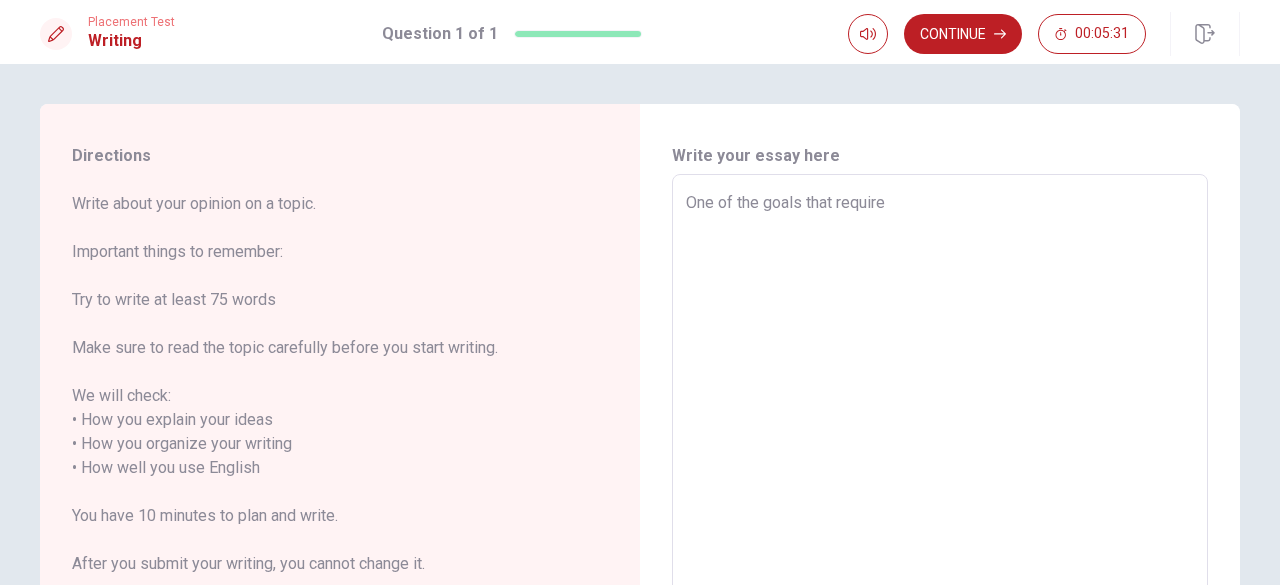 type on "One of the goals that required" 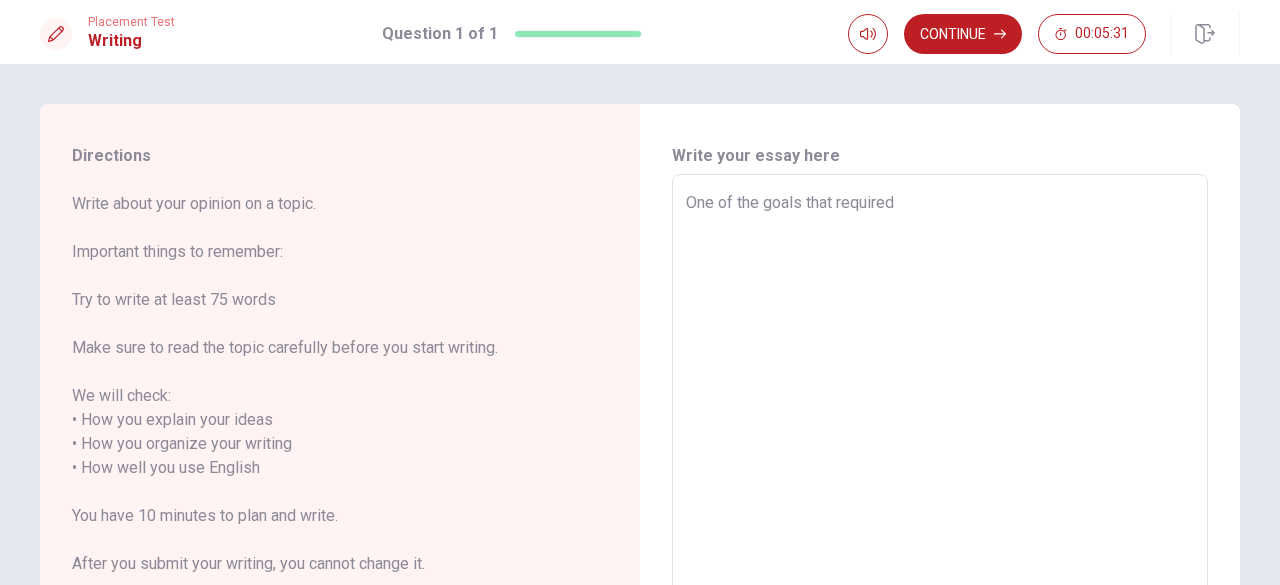 type on "One of the goals that required" 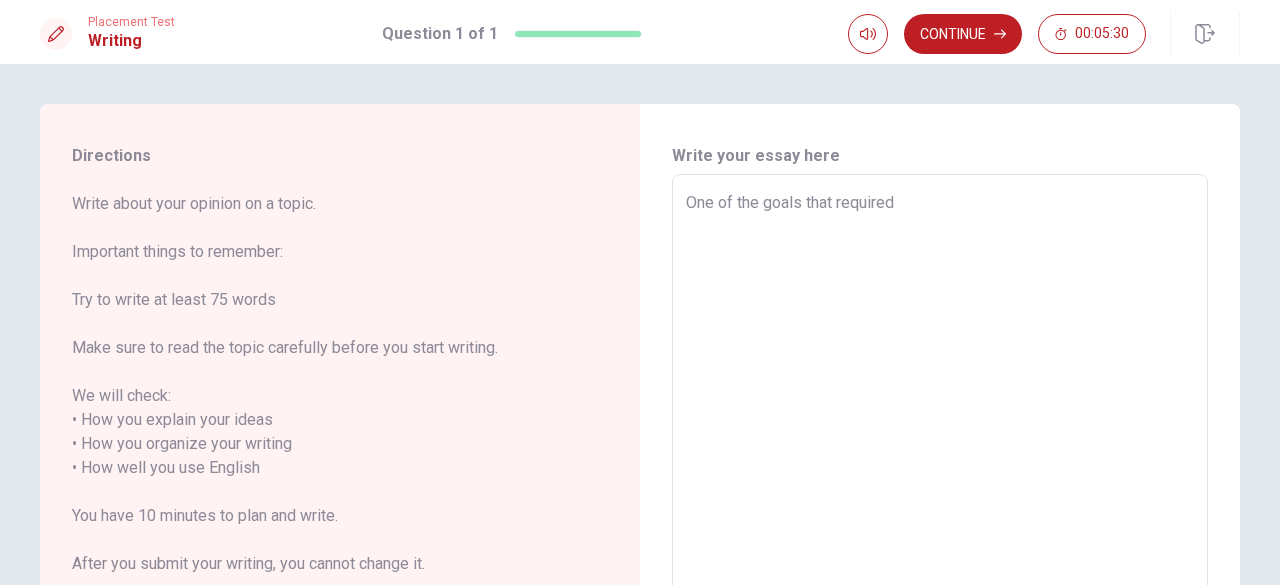 type on "One of the goals that required p" 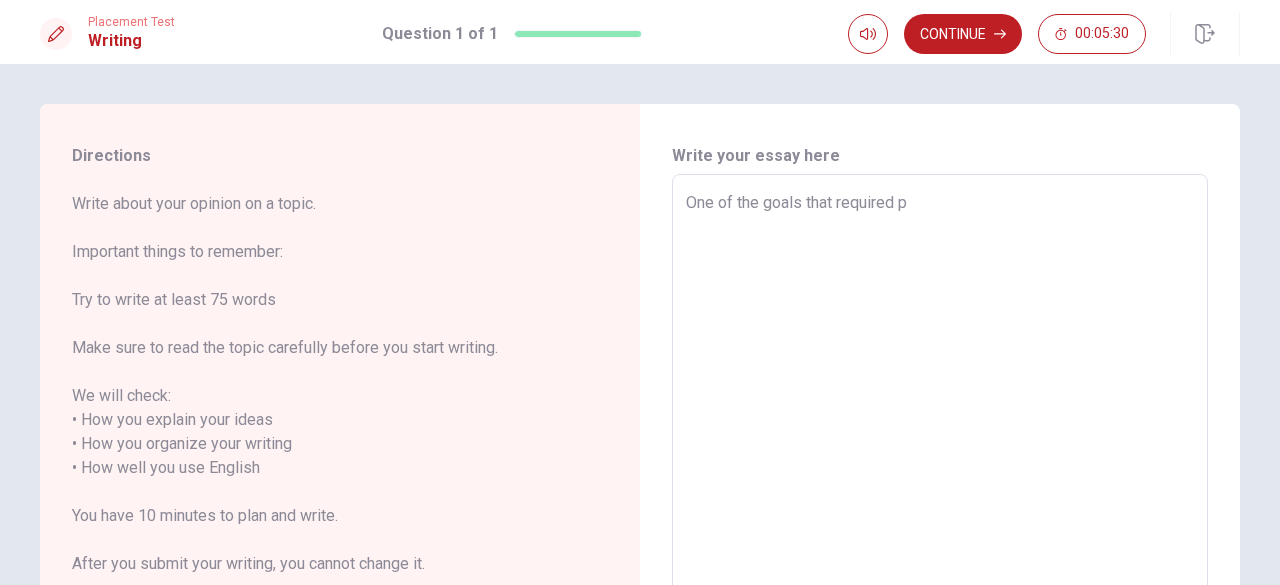 type on "x" 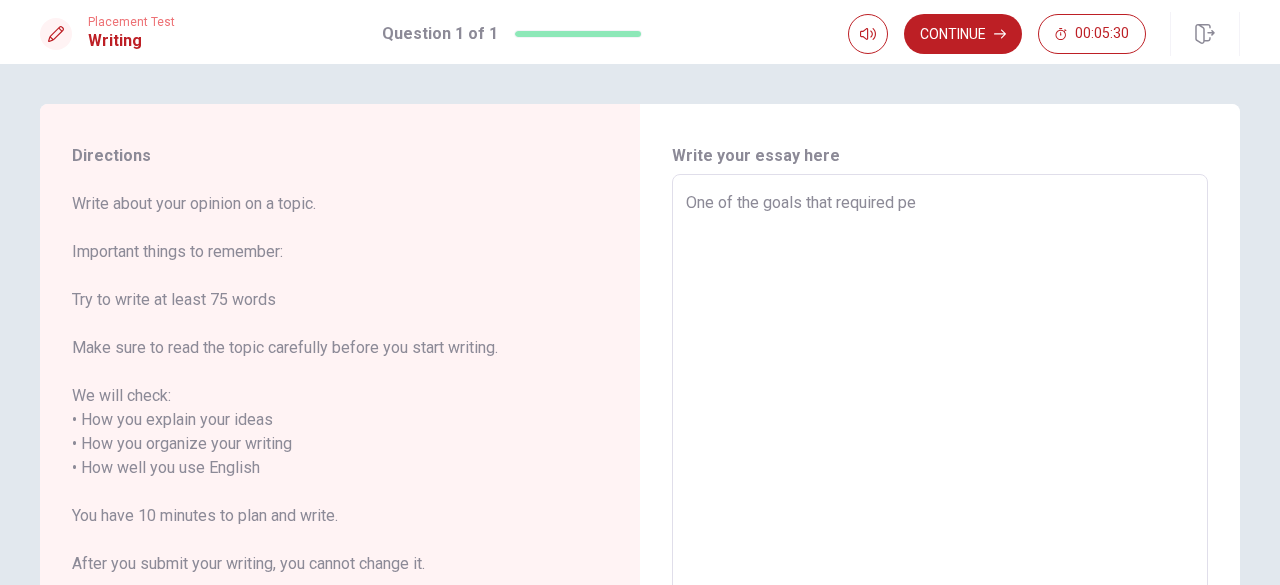 type on "One of the goals that required per" 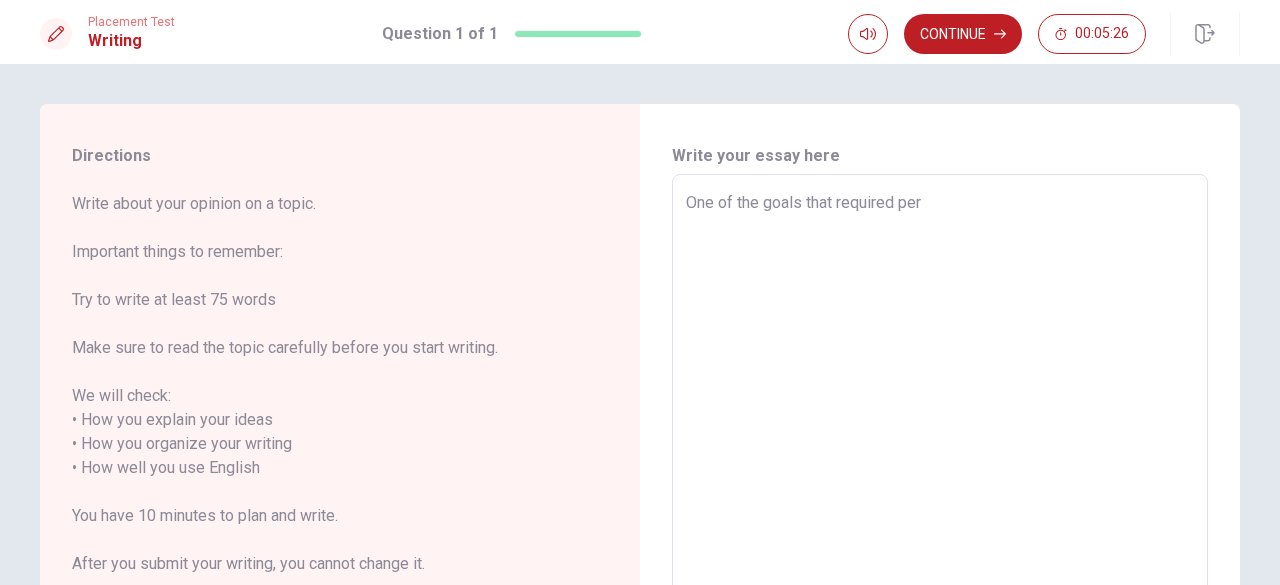 type on "x" 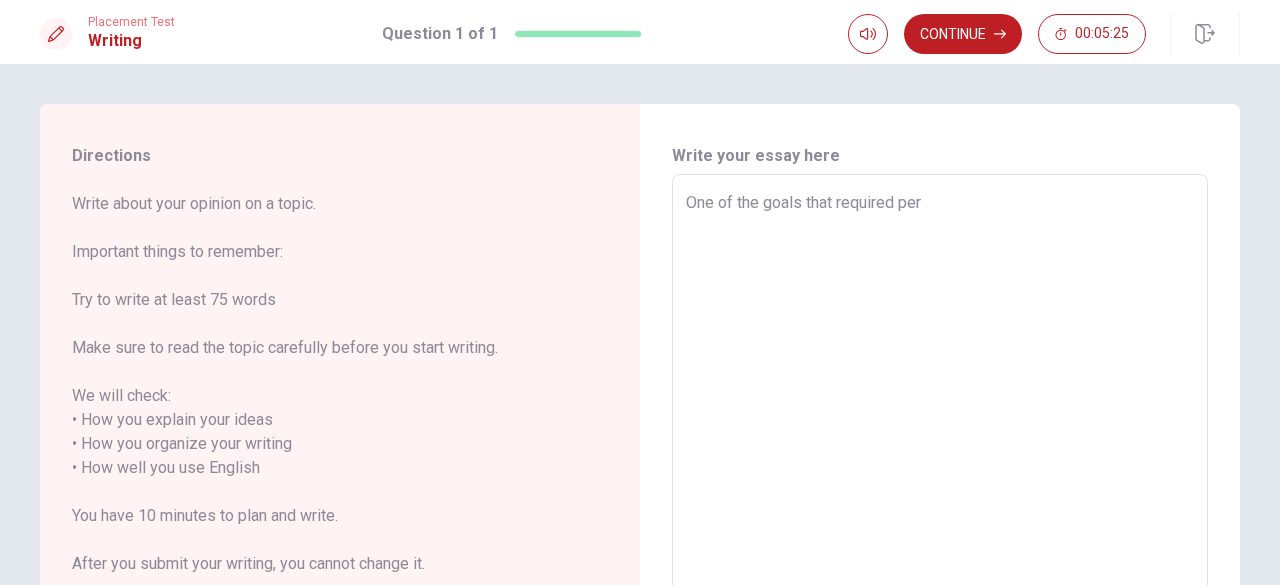 type on "One of the goals that required pers" 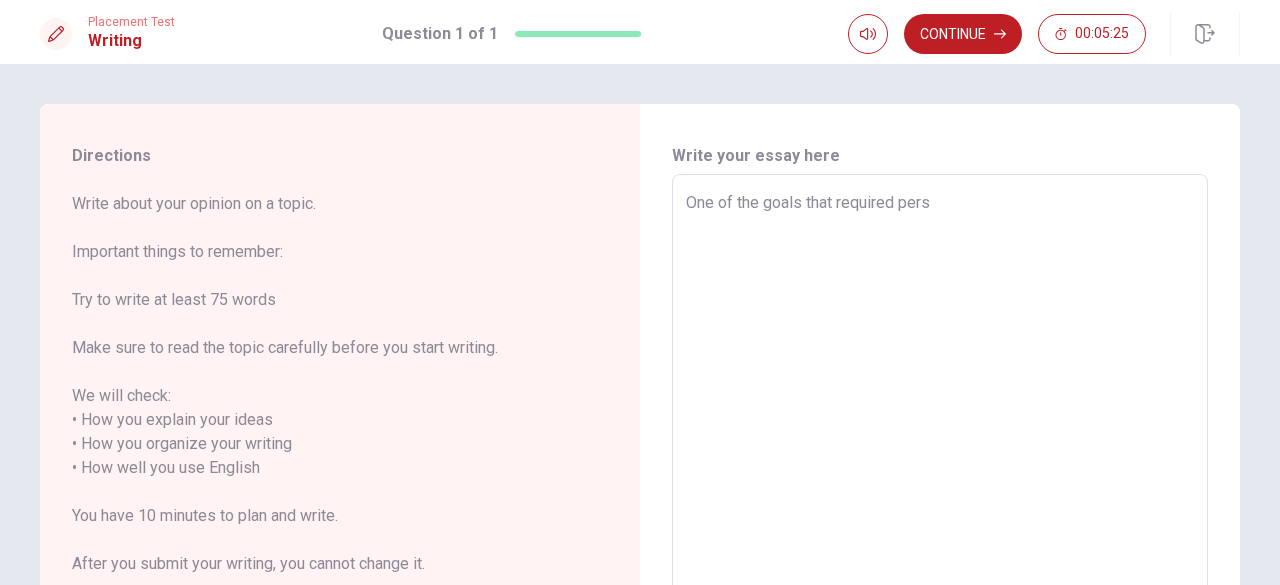 type on "x" 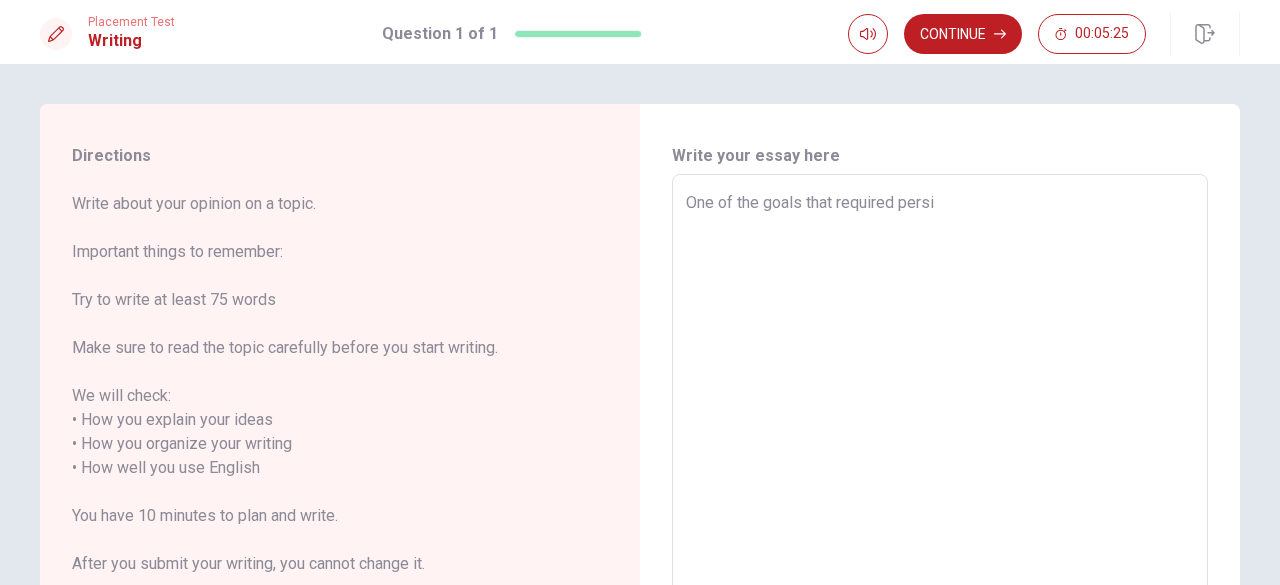type on "x" 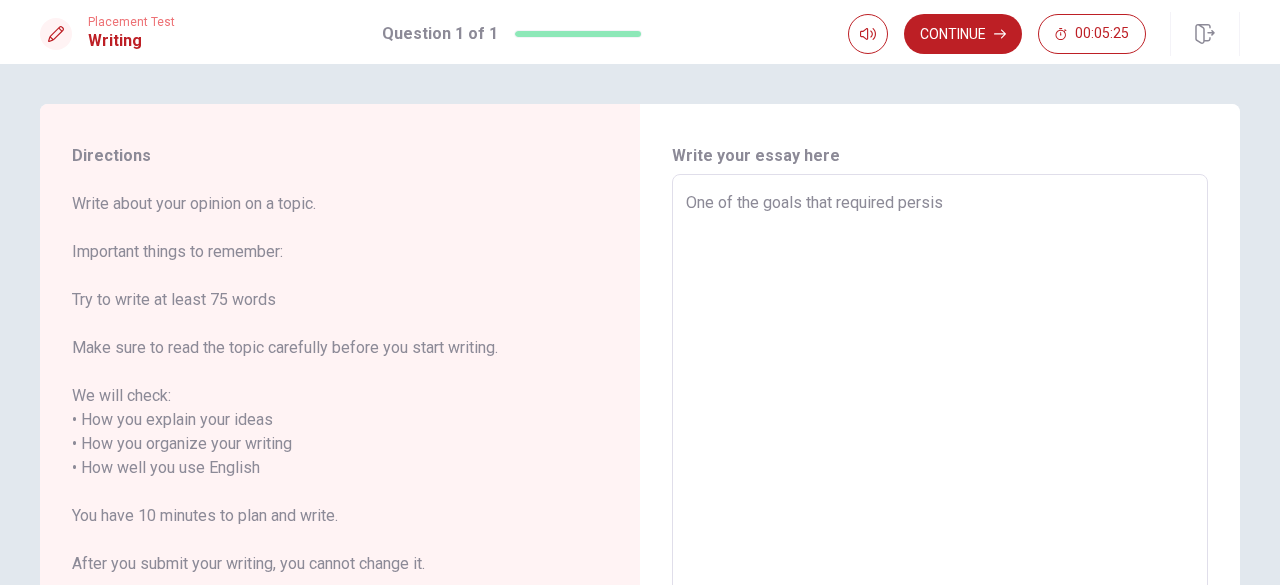 type on "x" 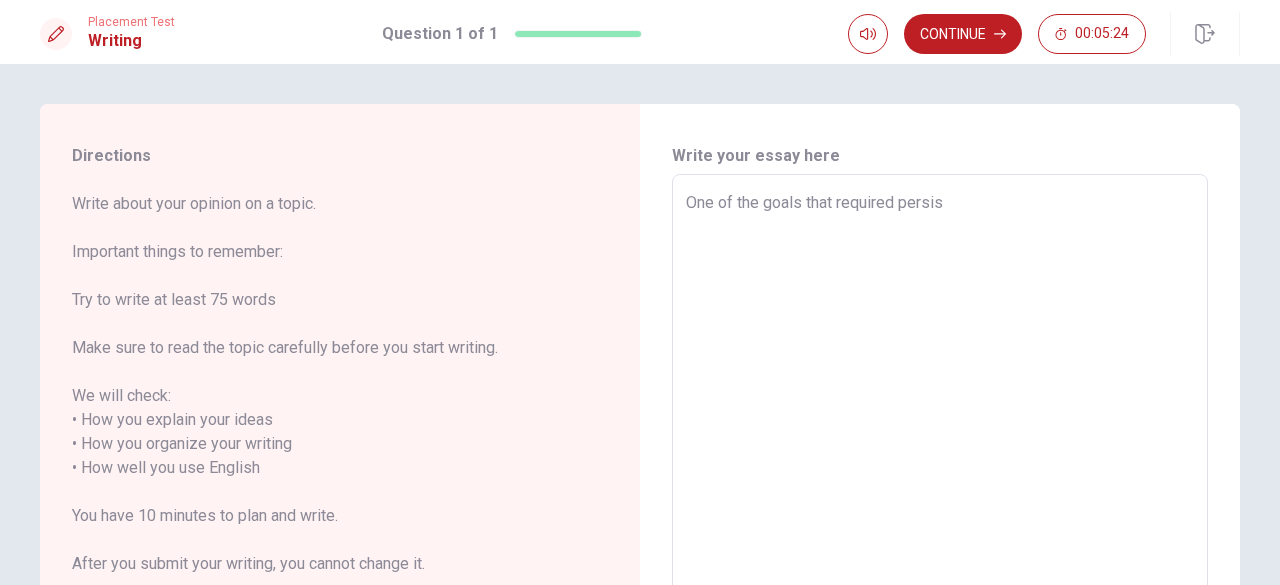 type on "One of the goals that required persist" 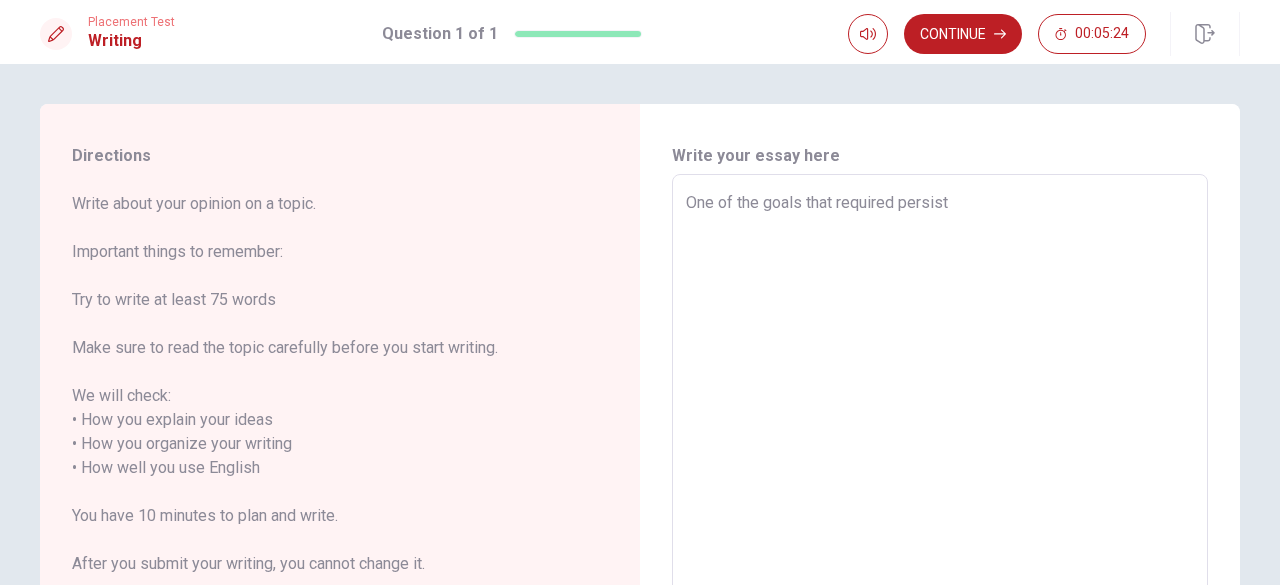 type on "x" 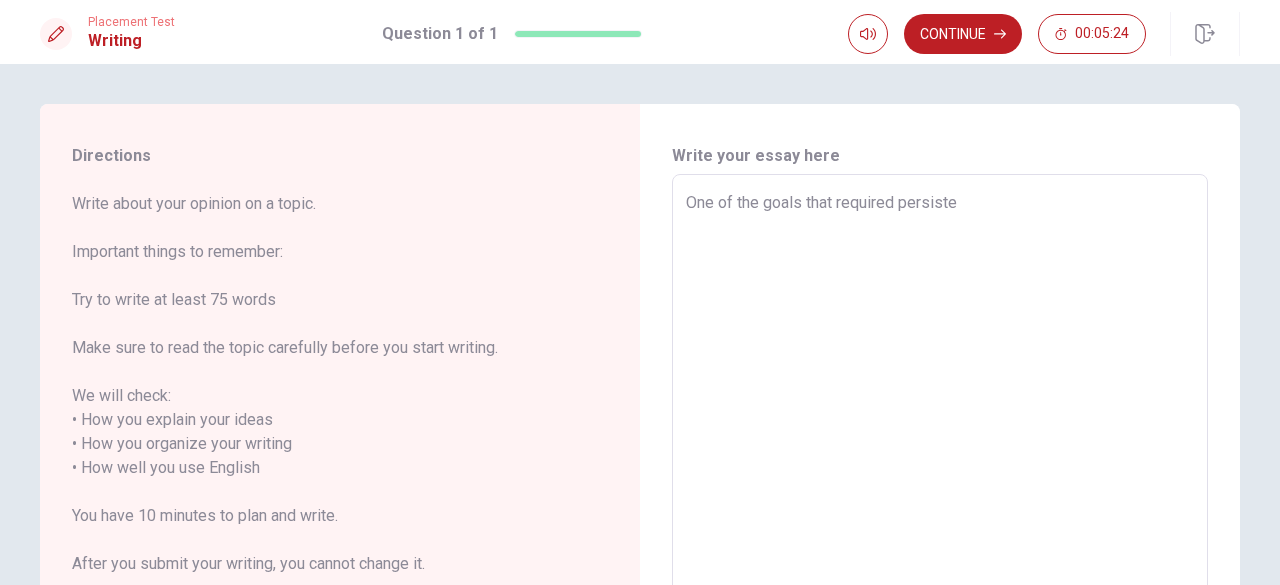 type on "x" 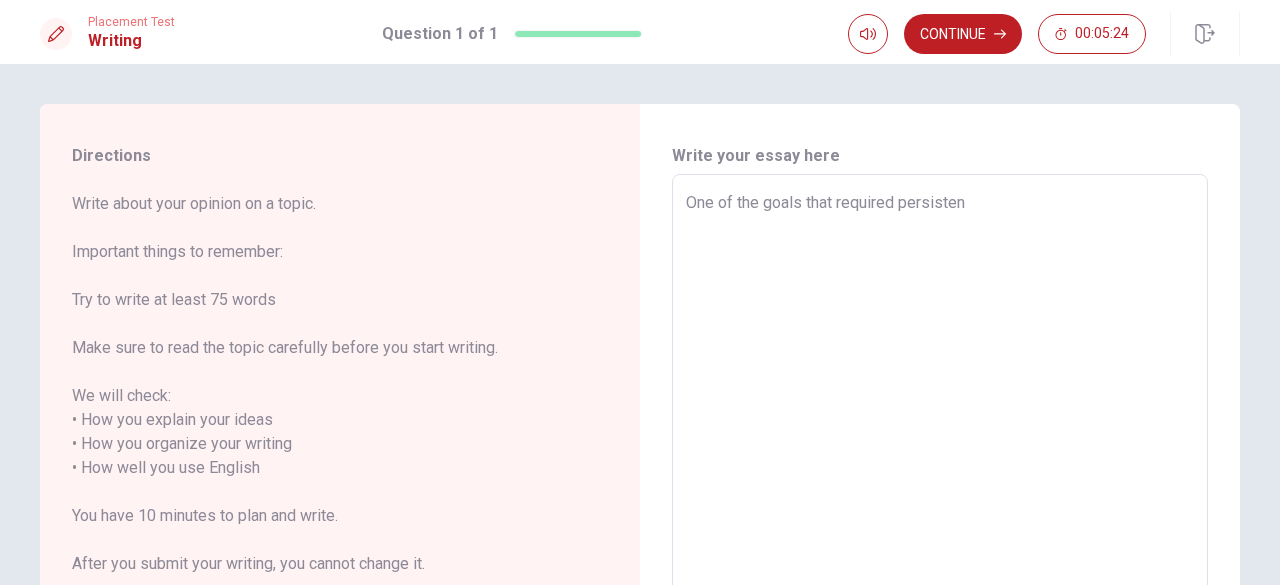 type on "x" 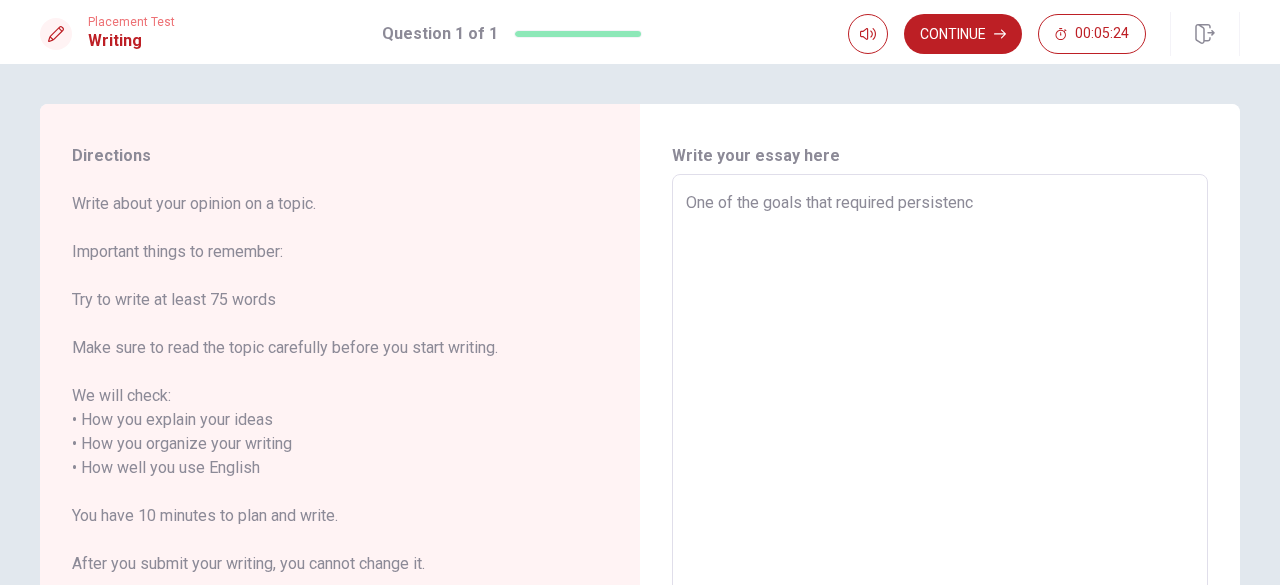 type on "x" 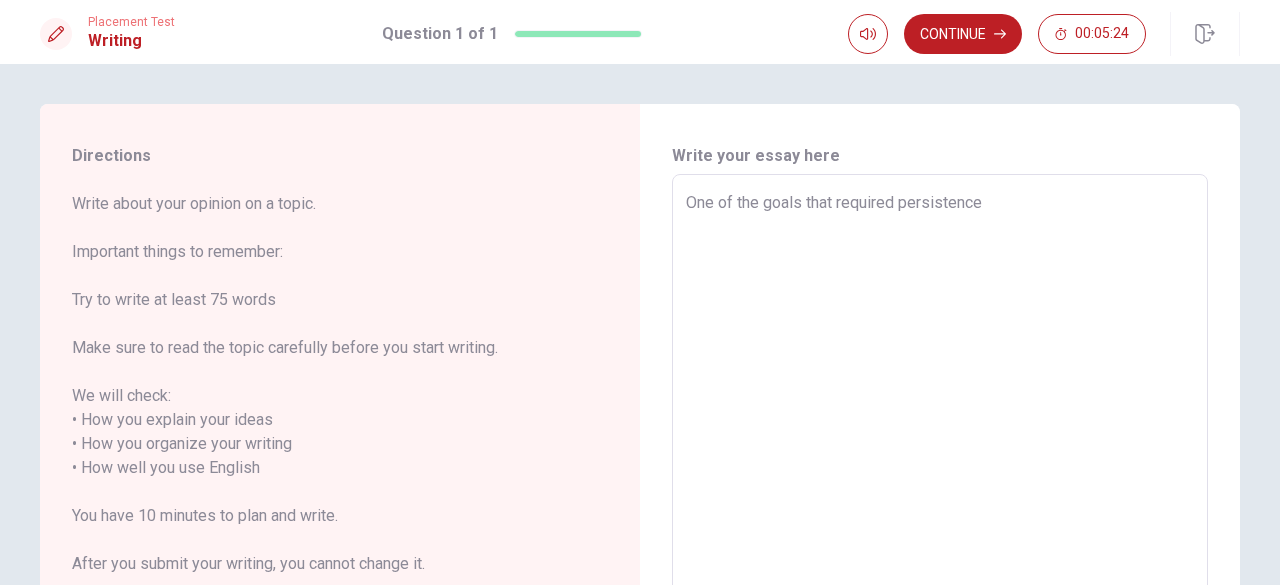 type on "x" 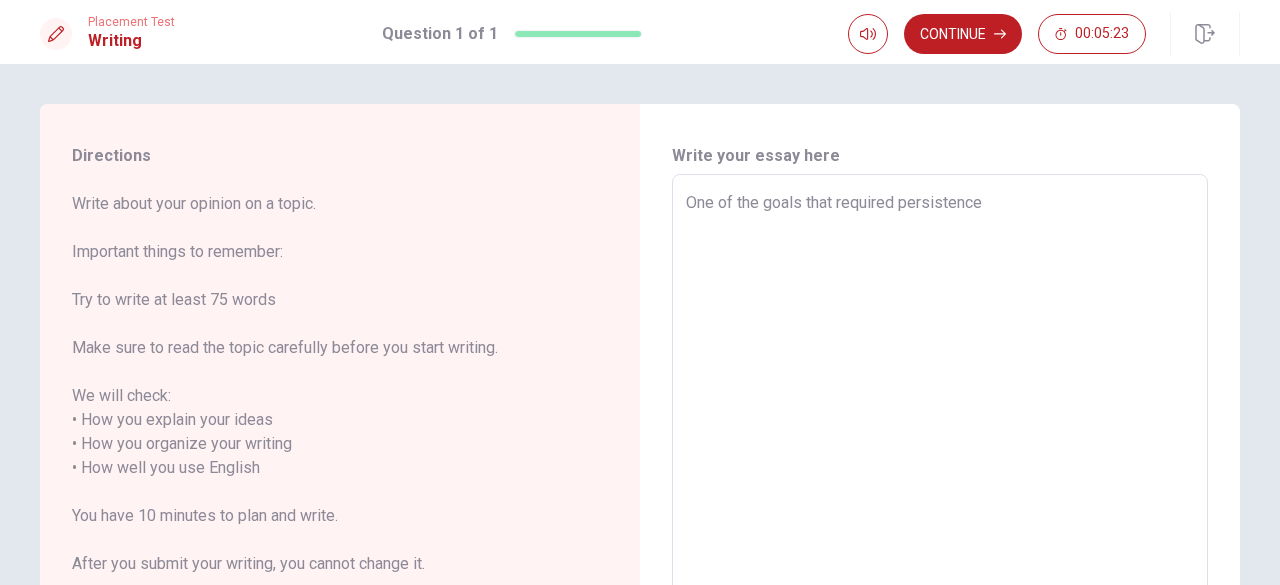 type on "One of the goals that required persistence w" 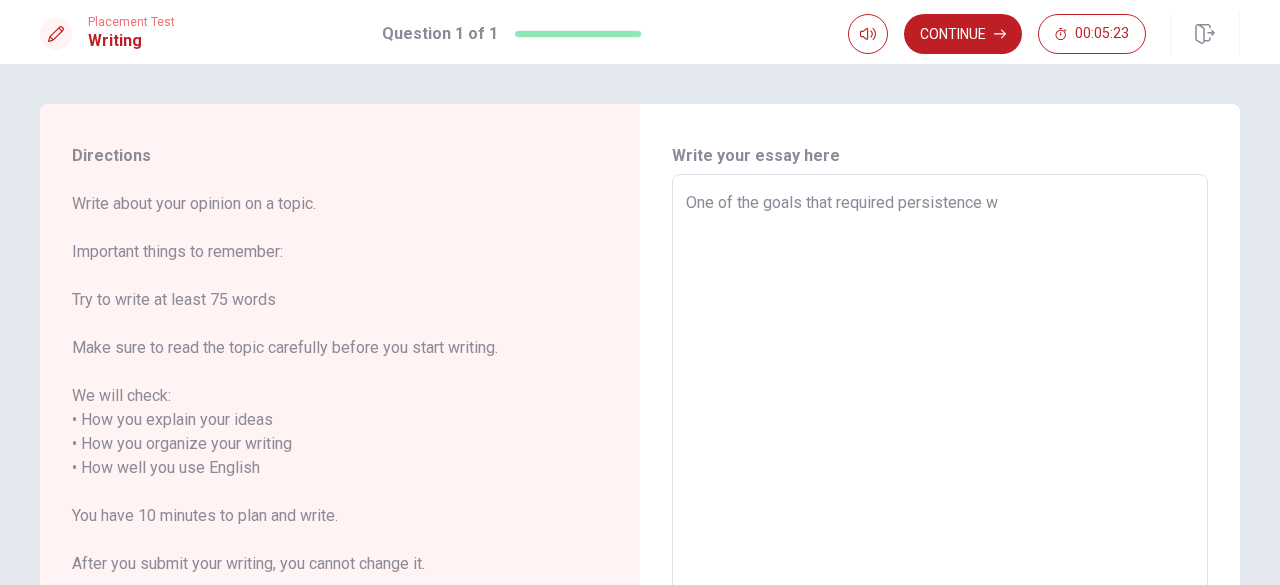 type on "x" 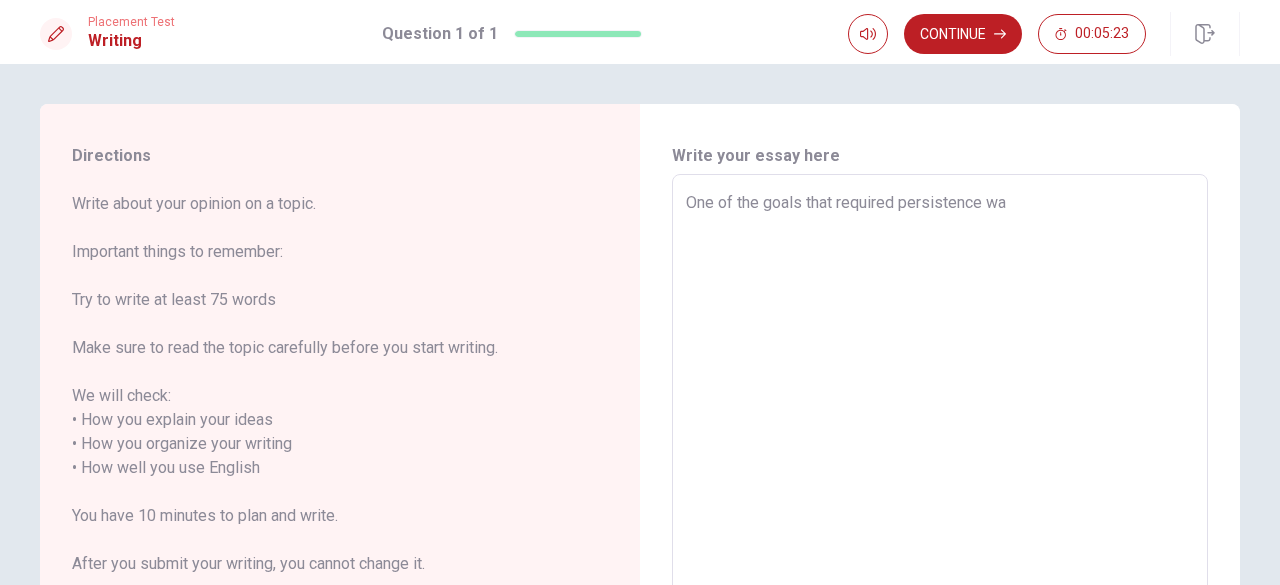 type on "x" 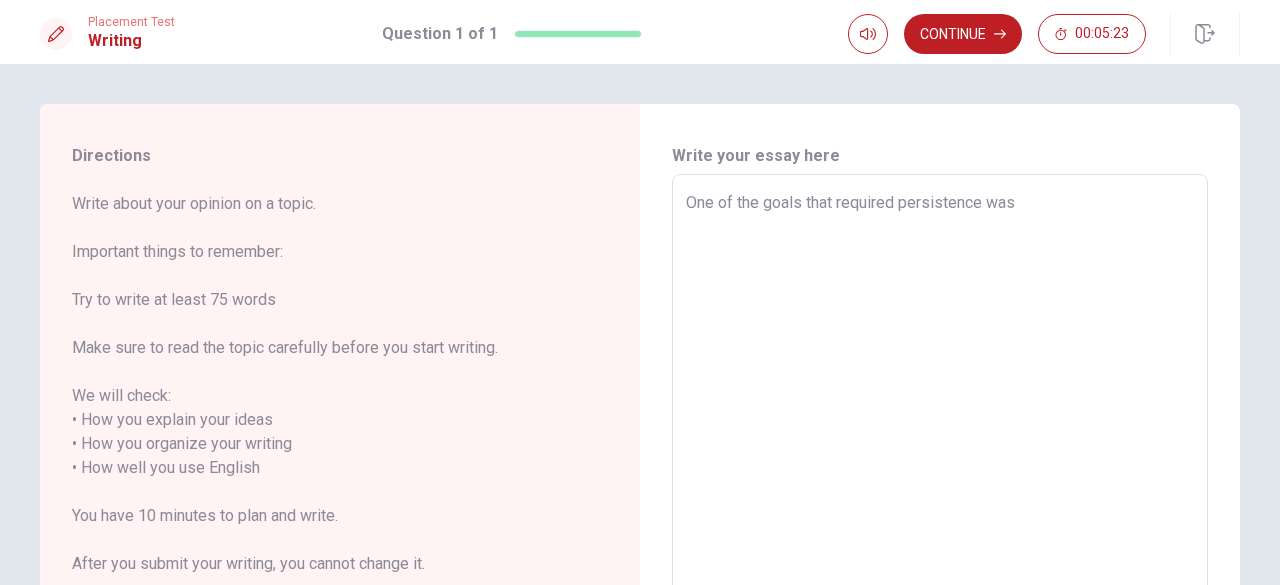 type on "x" 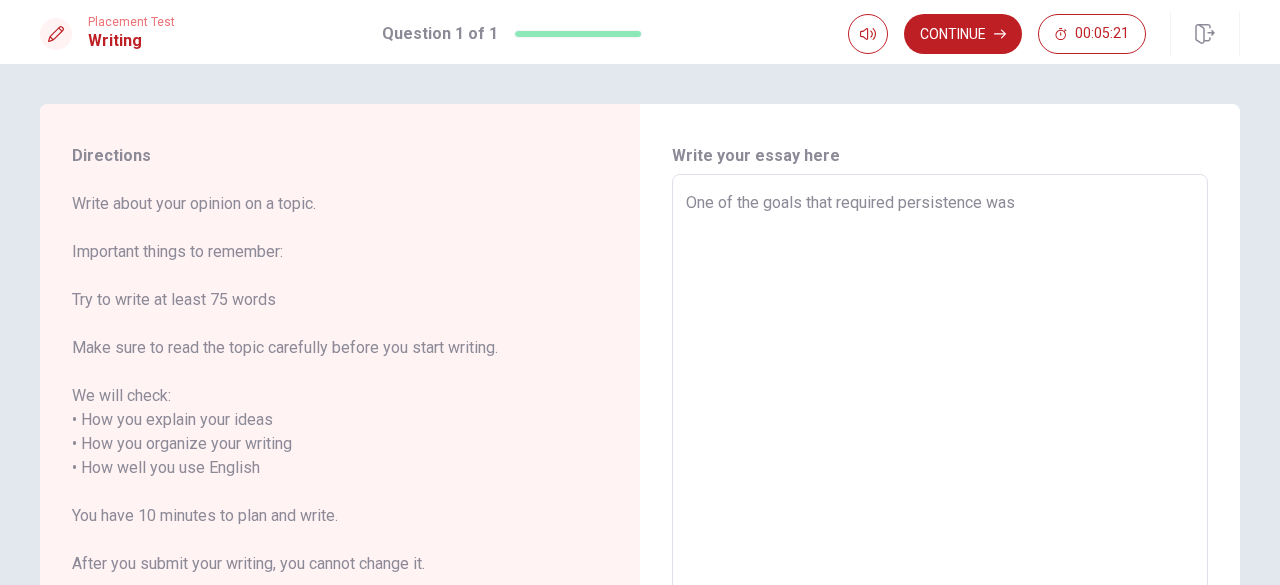 type on "x" 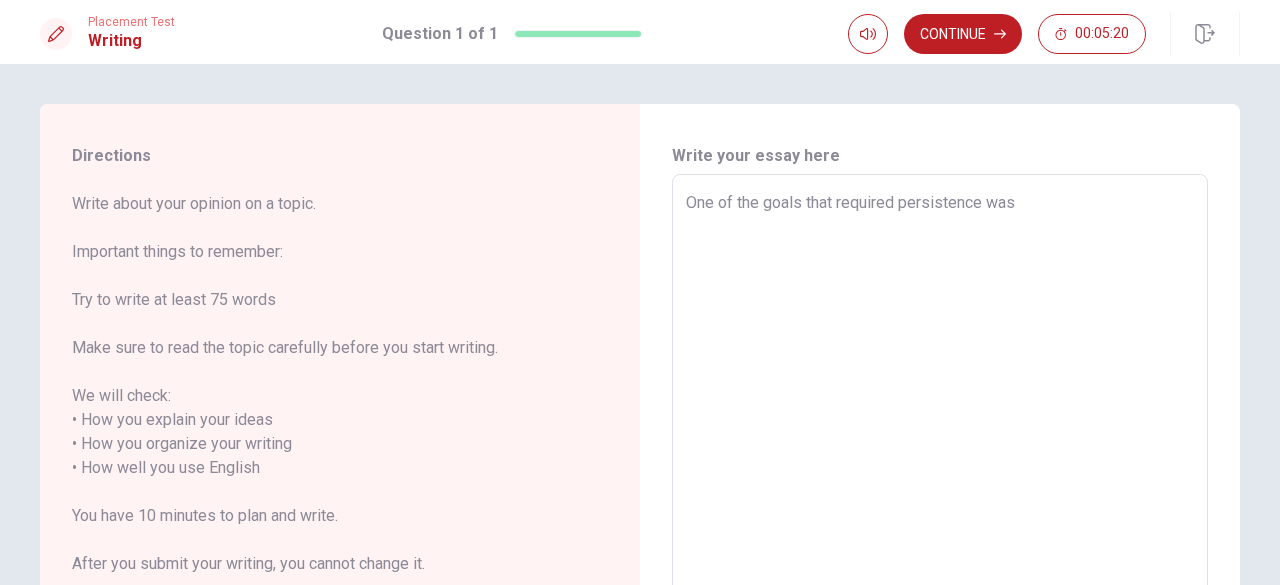 type on "One of the goals that required persistence was t" 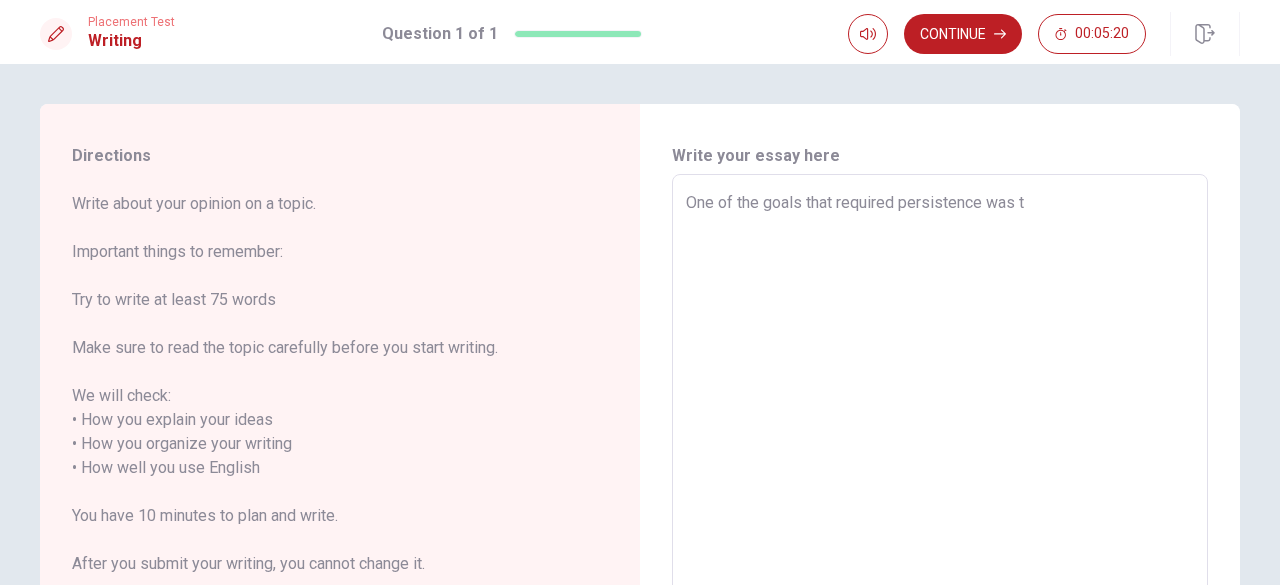 type on "x" 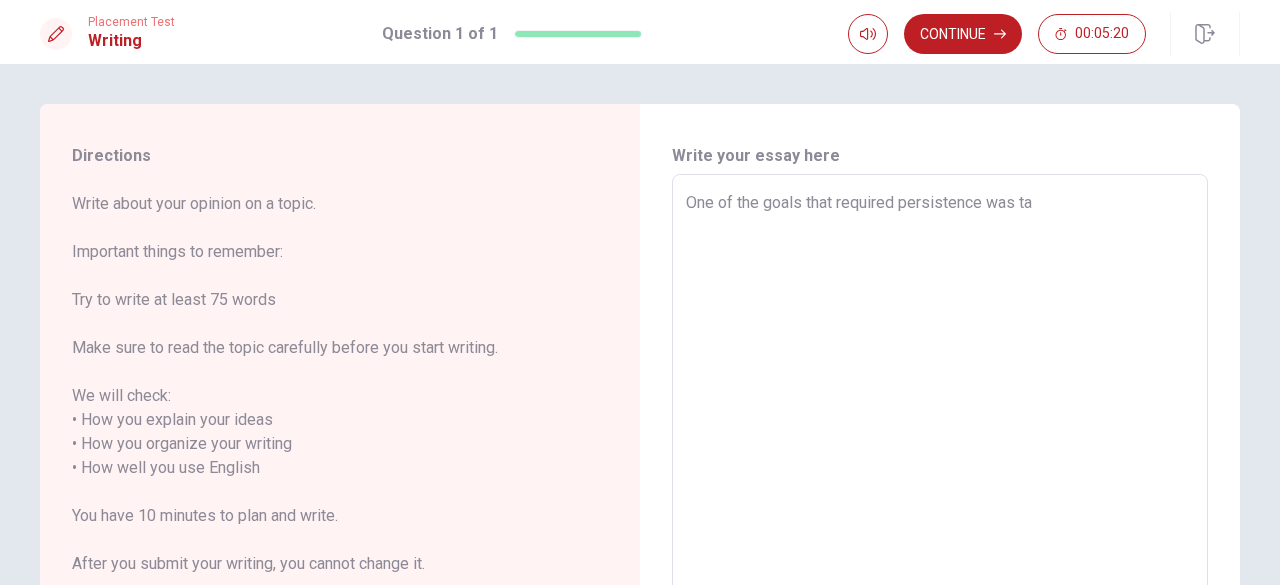 type on "x" 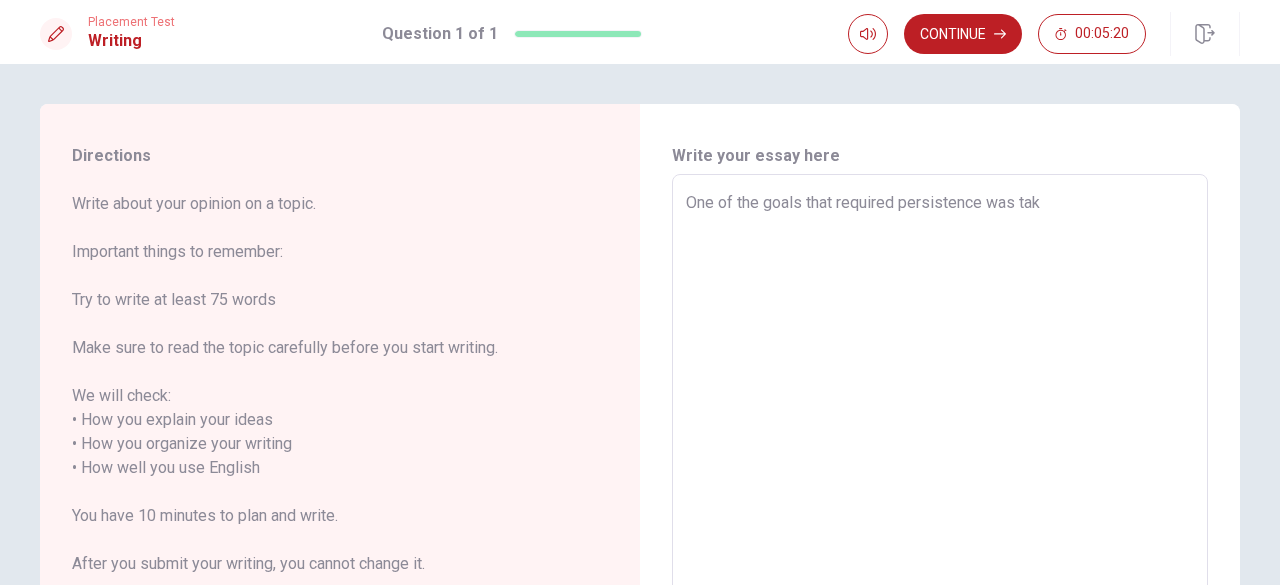 type on "x" 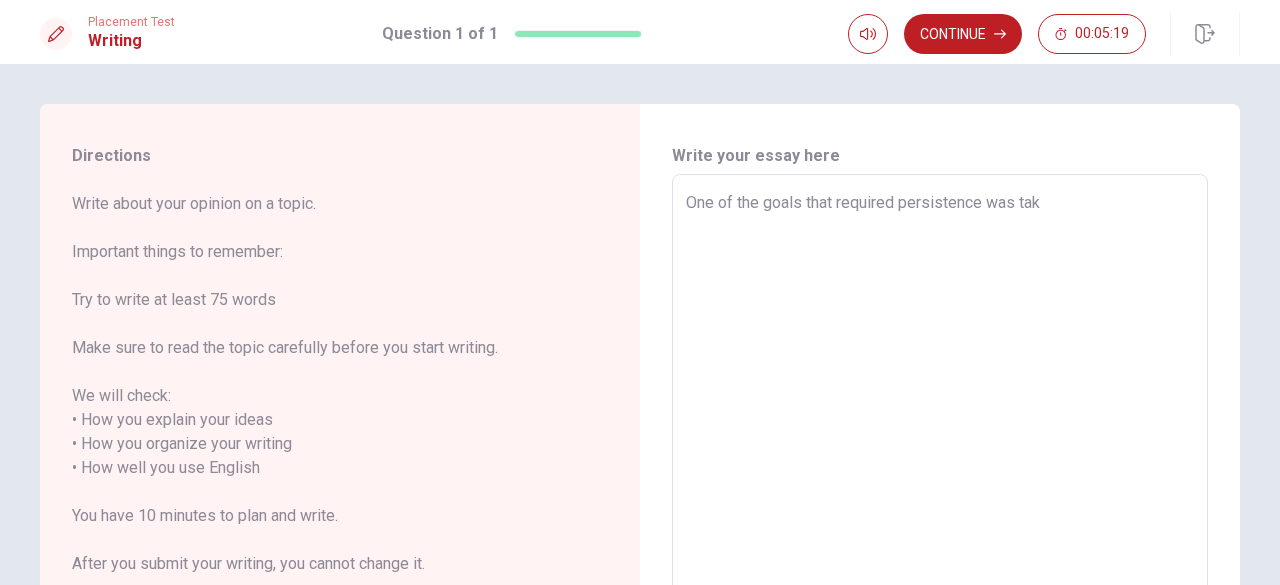 type on "One of the goals that required persistence was taki" 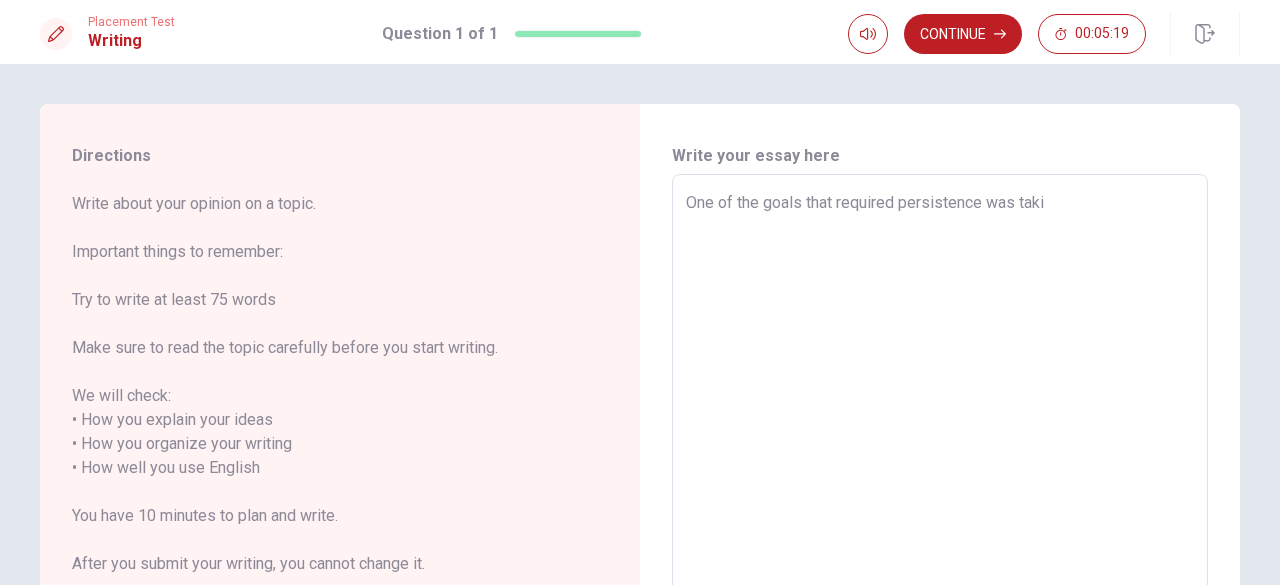 type on "x" 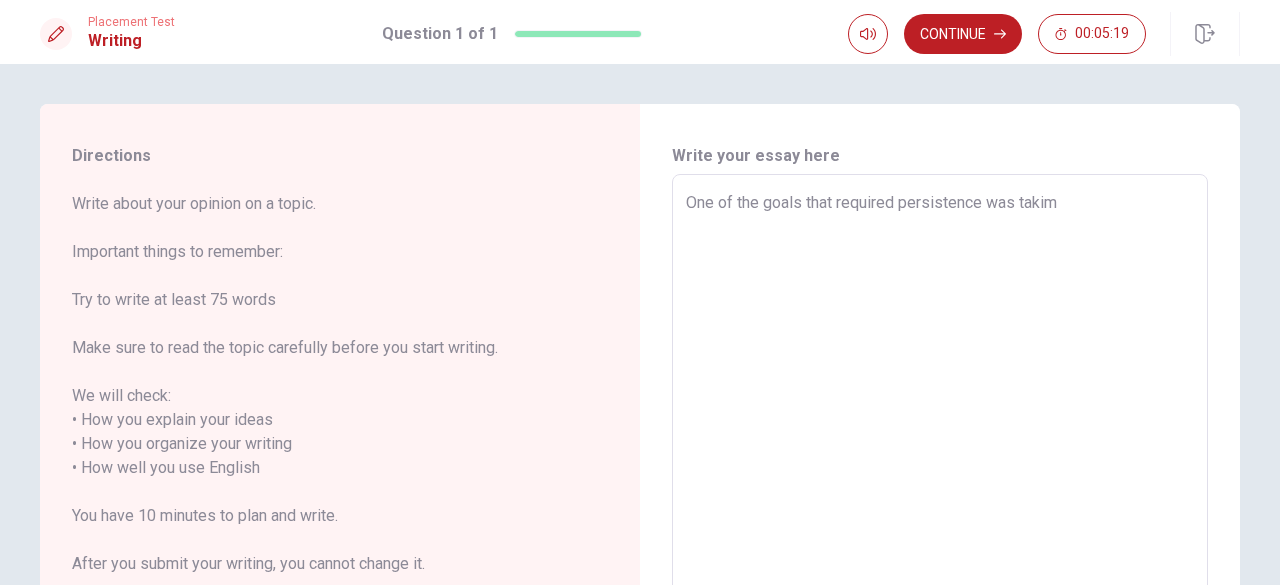 type on "One of the goals that required persistence was takimn" 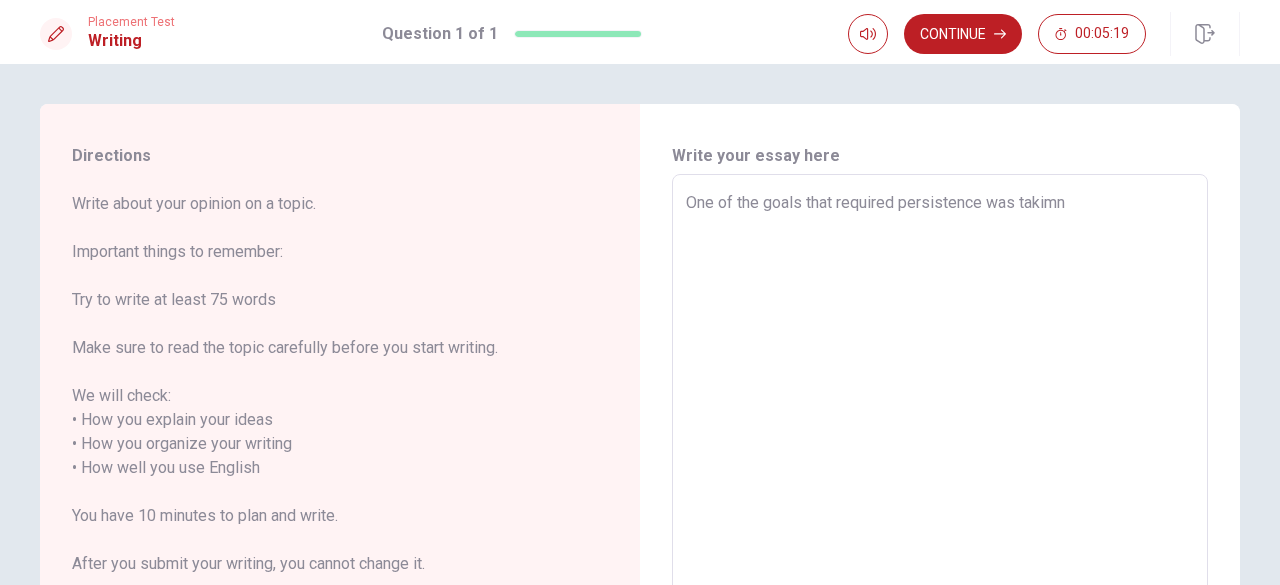 type on "x" 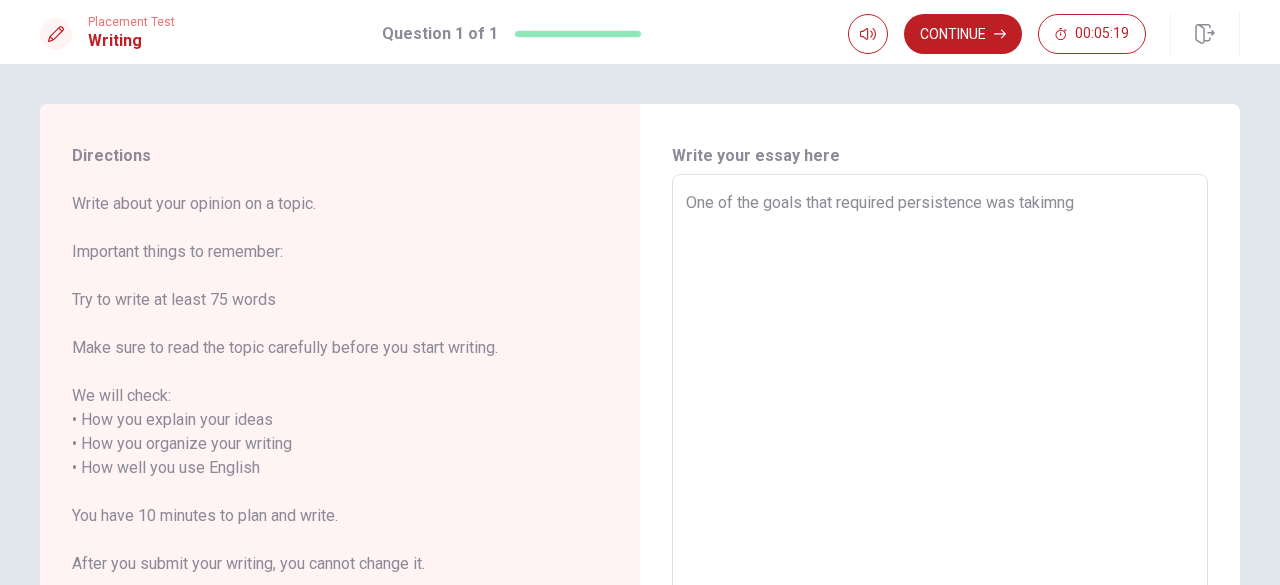 type on "x" 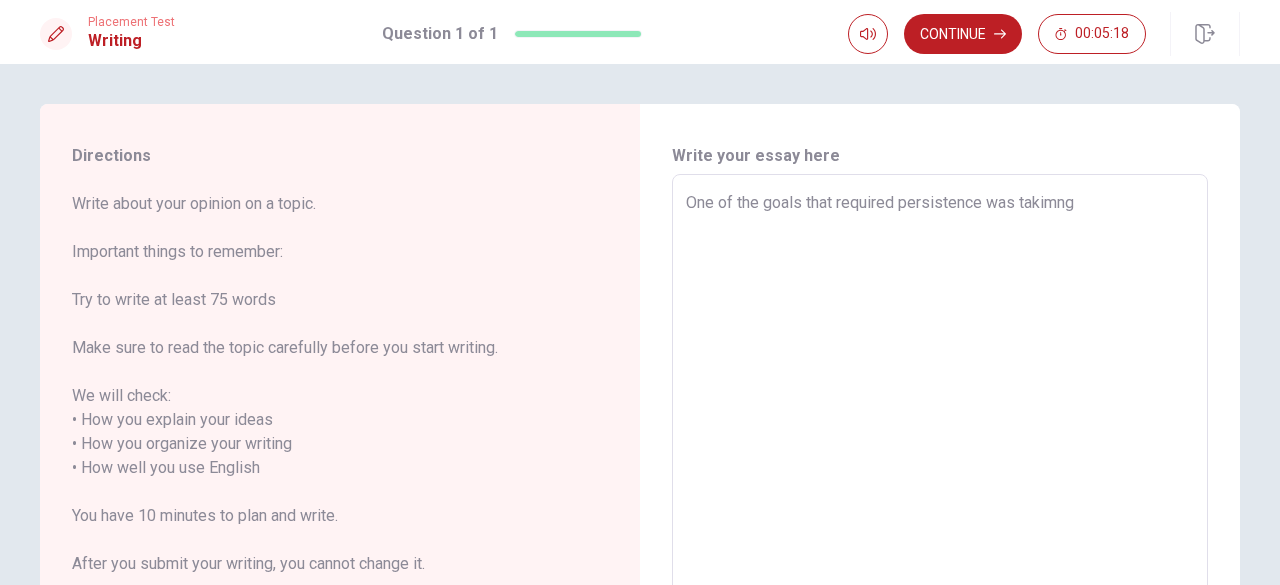 type on "One of the goals that required persistence was takimng" 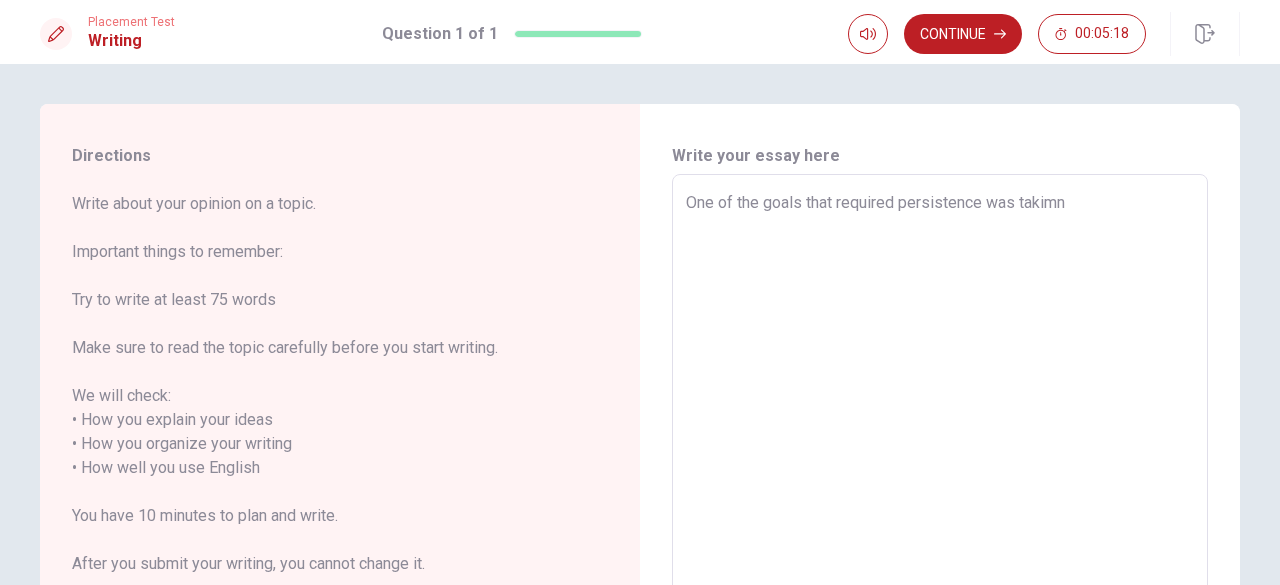 type on "x" 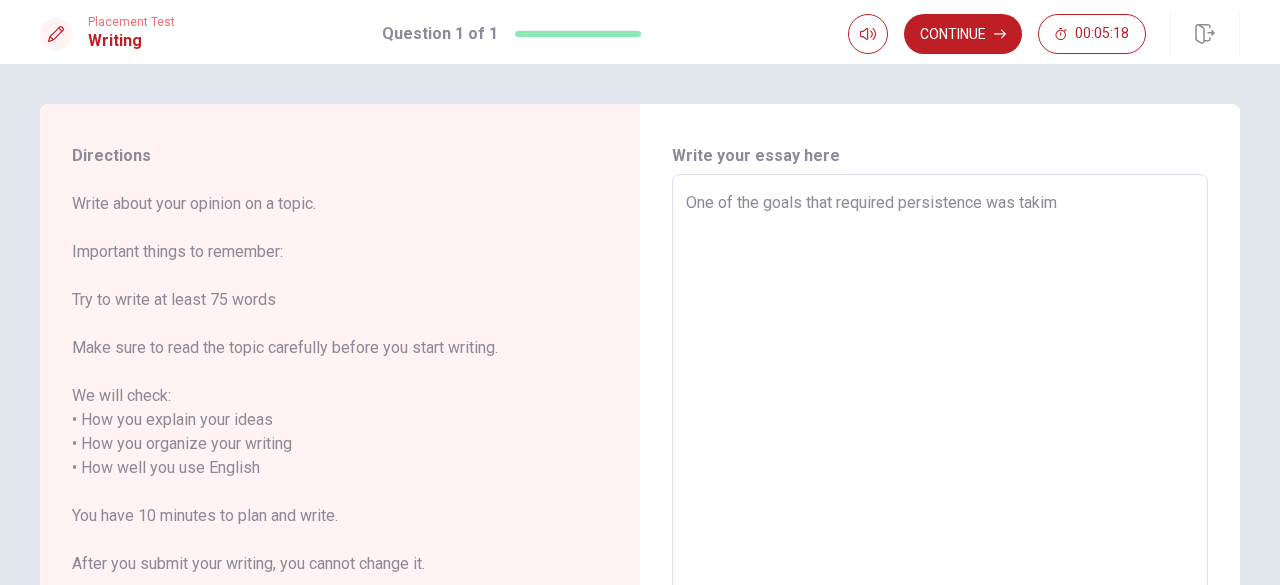 type on "x" 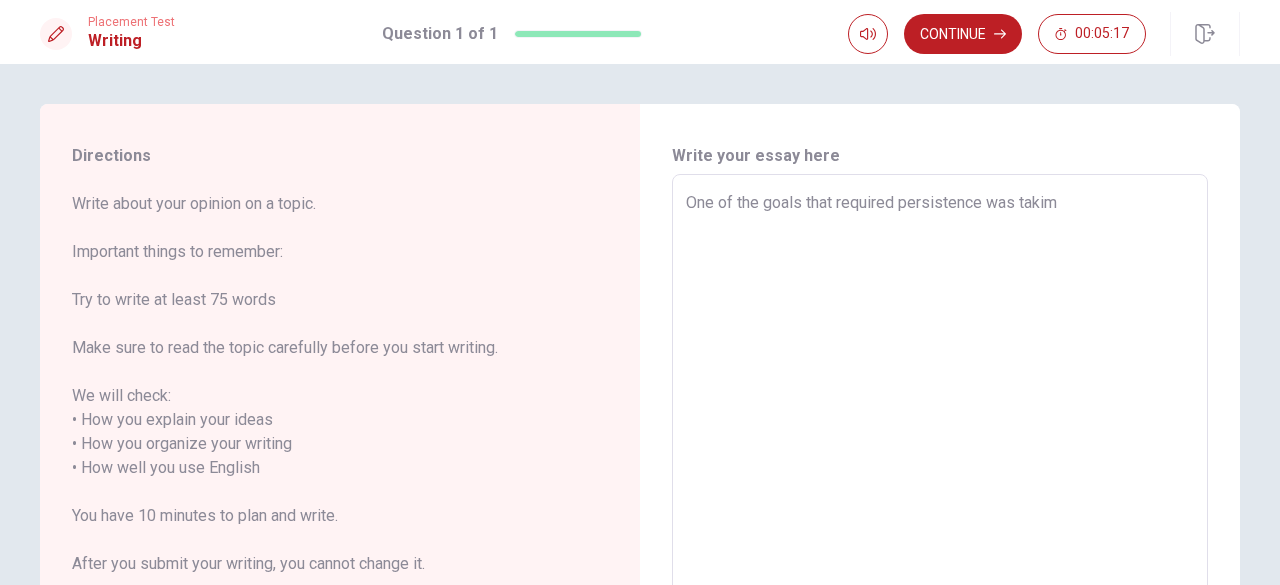type on "One of the goals that required persistence was taki" 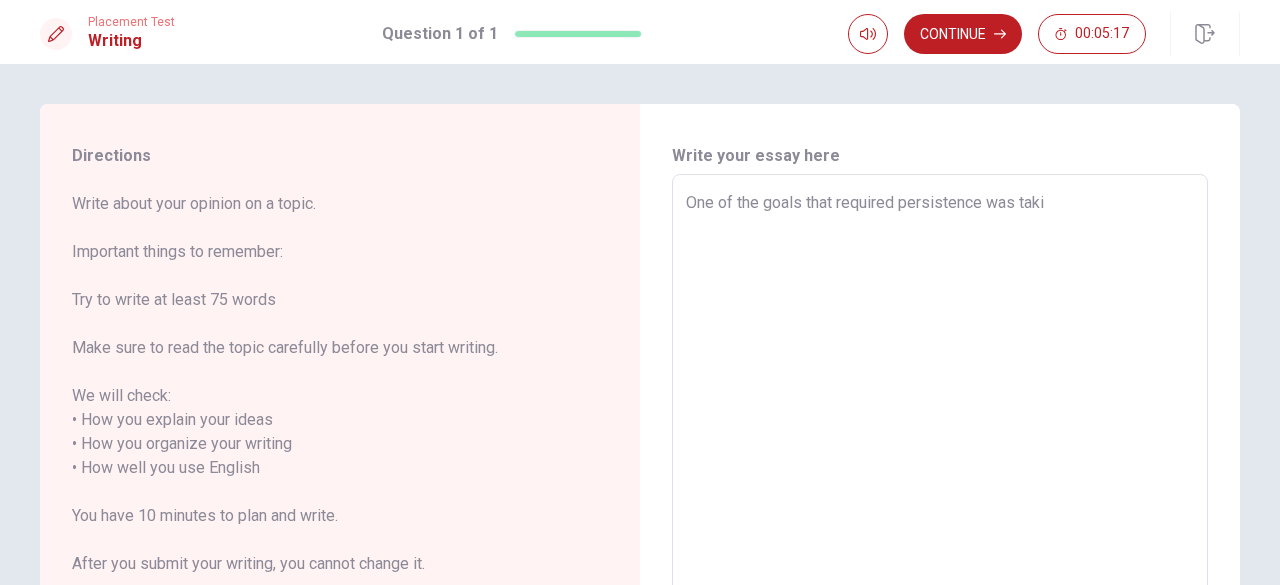 type on "x" 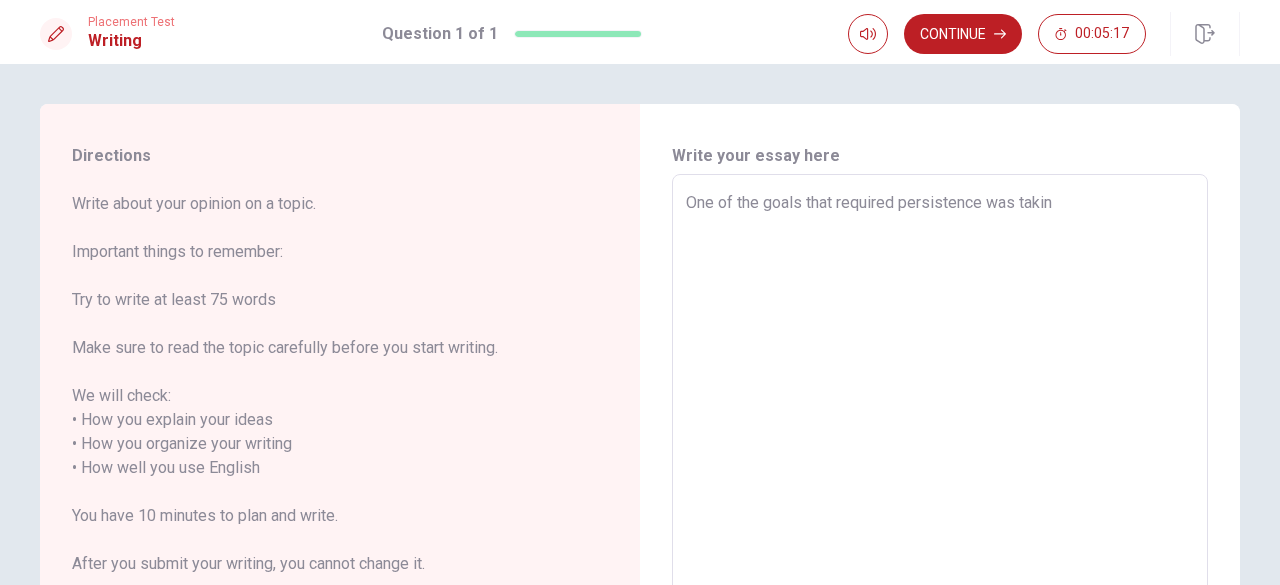 type on "x" 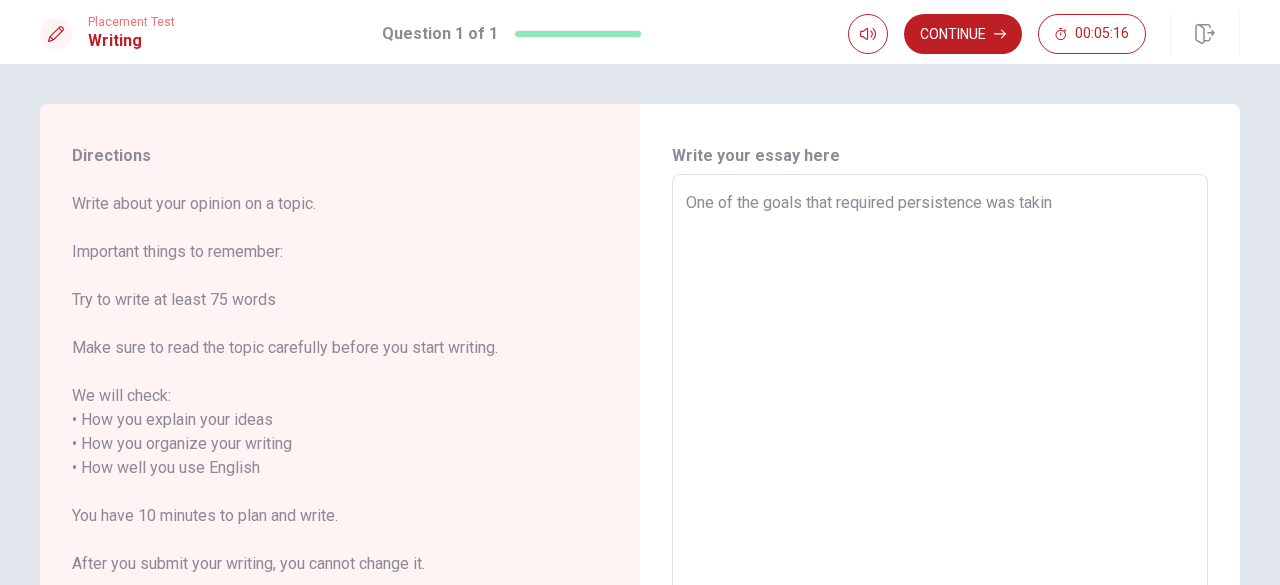 type on "One of the goals that required persistence was taking" 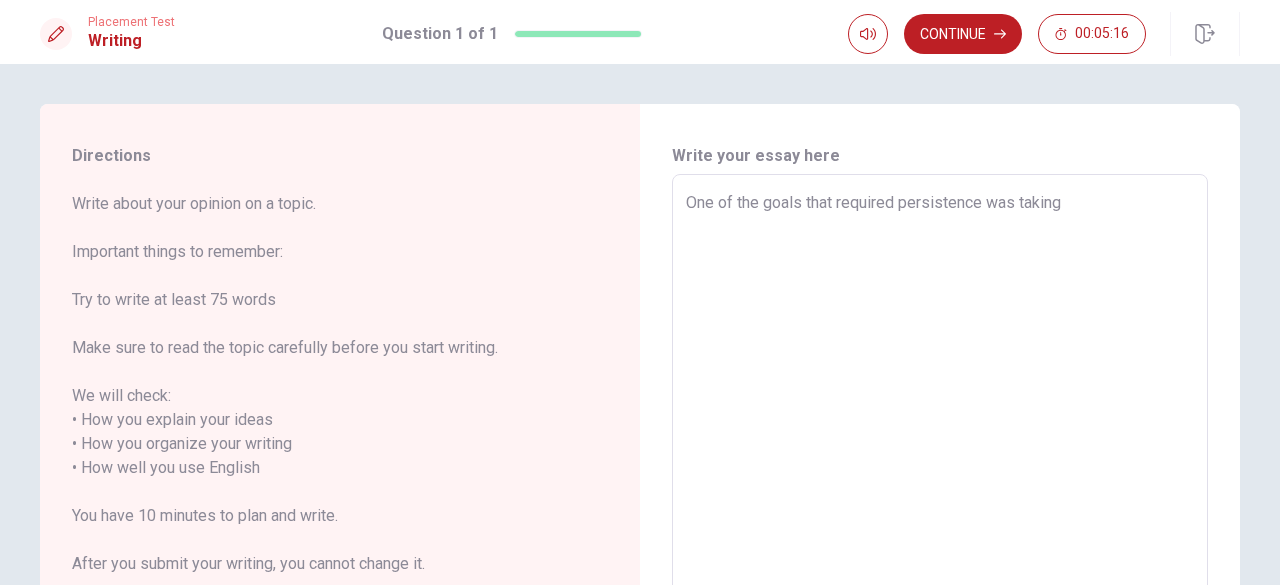 type on "x" 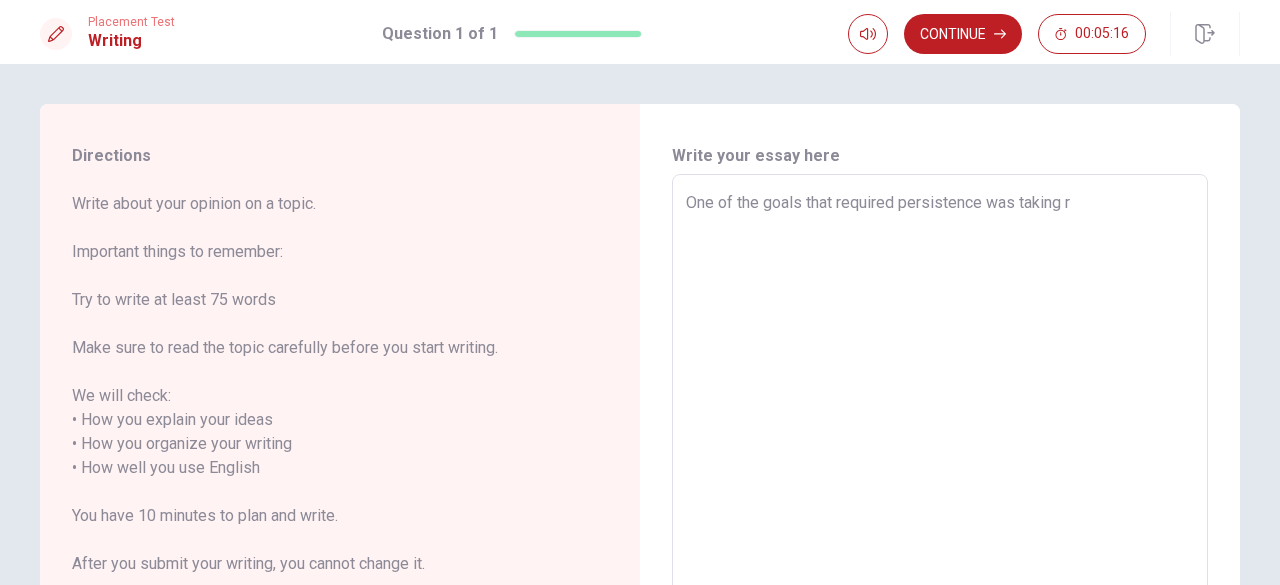 type on "x" 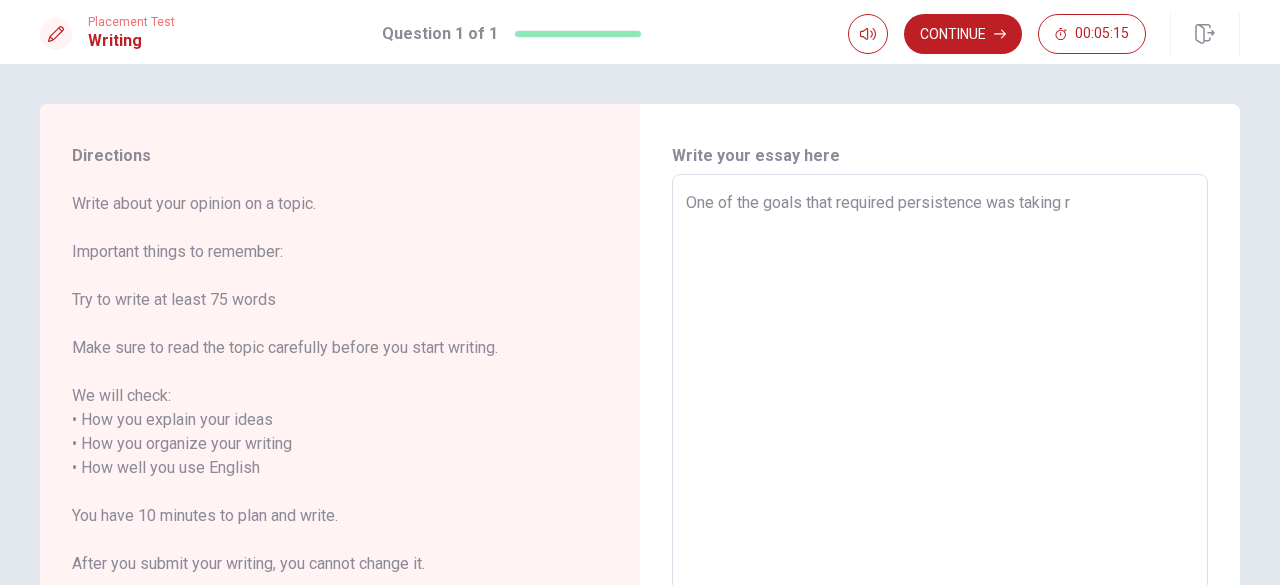 type on "One of the goals that required persistence was taking" 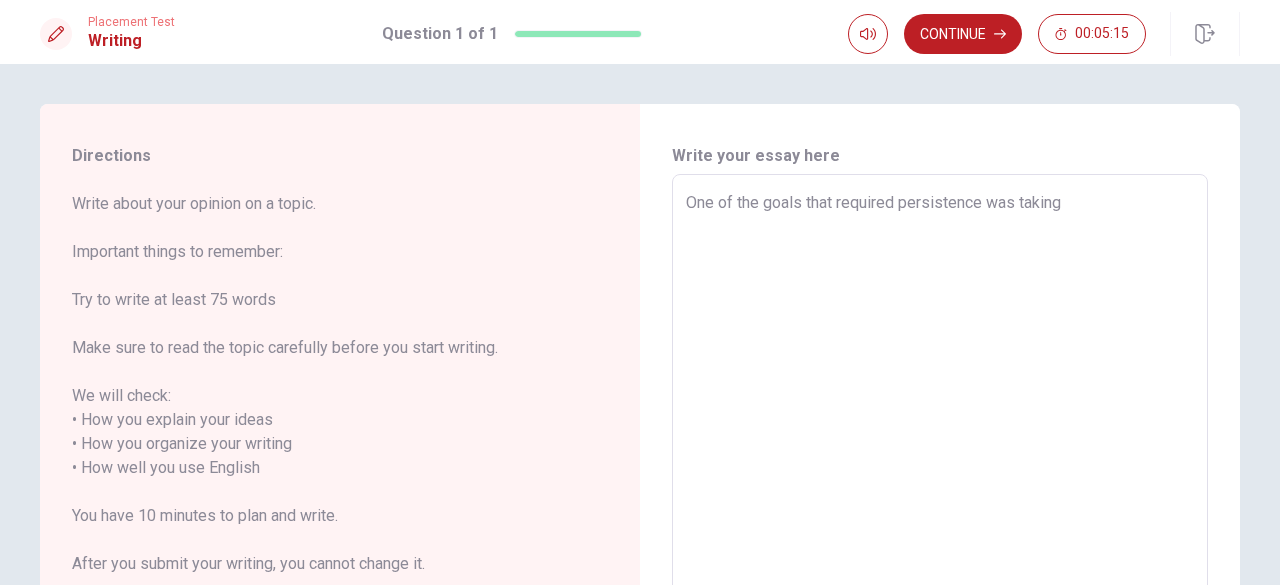 type on "x" 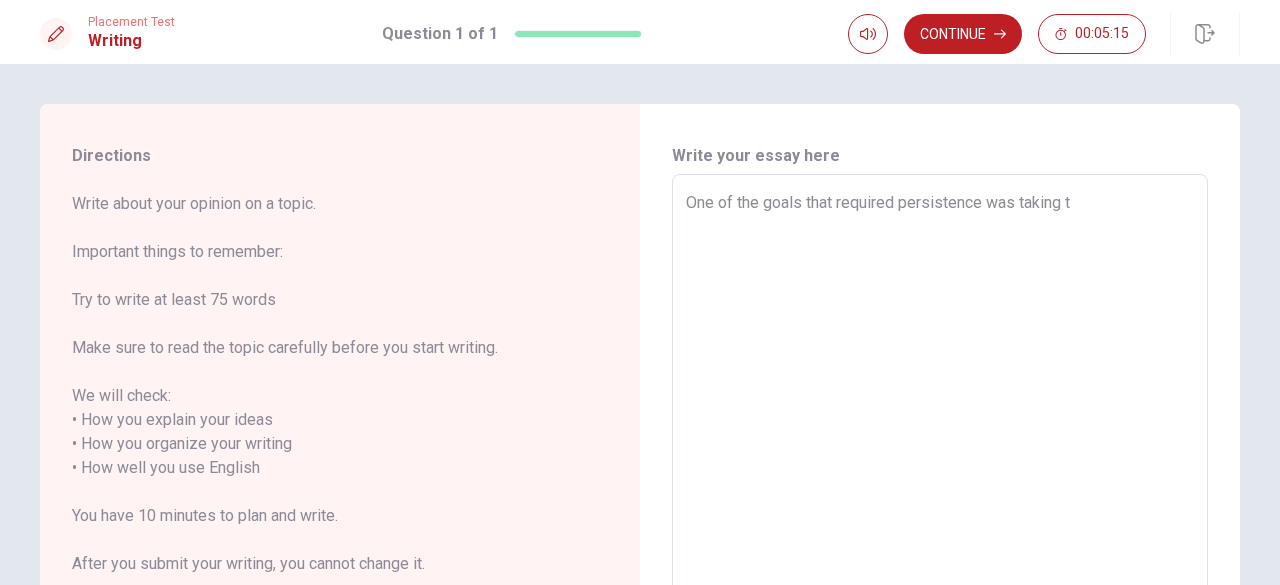 type on "x" 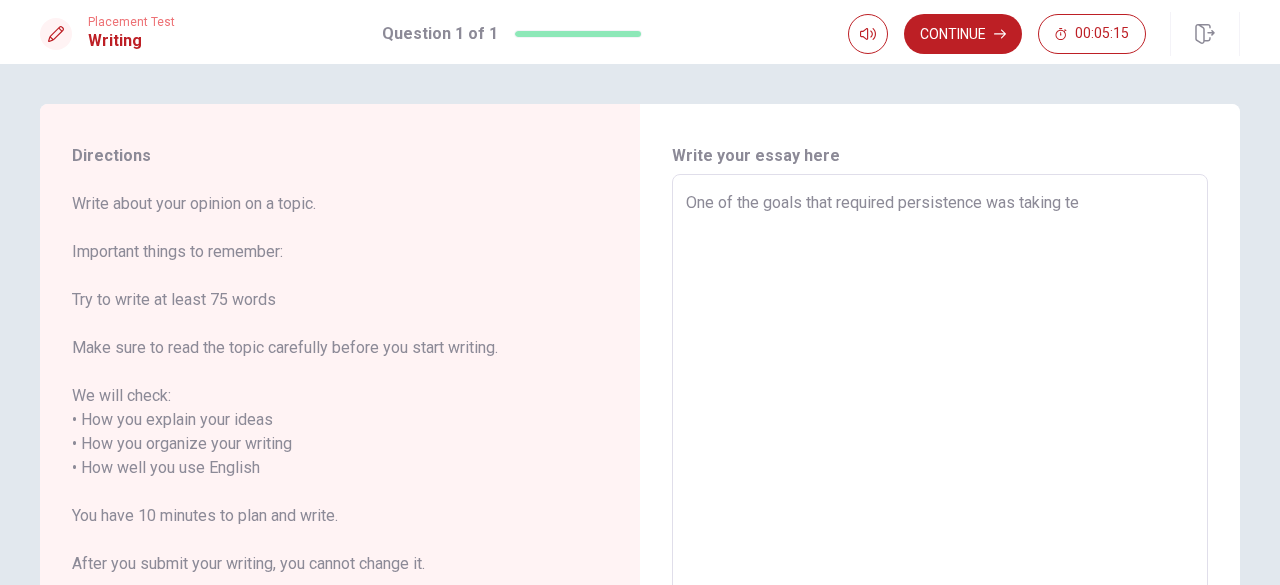 type on "x" 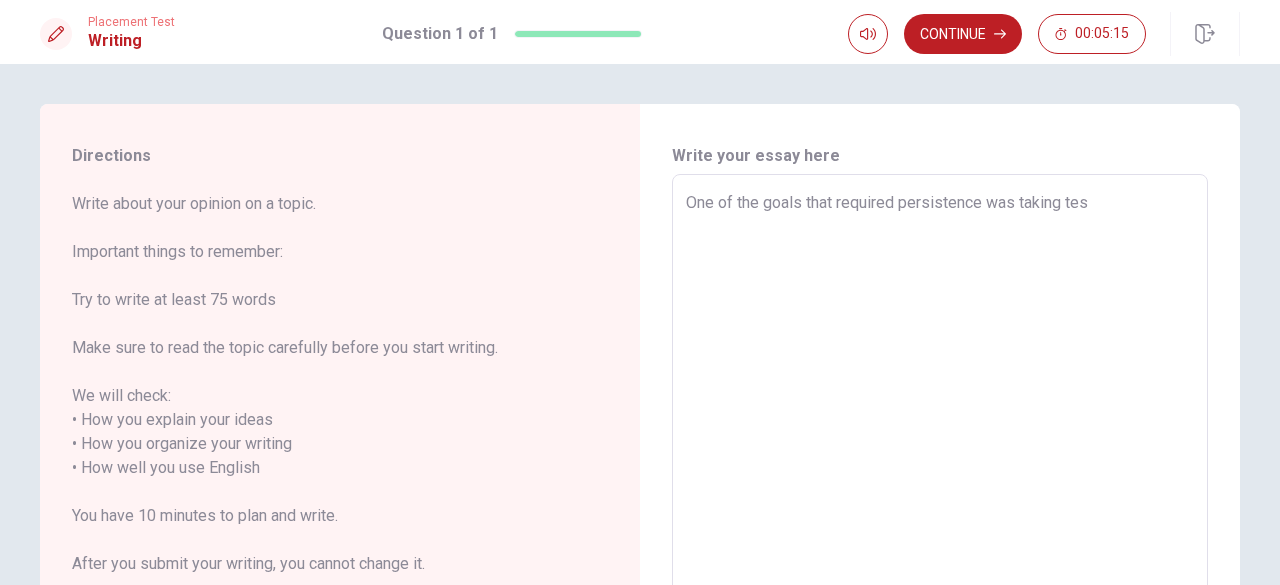 type on "x" 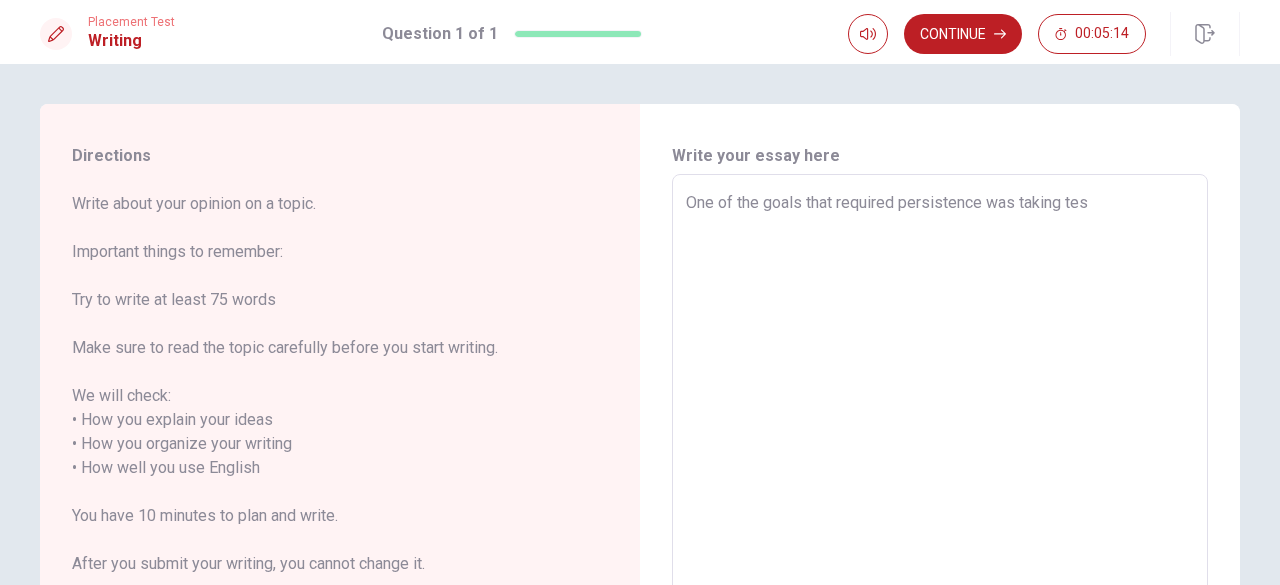 type on "One of the goals that required persistence was taking test" 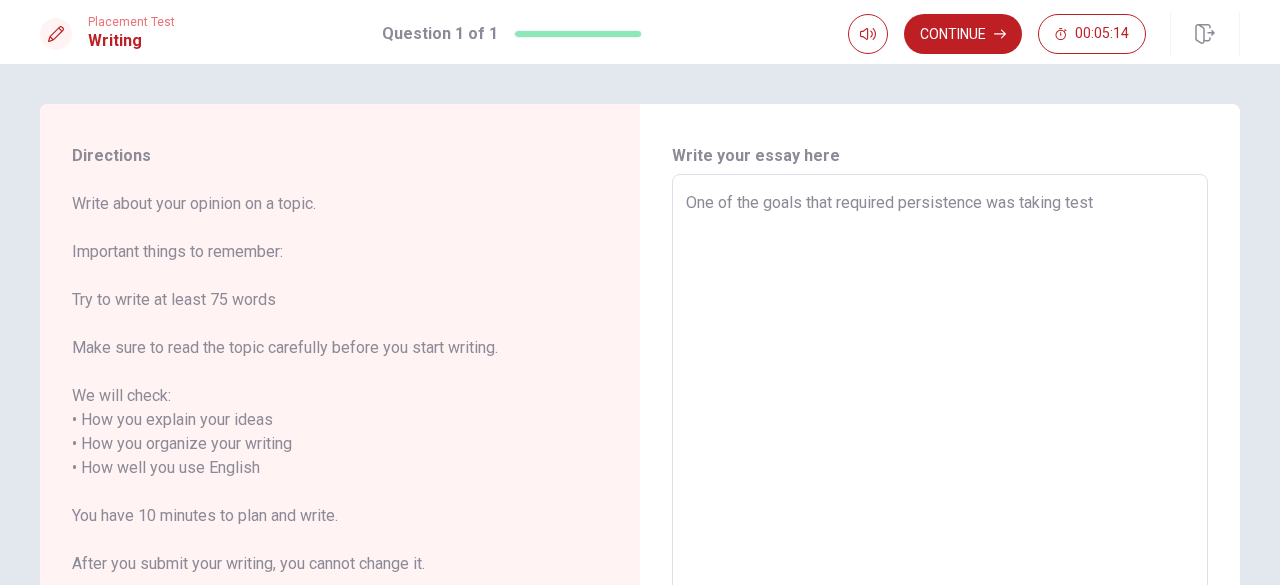 type on "x" 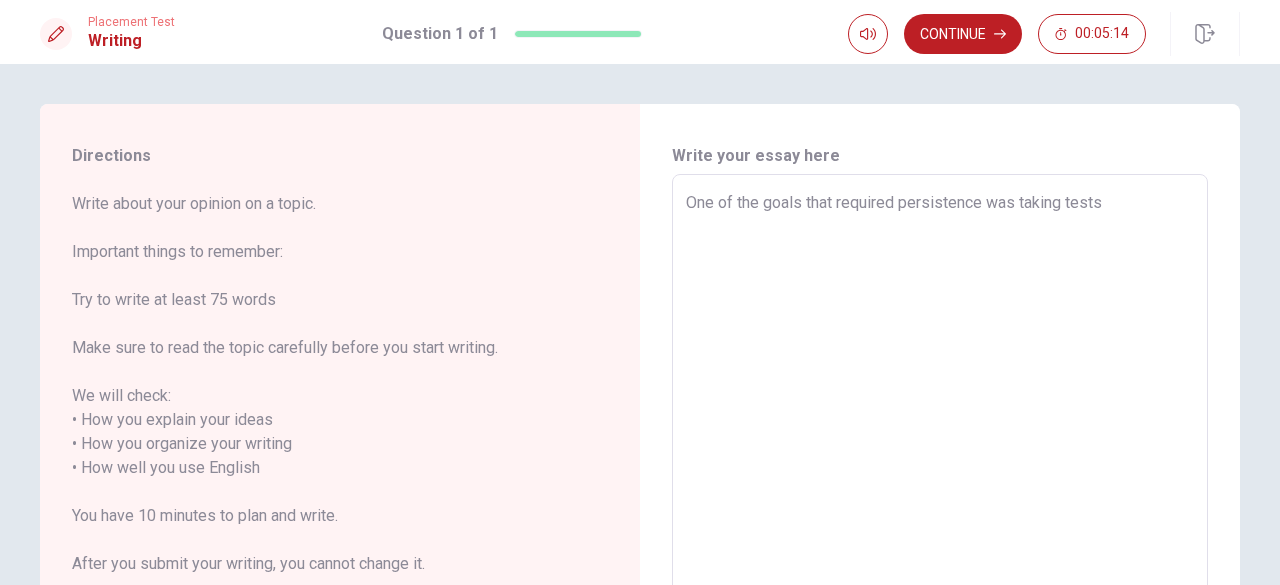 type on "x" 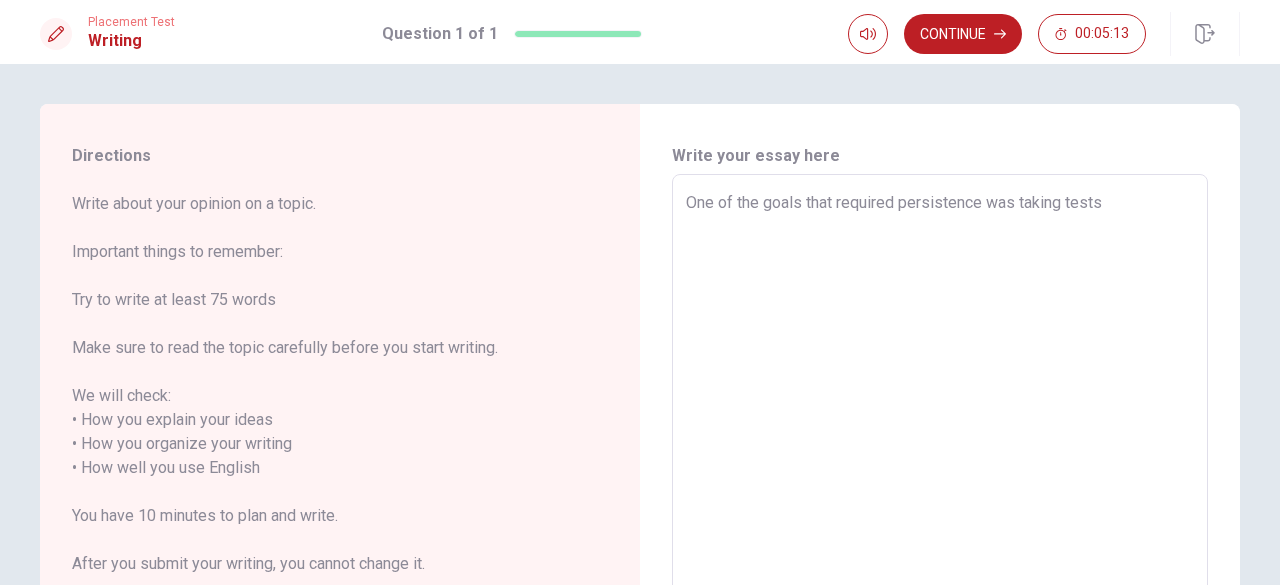 type on "One of the goals that required persistence was taking tests i" 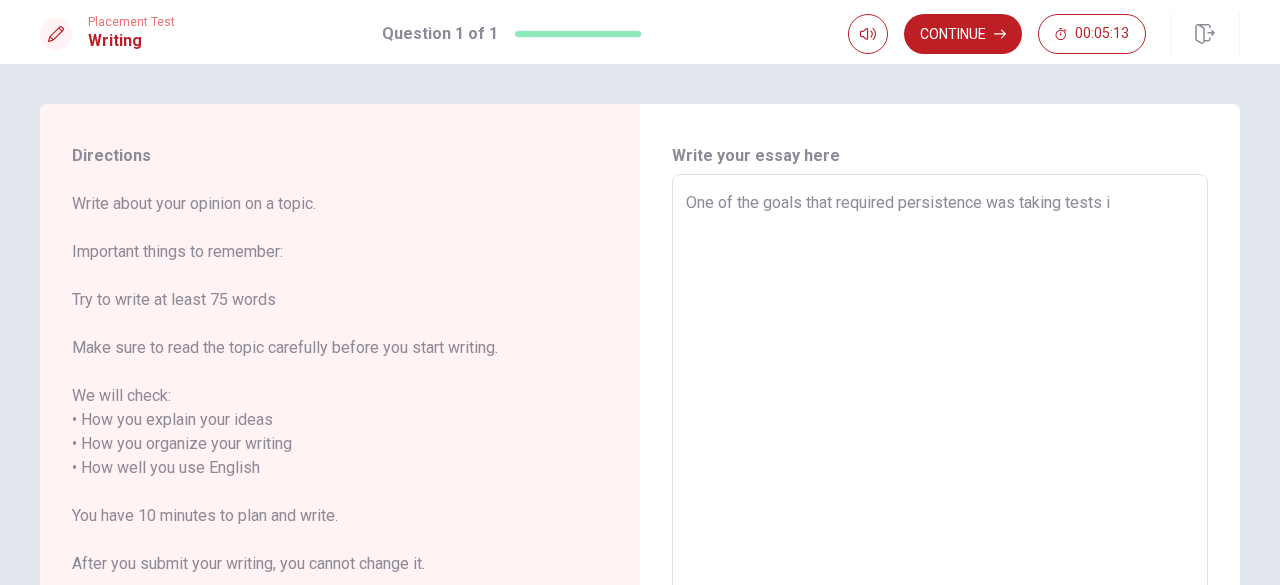 type on "x" 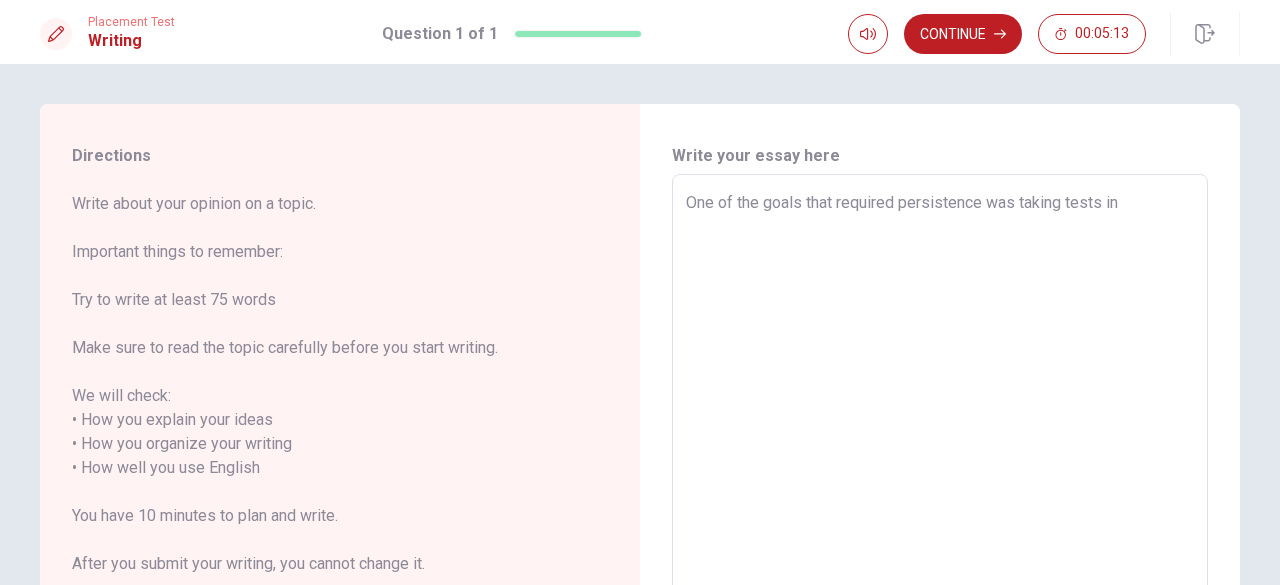 type on "x" 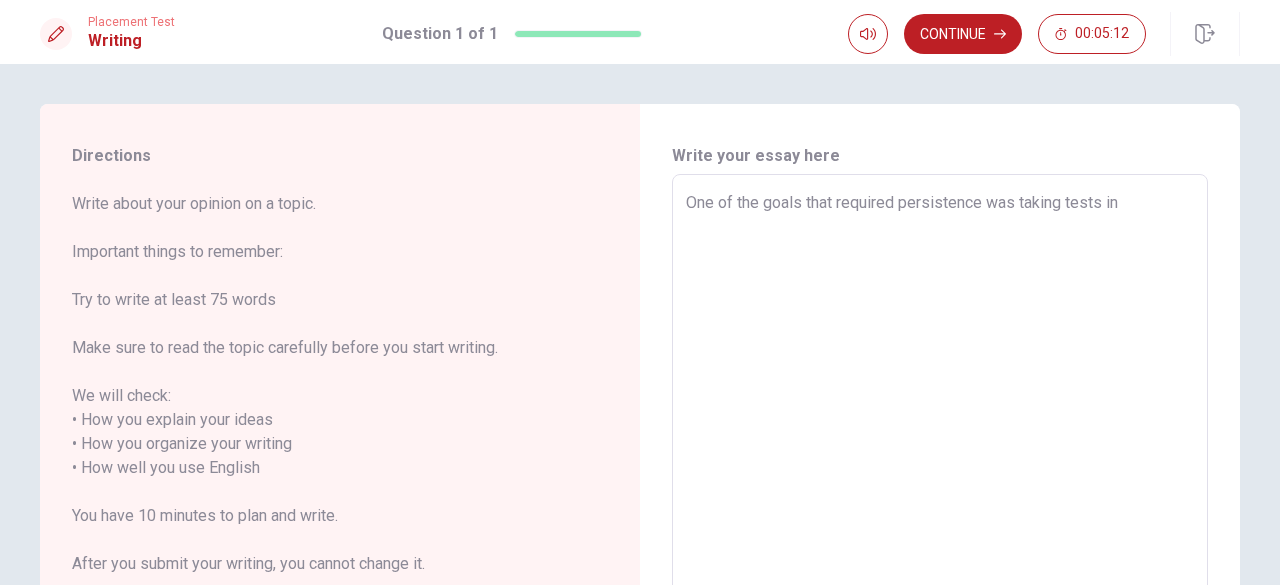type on "One of the goals that required persistence was taking tests in m" 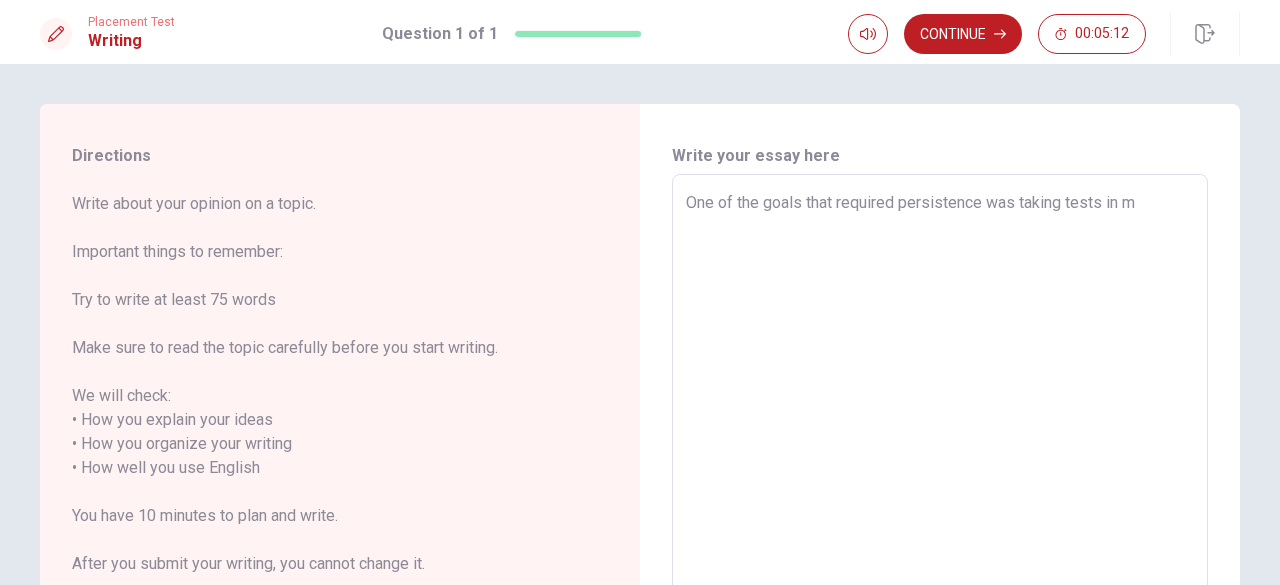 type on "x" 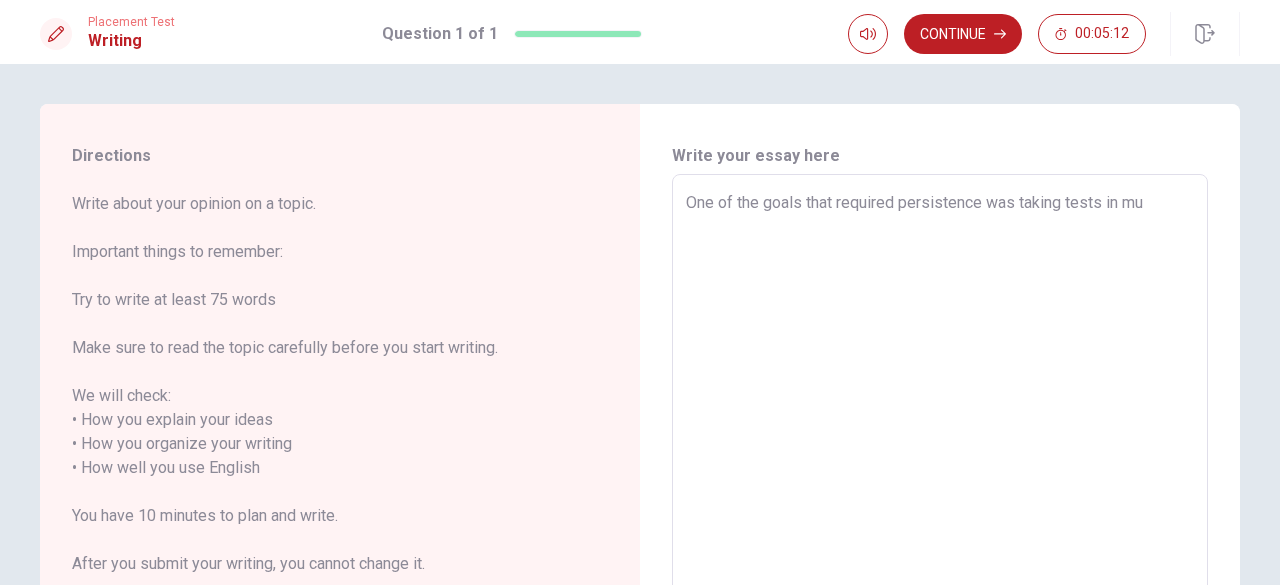 type on "x" 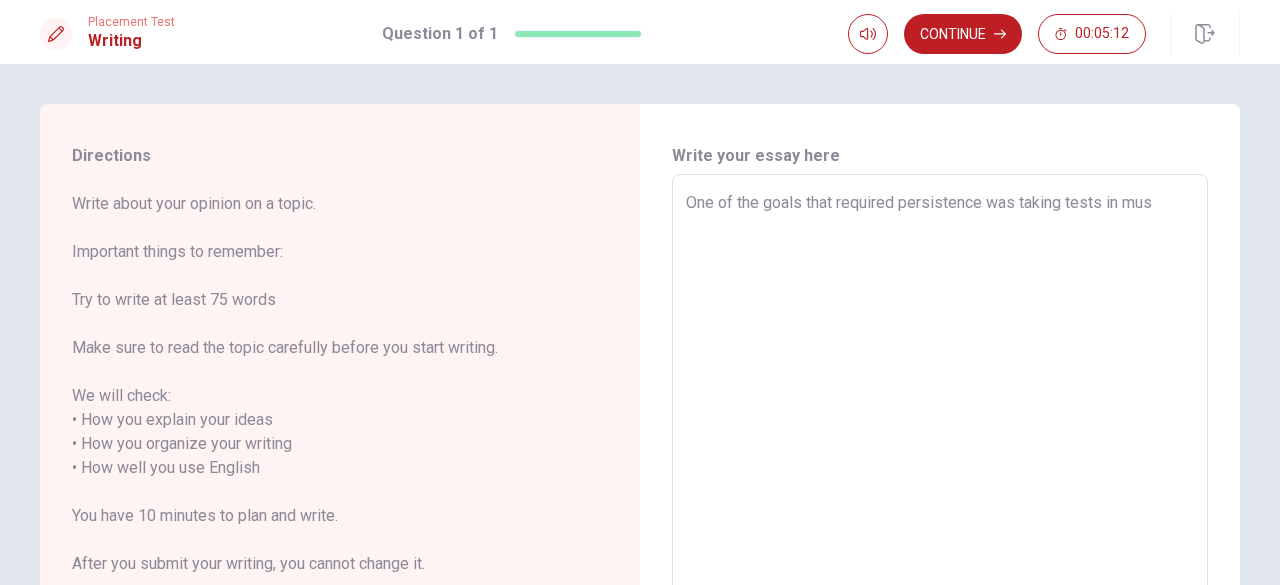 type on "x" 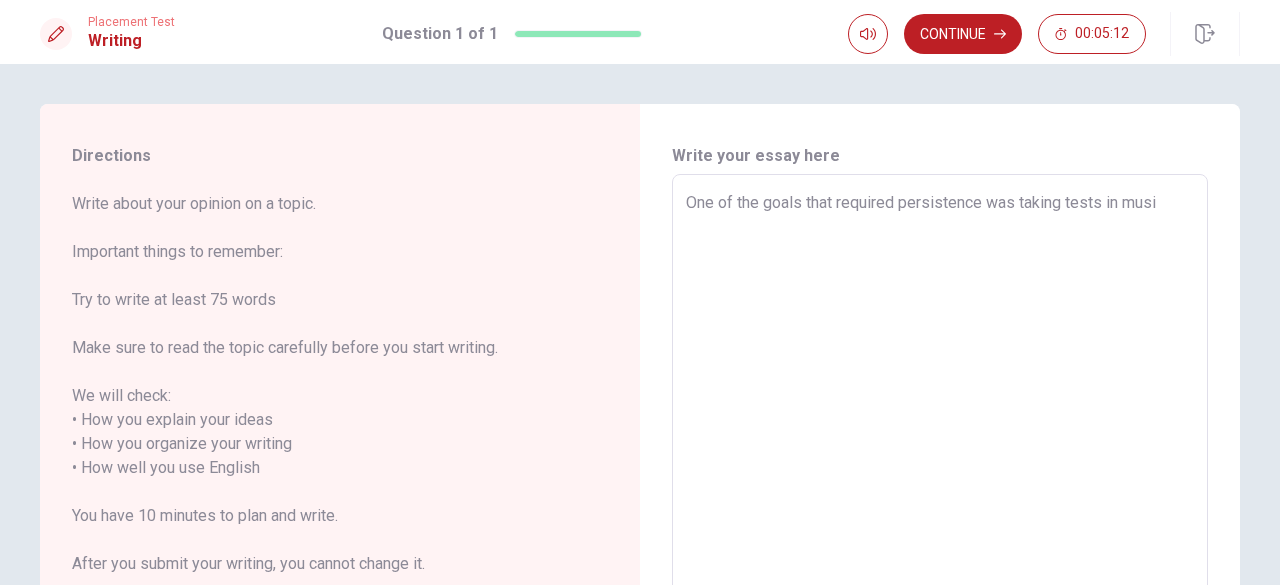 type on "x" 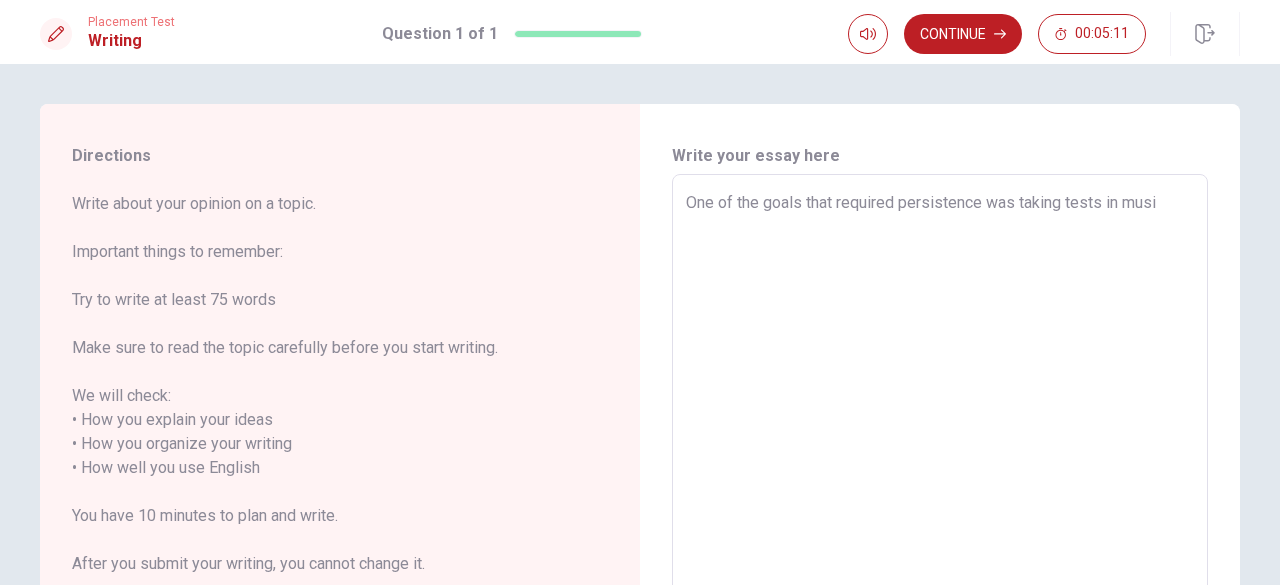 type on "One of the goals that required persistence was taking tests in music" 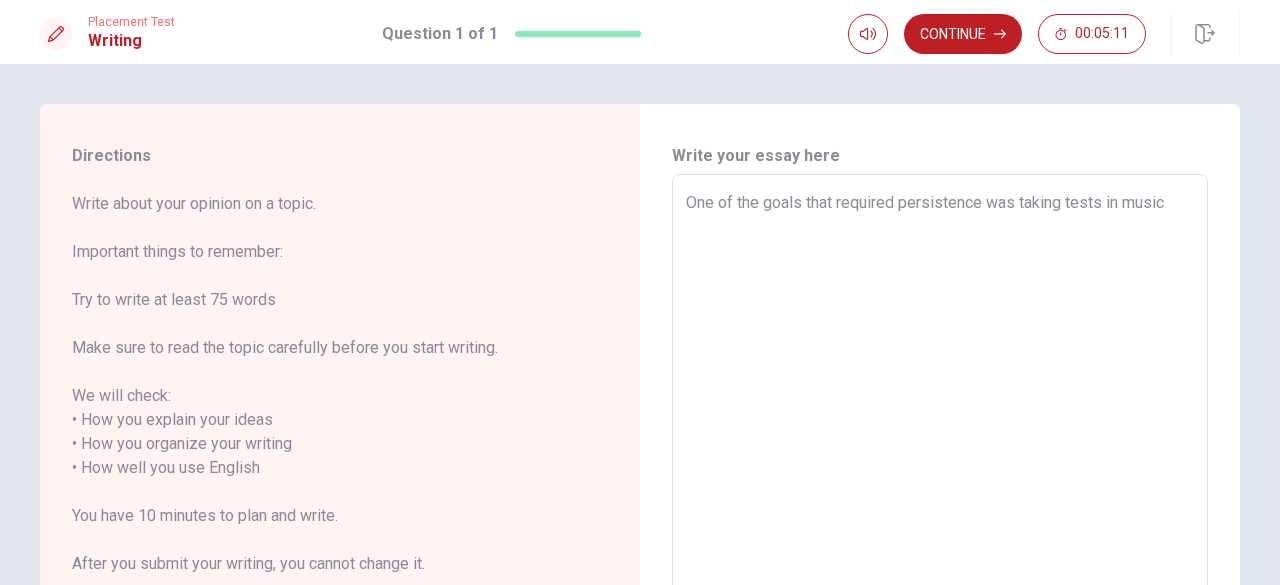 type on "One of the goals that required persistence was taking tests in musica" 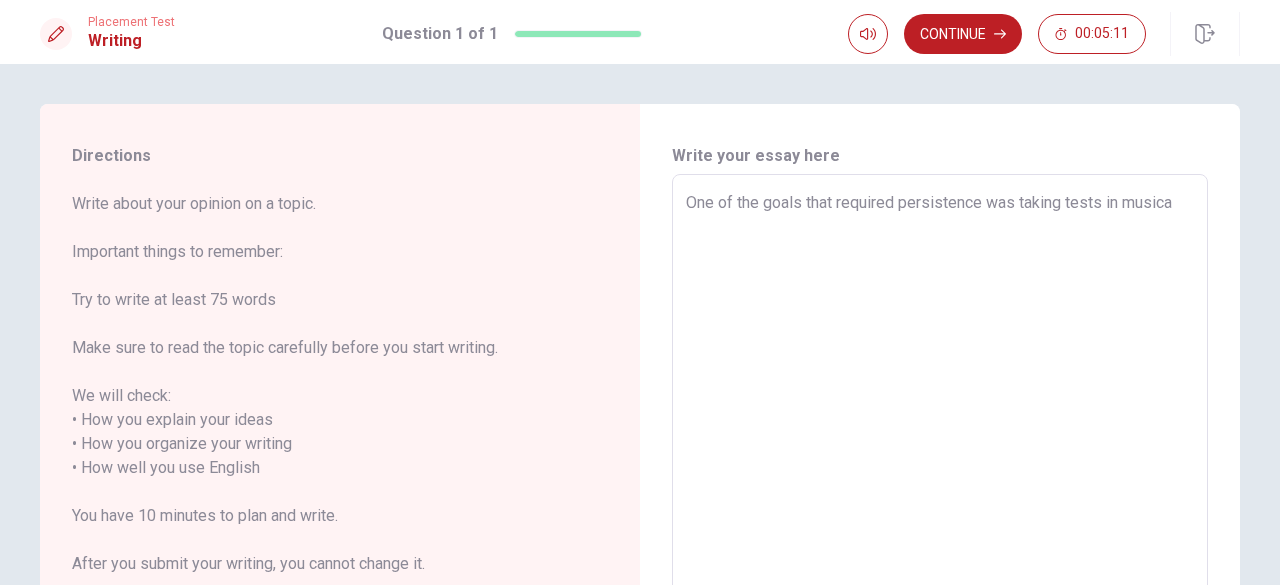 type on "x" 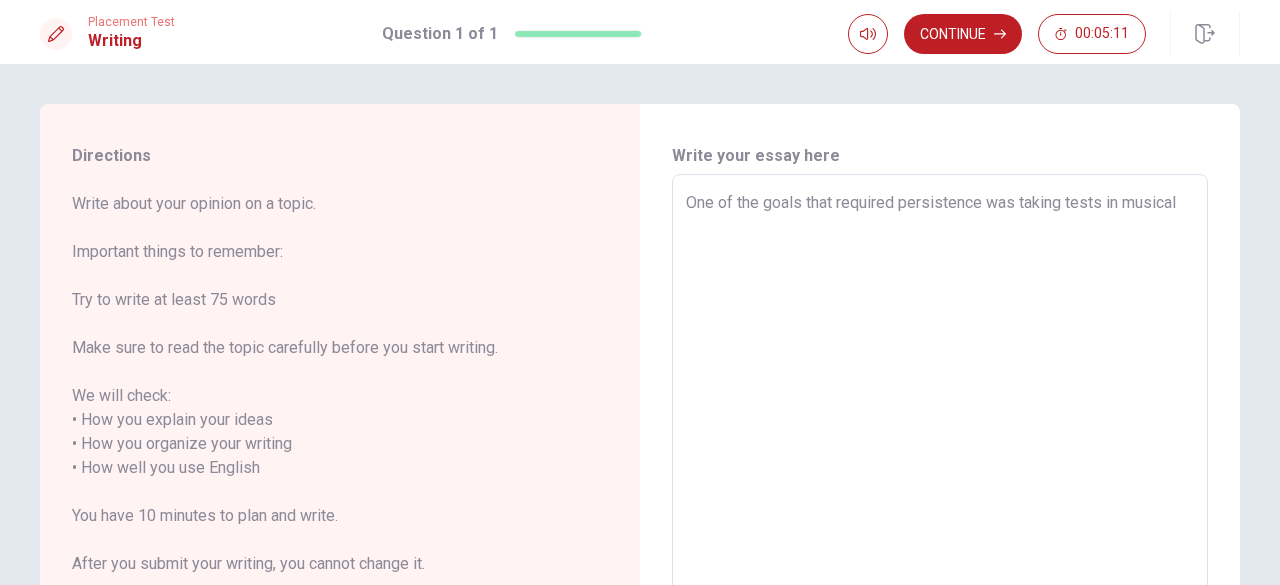 type on "x" 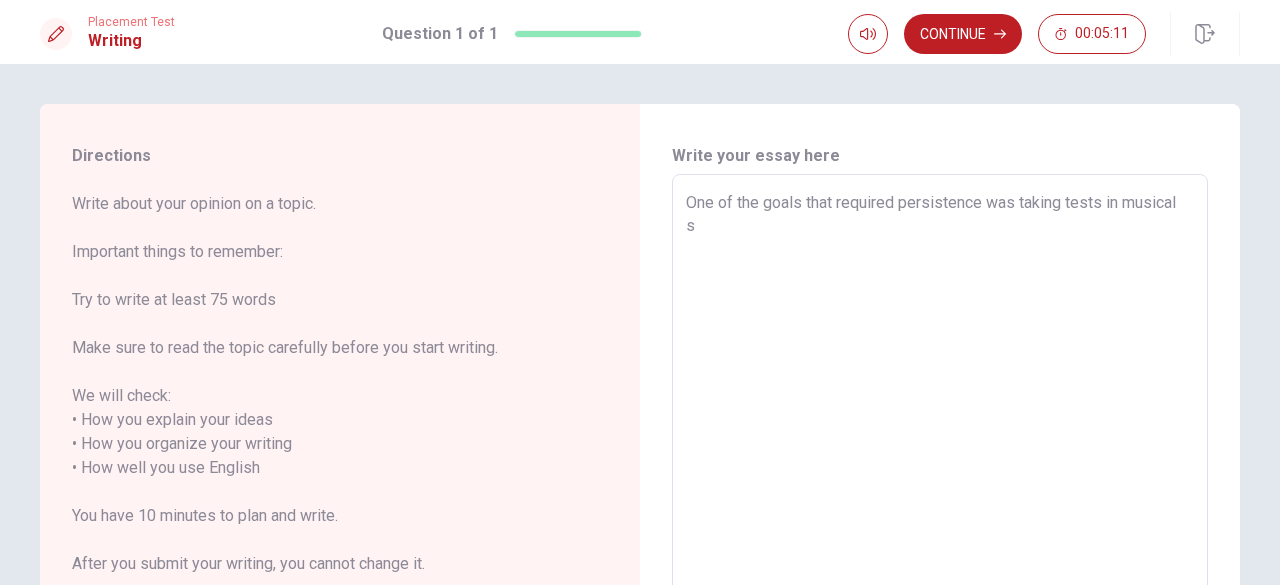 type on "x" 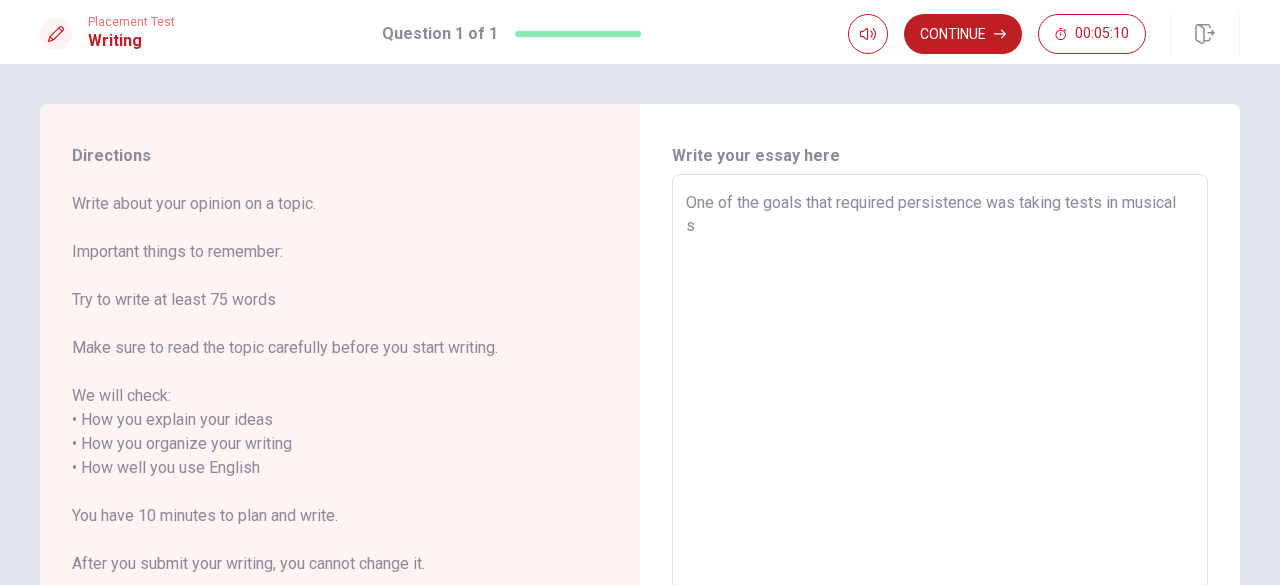 type on "One of the goals that required persistence was taking tests in musical sc" 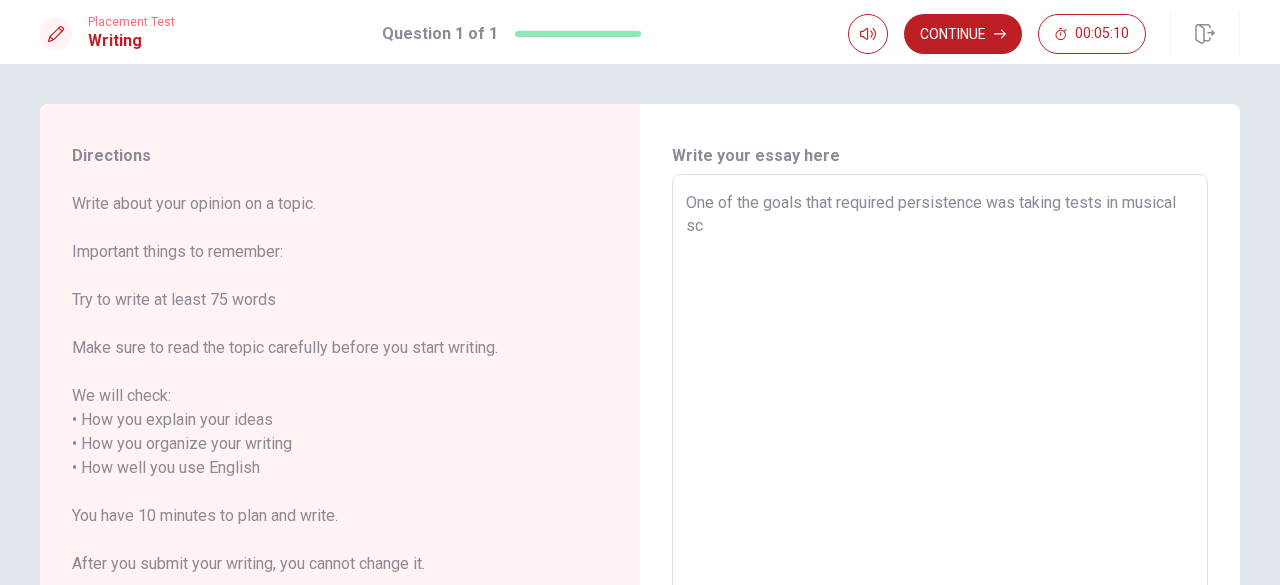 type on "x" 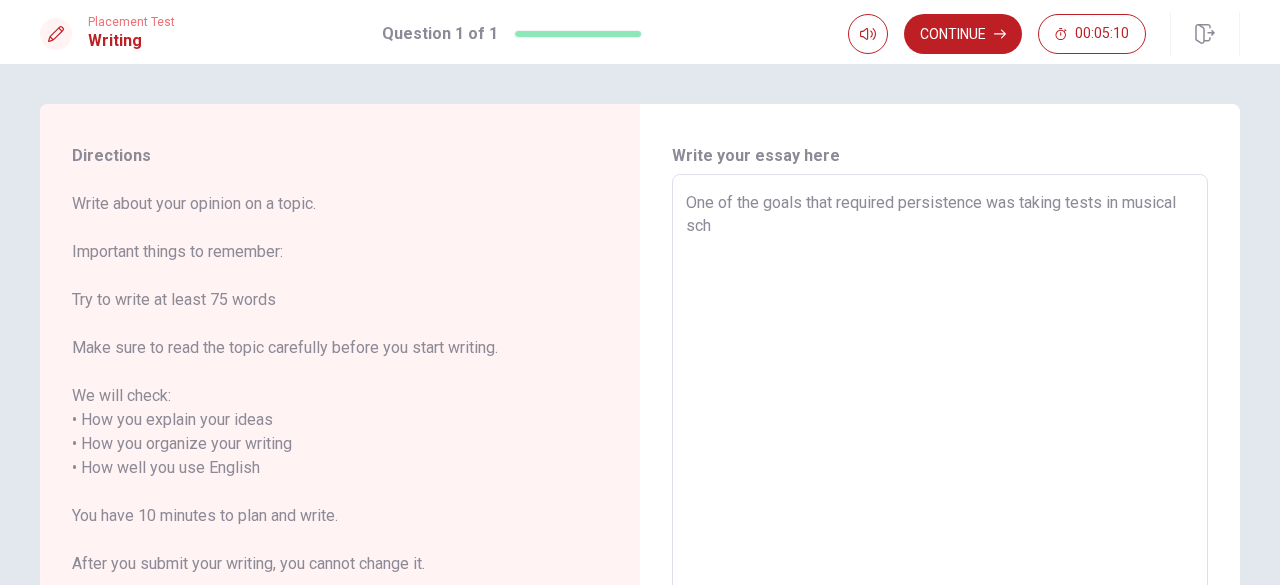type on "x" 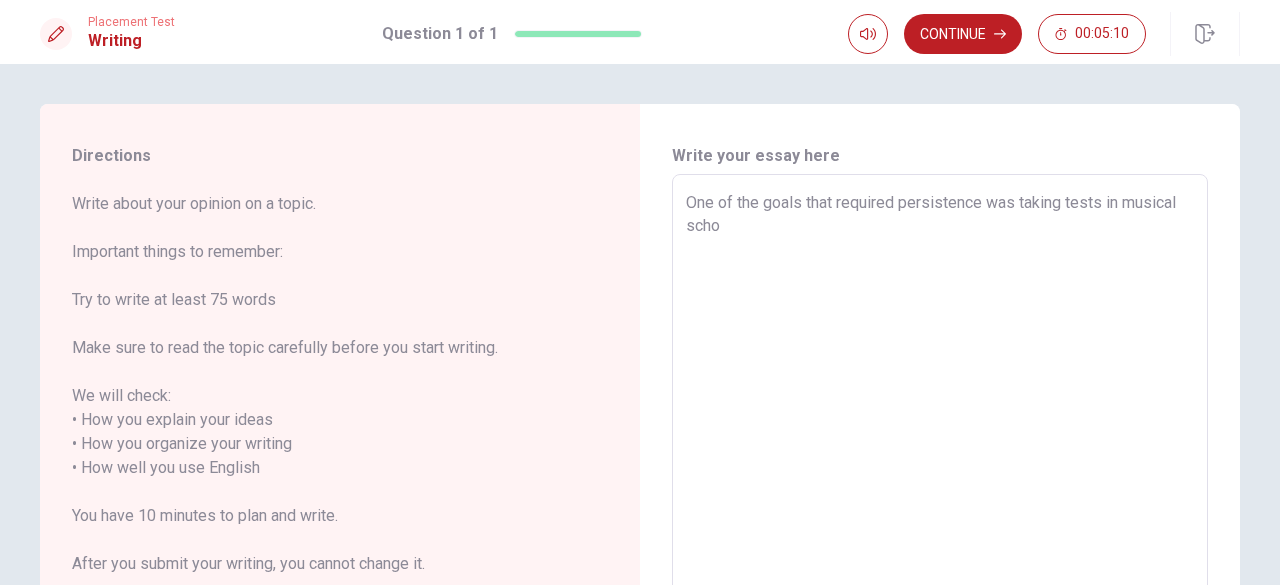 type on "x" 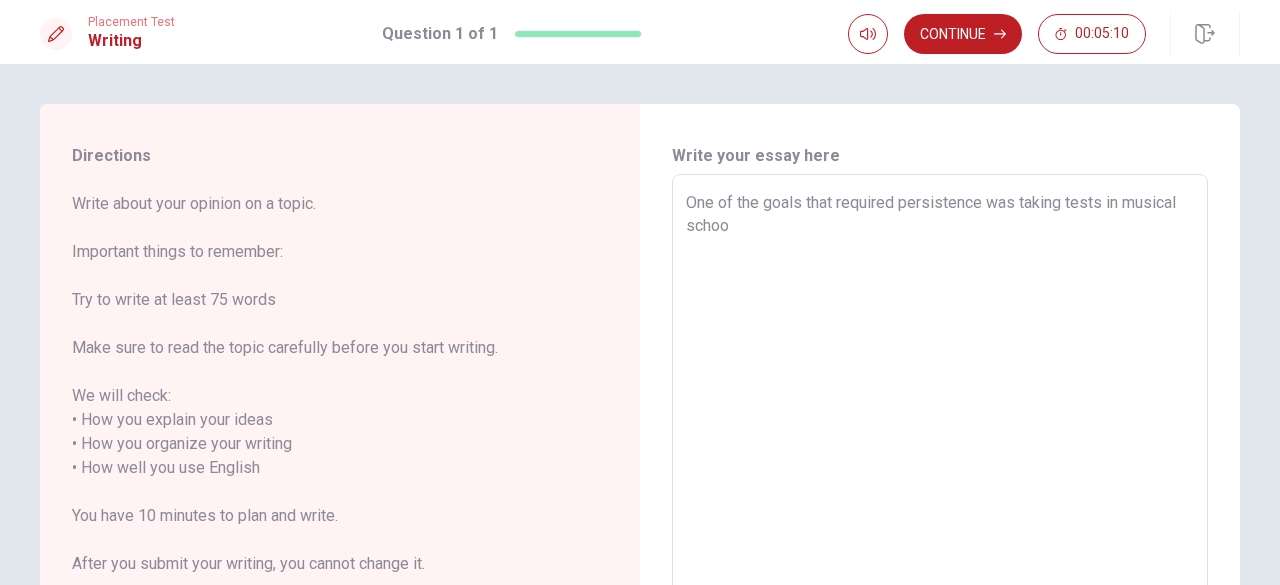 type on "x" 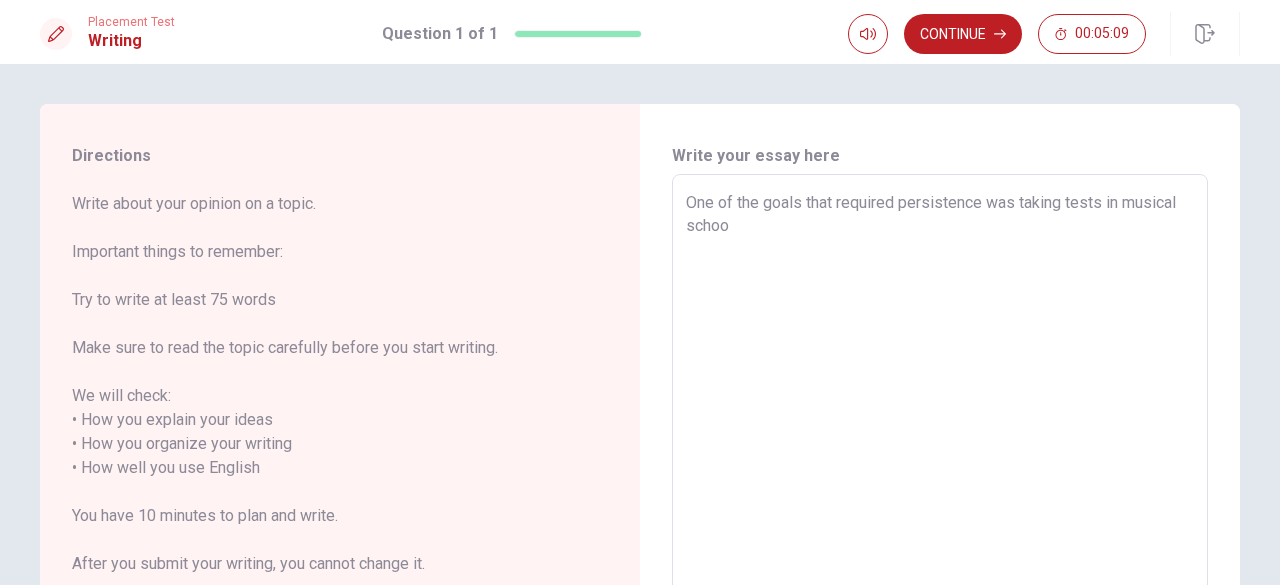 type on "One of the goals that required persistence was taking tests in musical school" 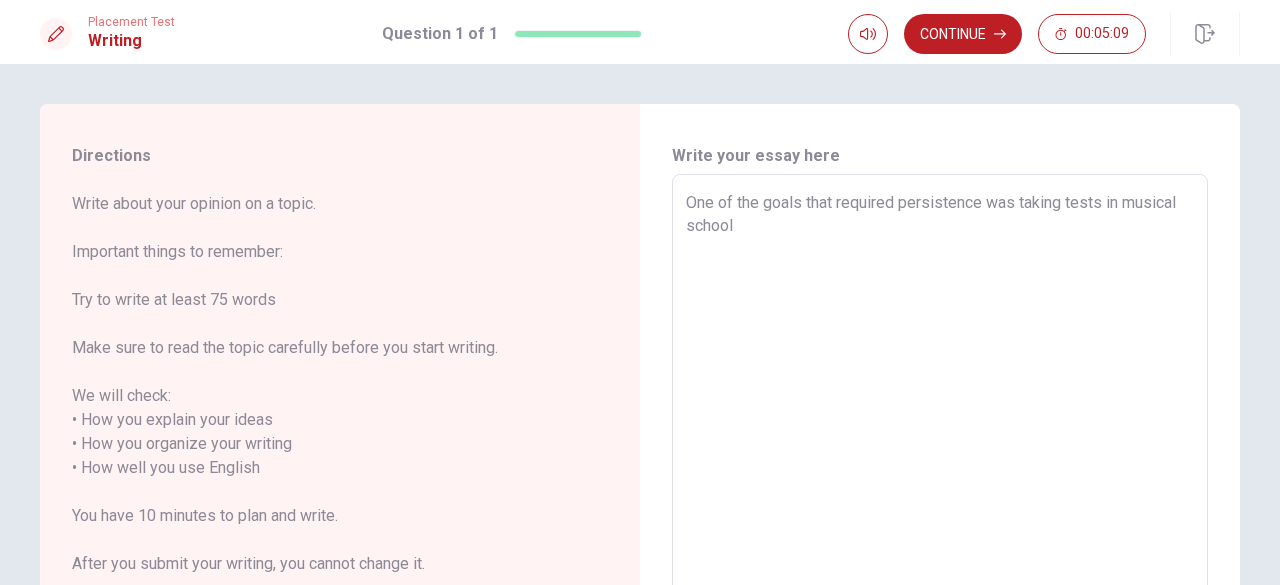 type on "x" 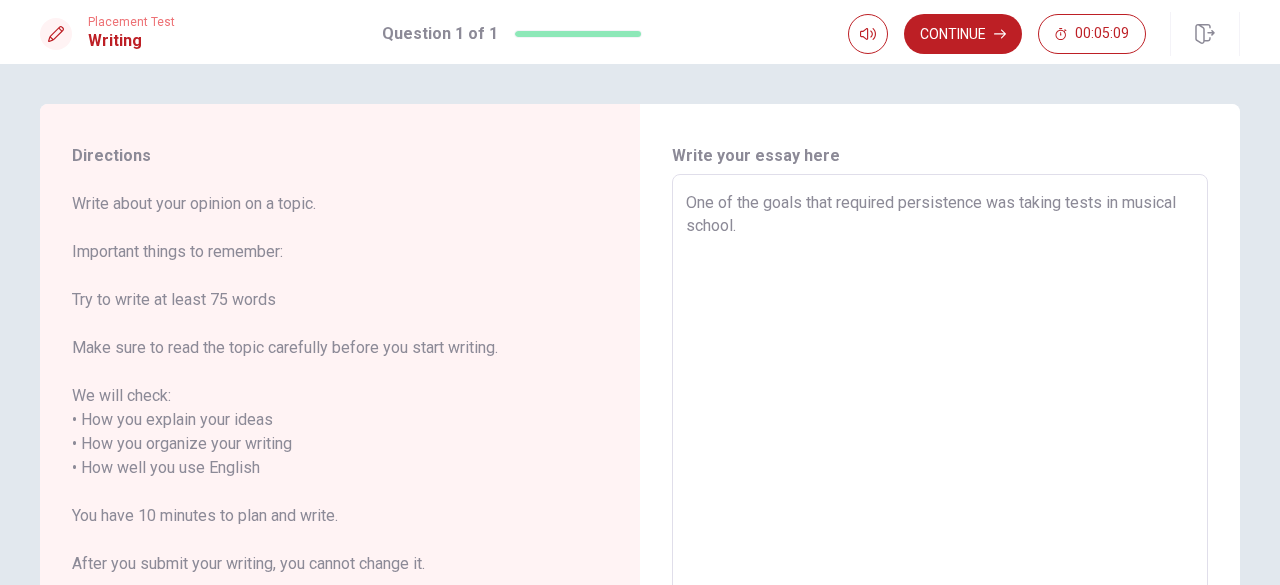 type on "x" 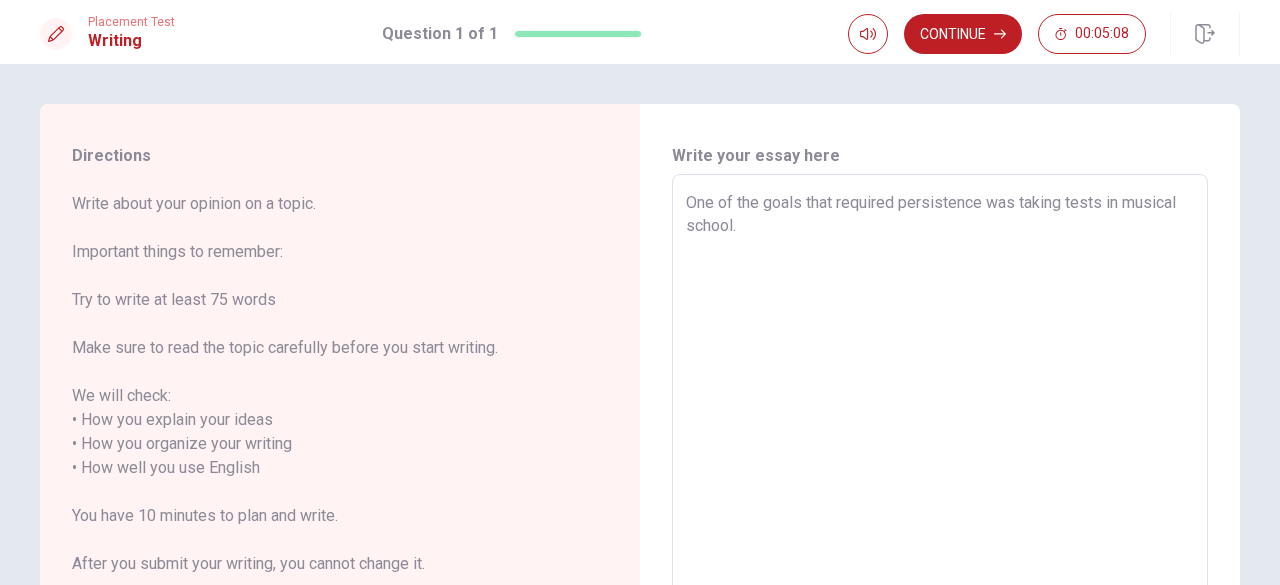 type 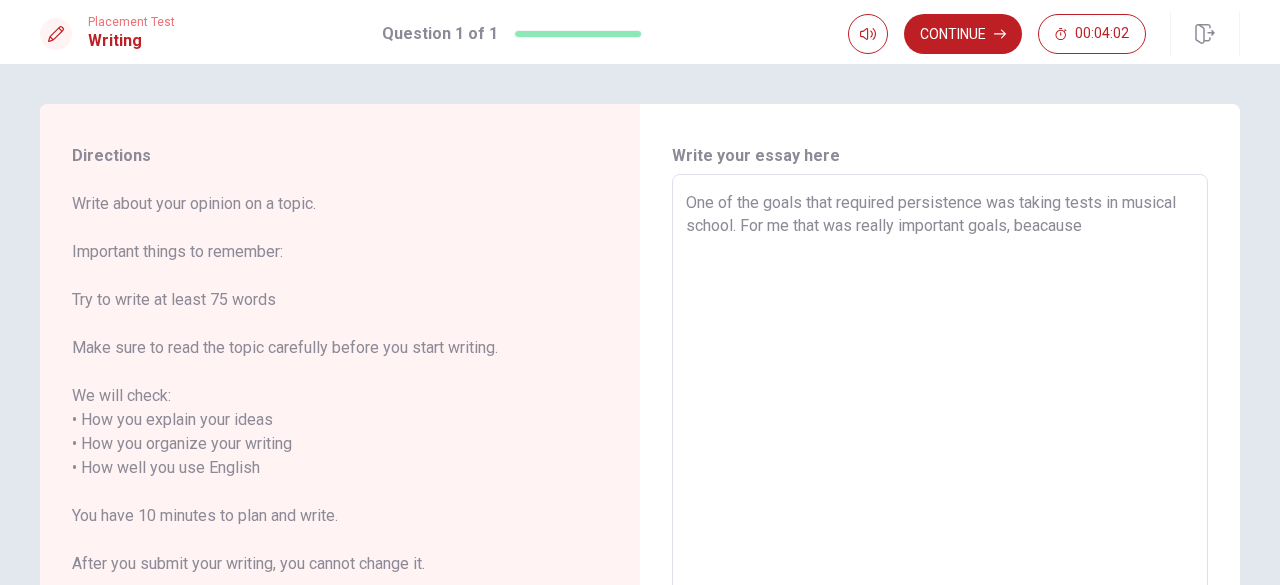 click on "One of the goals that required persistence was taking tests in musical school. For me that was really important goals, beacause" at bounding box center (940, 456) 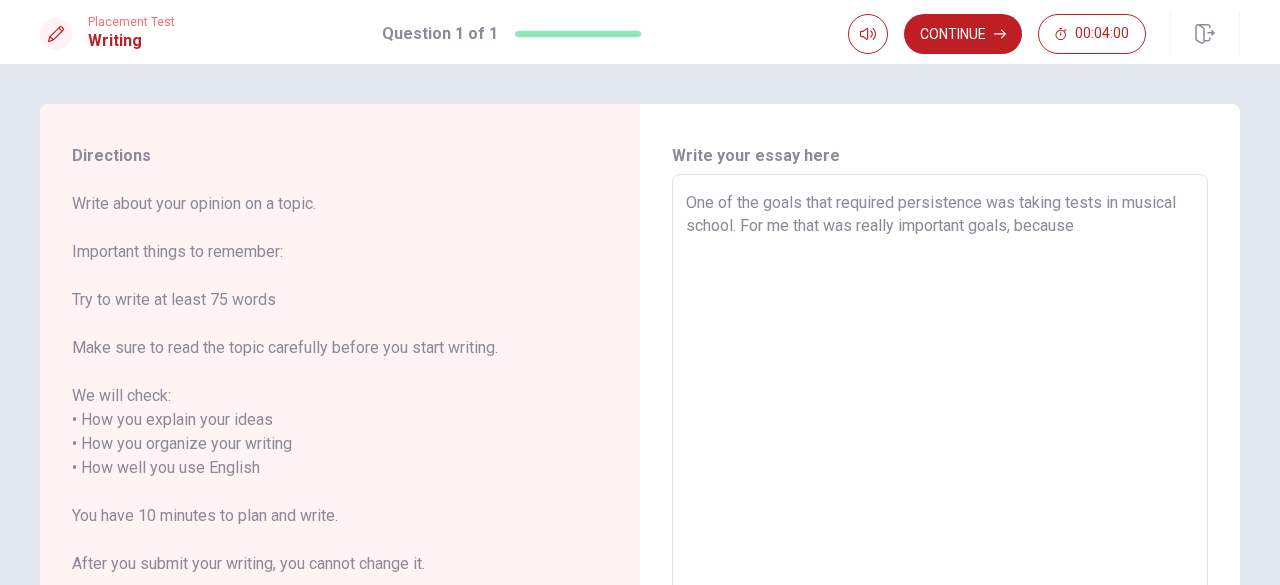 click on "One of the goals that required persistence was taking tests in musical school. For me that was really important goals, because" at bounding box center (940, 456) 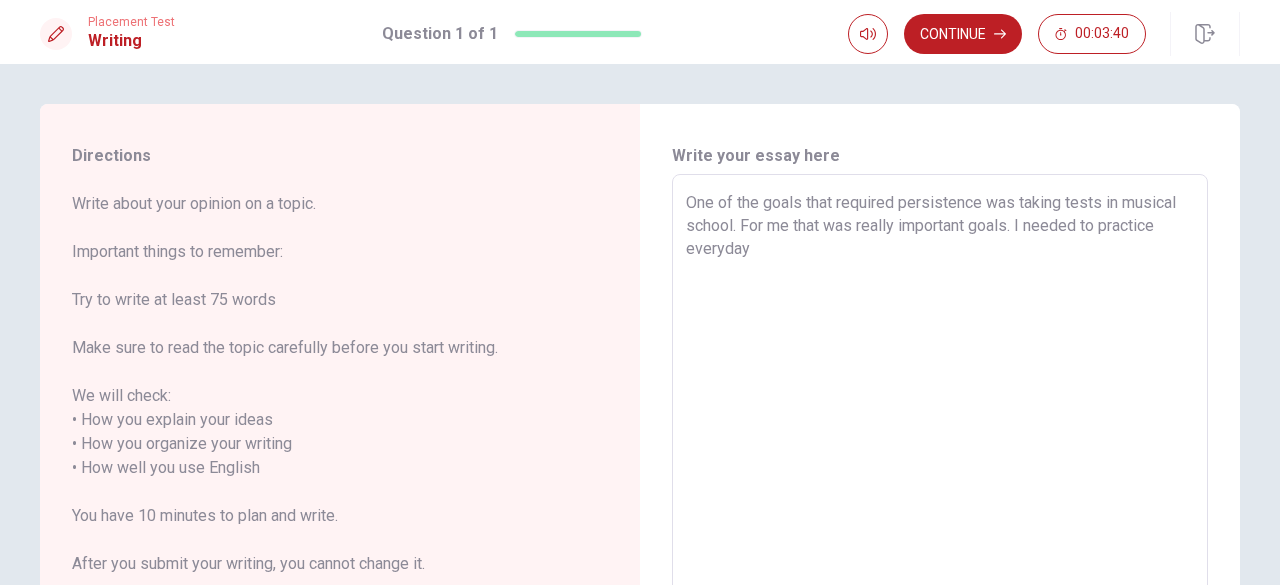 drag, startPoint x: 1078, startPoint y: 227, endPoint x: 1122, endPoint y: 225, distance: 44.04543 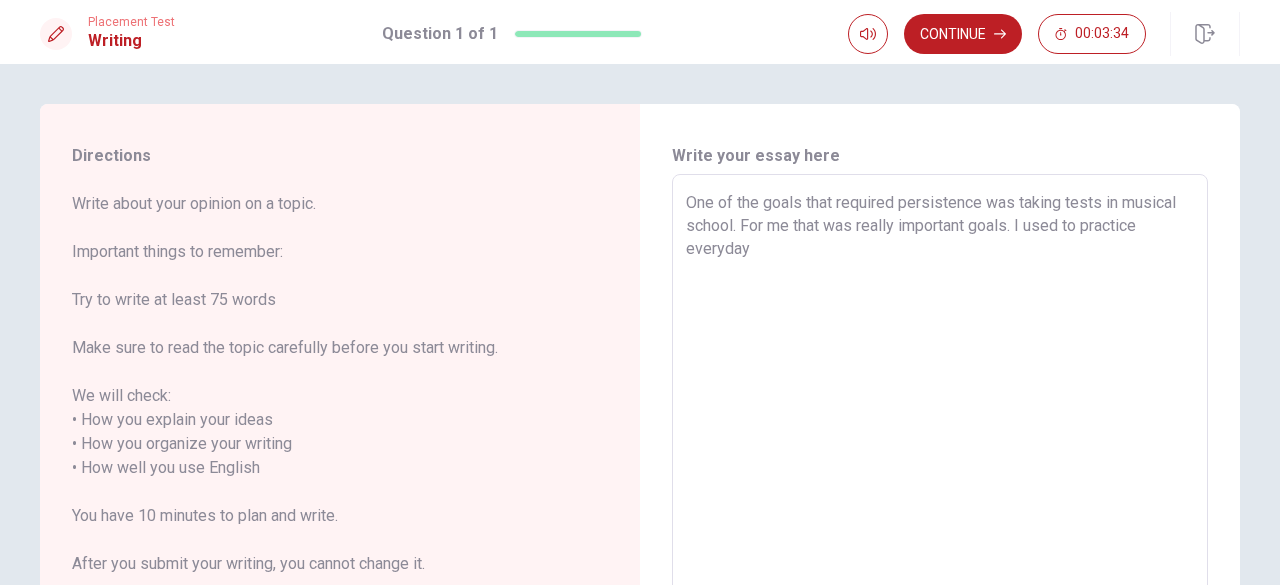 click on "One of the goals that required persistence was taking tests in musical school. For me that was really important goals. I used to practice everyday" at bounding box center [940, 456] 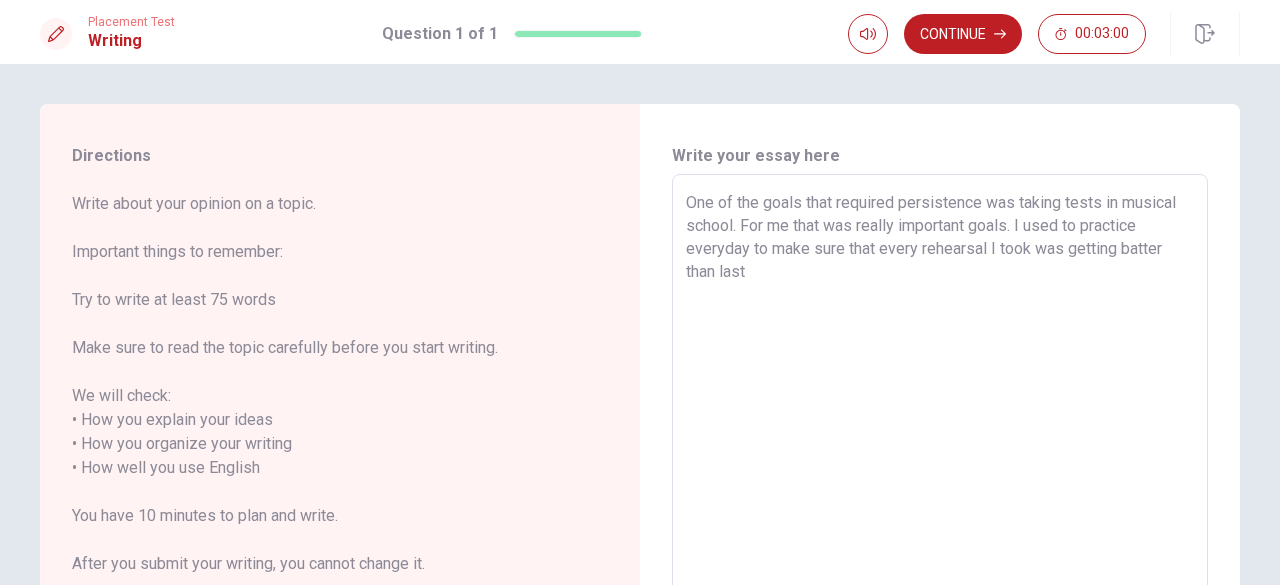click on "One of the goals that required persistence was taking tests in musical school. For me that was really important goals. I used to practice everyday to make sure that every rehearsal I took was getting batter than last" at bounding box center (940, 456) 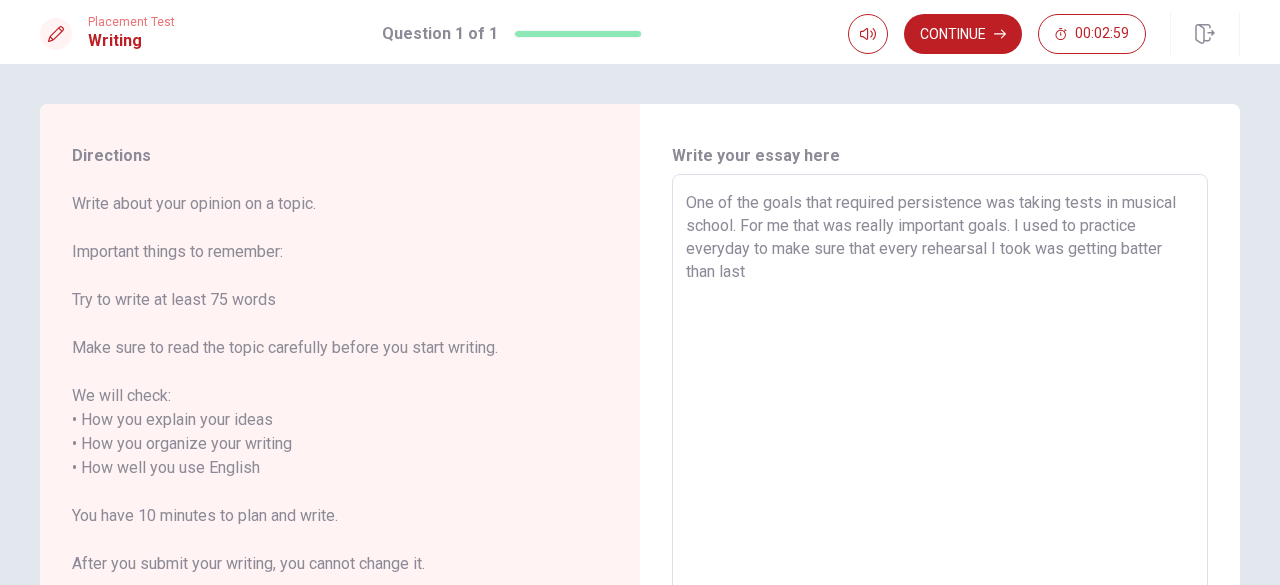 click on "One of the goals that required persistence was taking tests in musical school. For me that was really important goals. I used to practice everyday to make sure that every rehearsal I took was getting batter than last" at bounding box center [940, 456] 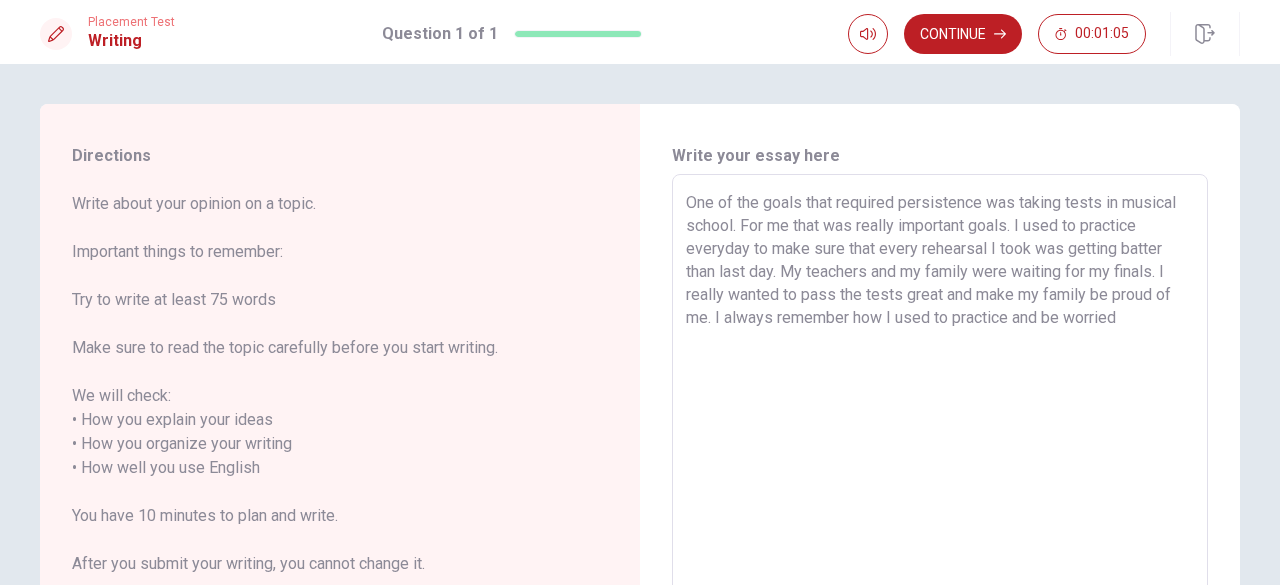 click on "One of the goals that required persistence was taking tests in musical school. For me that was really important goals. I used to practice everyday to make sure that every rehearsal I took was getting batter than last day. My teachers and my family were waiting for my finals. I really wanted to pass the tests great and make my family be proud of me. I always remember how I used to practice and be worried" at bounding box center [940, 456] 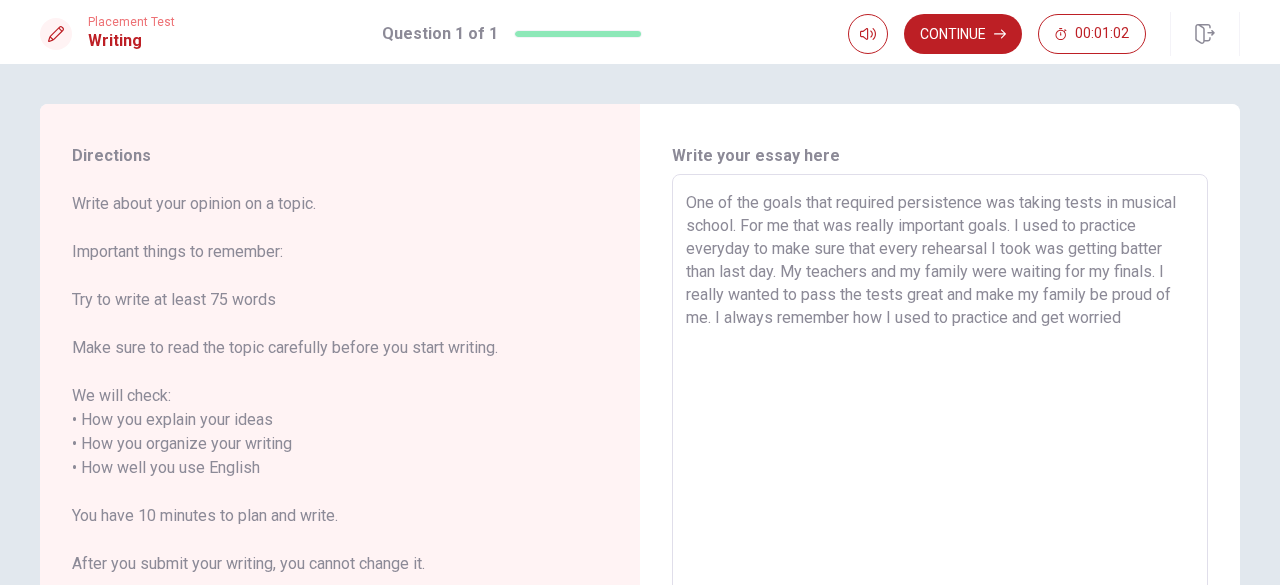 click on "One of the goals that required persistence was taking tests in musical school. For me that was really important goals. I used to practice everyday to make sure that every rehearsal I took was getting batter than last day. My teachers and my family were waiting for my finals. I really wanted to pass the tests great and make my family be proud of me. I always remember how I used to practice and get worried" at bounding box center (940, 456) 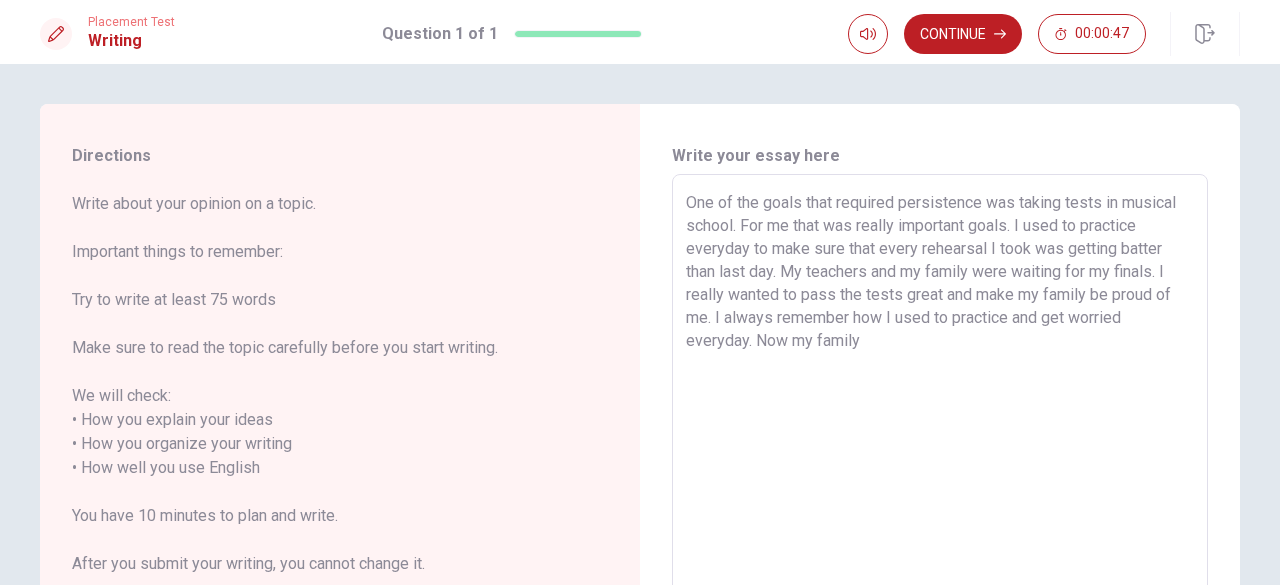 click on "One of the goals that required persistence was taking tests in musical school. For me that was really important goals. I used to practice everyday to make sure that every rehearsal I took was getting batter than last day. My teachers and my family were waiting for my finals. I really wanted to pass the tests great and make my family be proud of me. I always remember how I used to practice and get worried everyday. Now my family" at bounding box center [940, 456] 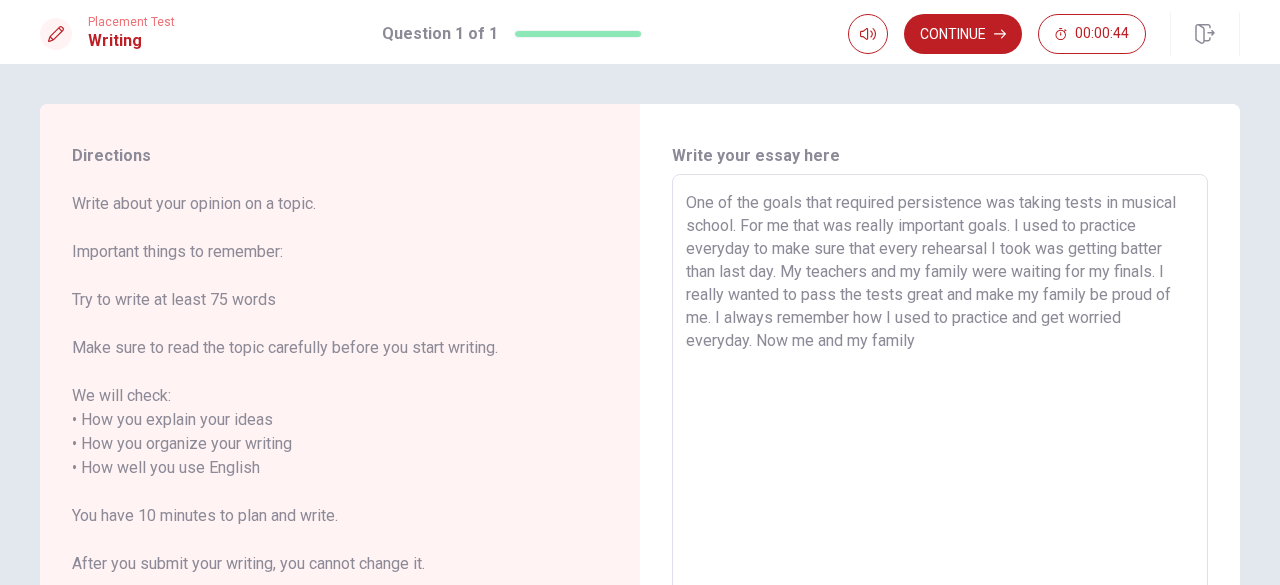 click on "One of the goals that required persistence was taking tests in musical school. For me that was really important goals. I used to practice everyday to make sure that every rehearsal I took was getting batter than last day. My teachers and my family were waiting for my finals. I really wanted to pass the tests great and make my family be proud of me. I always remember how I used to practice and get worried everyday. Now me and my family" at bounding box center [940, 456] 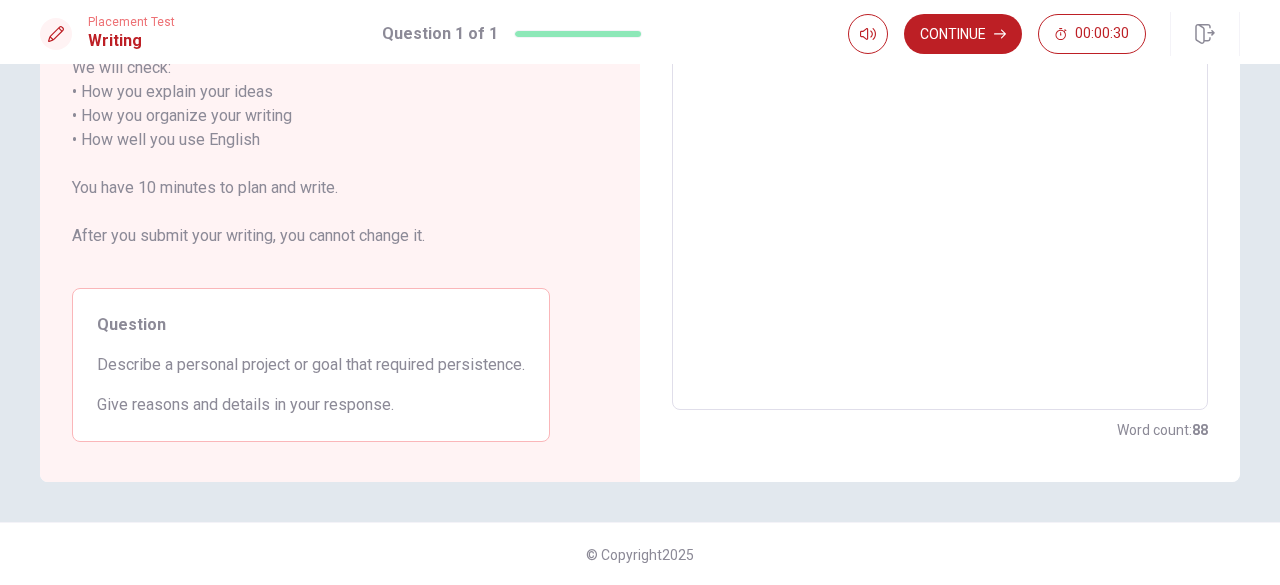 scroll, scrollTop: 0, scrollLeft: 0, axis: both 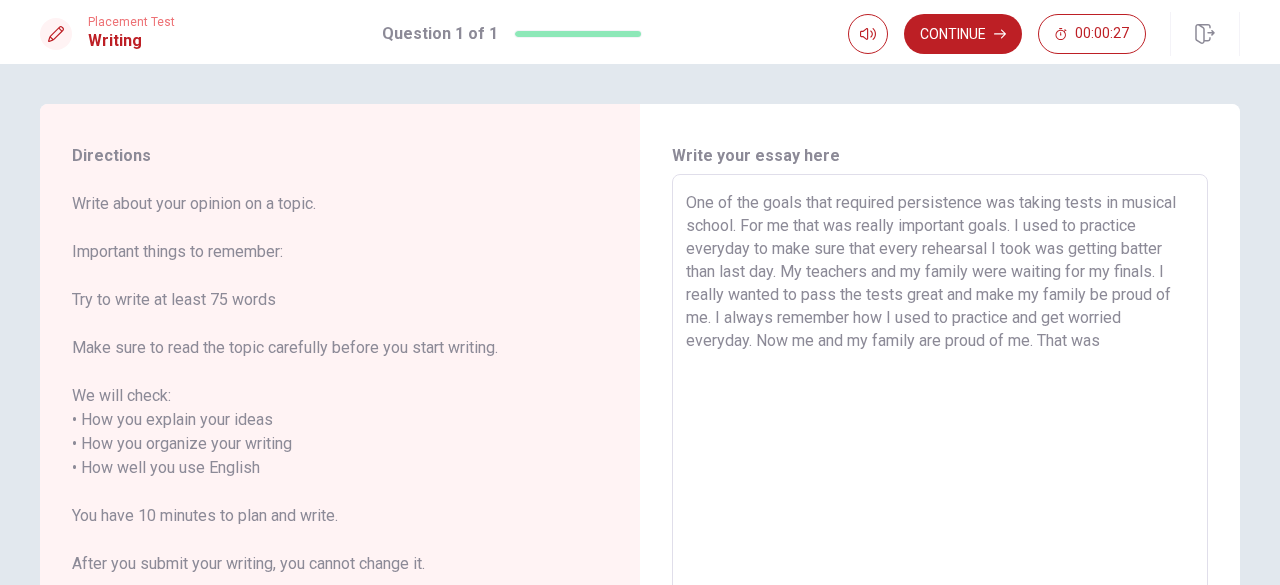 click on "One of the goals that required persistence was taking tests in musical school. For me that was really important goals. I used to practice everyday to make sure that every rehearsal I took was getting batter than last day. My teachers and my family were waiting for my finals. I really wanted to pass the tests great and make my family be proud of me. I always remember how I used to practice and get worried everyday. Now me and my family are proud of me. That was" at bounding box center (940, 456) 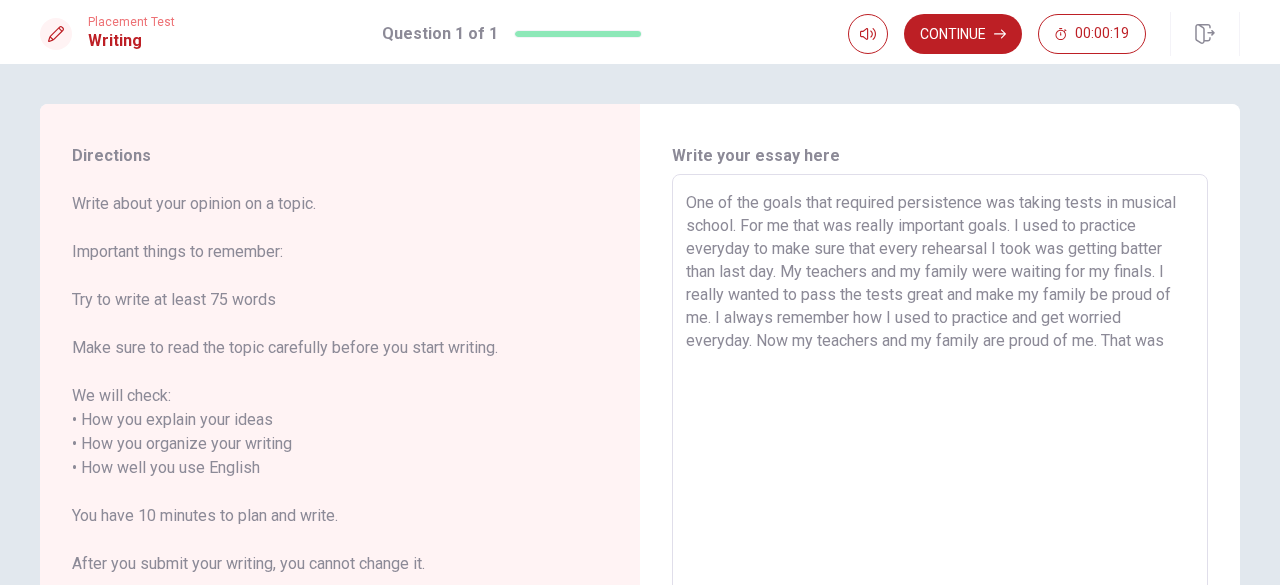 click on "One of the goals that required persistence was taking tests in musical school. For me that was really important goals. I used to practice everyday to make sure that every rehearsal I took was getting batter than last day. My teachers and my family were waiting for my finals. I really wanted to pass the tests great and make my family be proud of me. I always remember how I used to practice and get worried everyday. Now my teachers and my family are proud of me. That was" at bounding box center [940, 456] 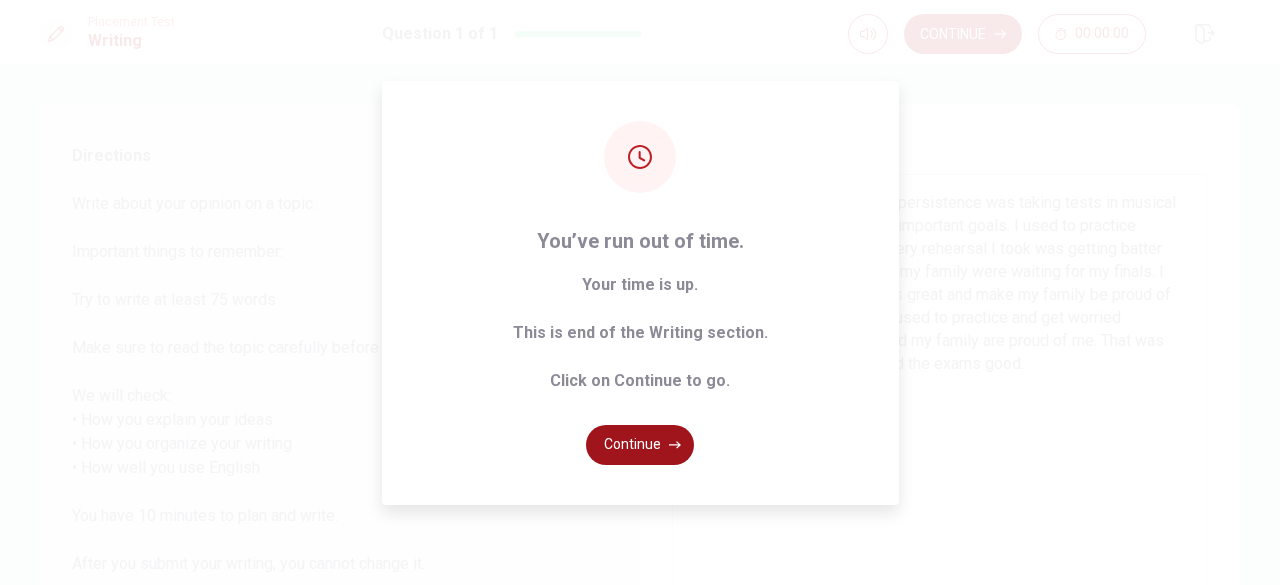 click on "Continue" at bounding box center [640, 445] 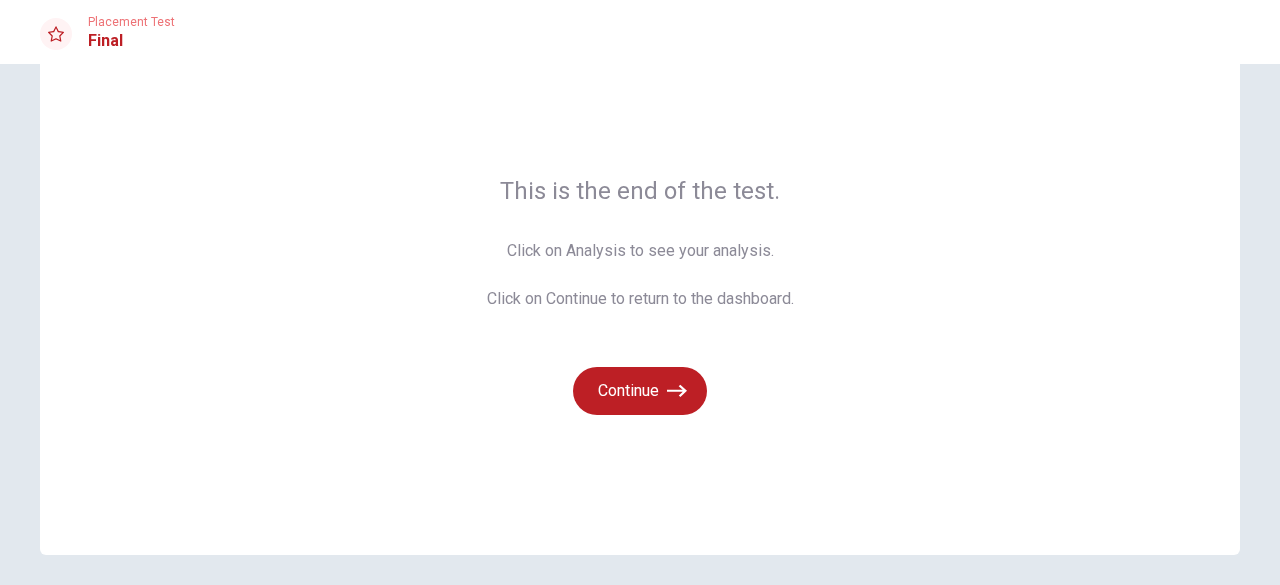 scroll, scrollTop: 100, scrollLeft: 0, axis: vertical 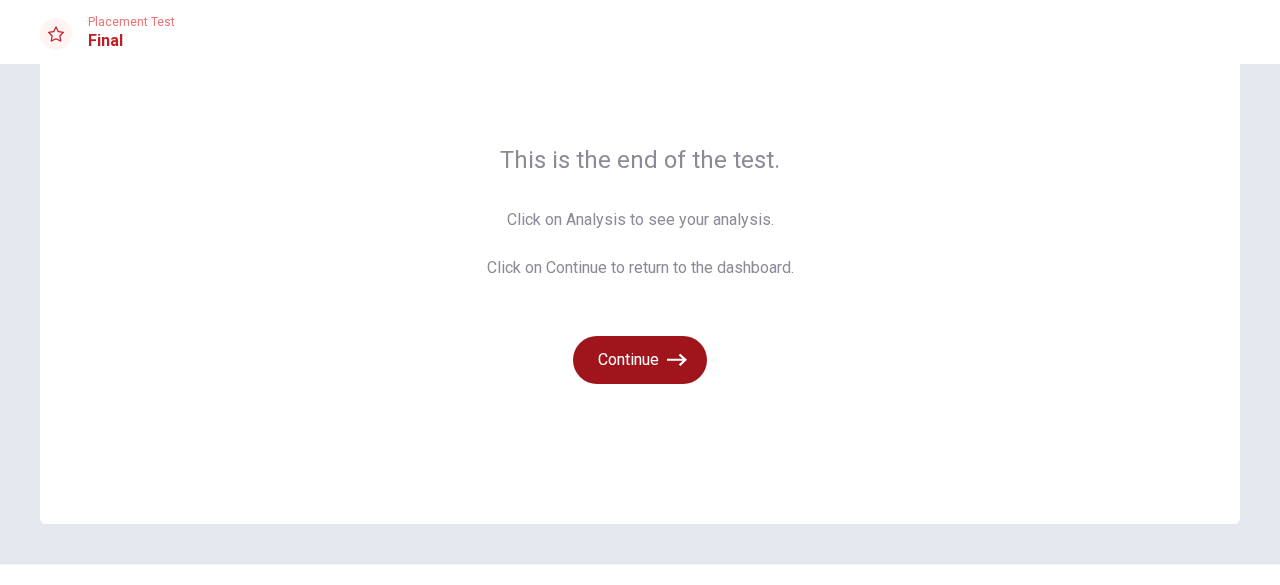 click 